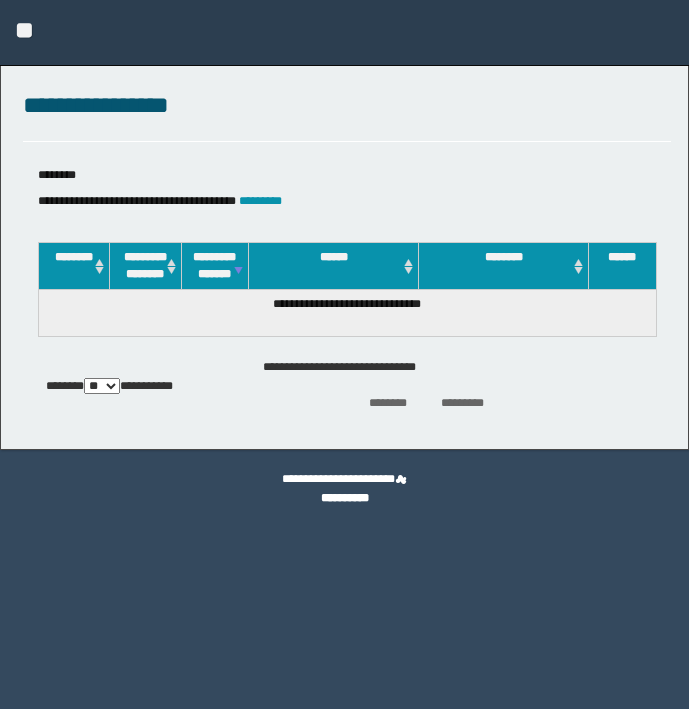 scroll, scrollTop: 0, scrollLeft: 0, axis: both 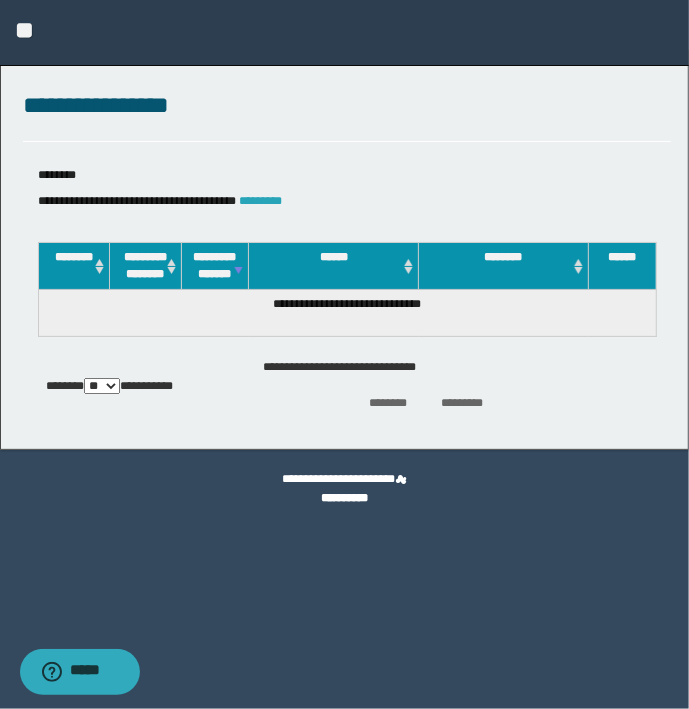 click on "*********" at bounding box center (260, 201) 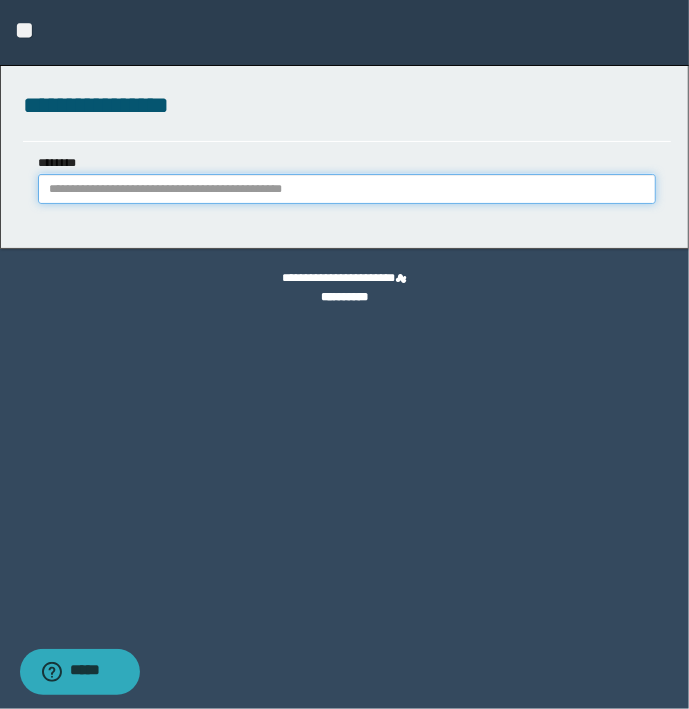 click on "********" at bounding box center (347, 189) 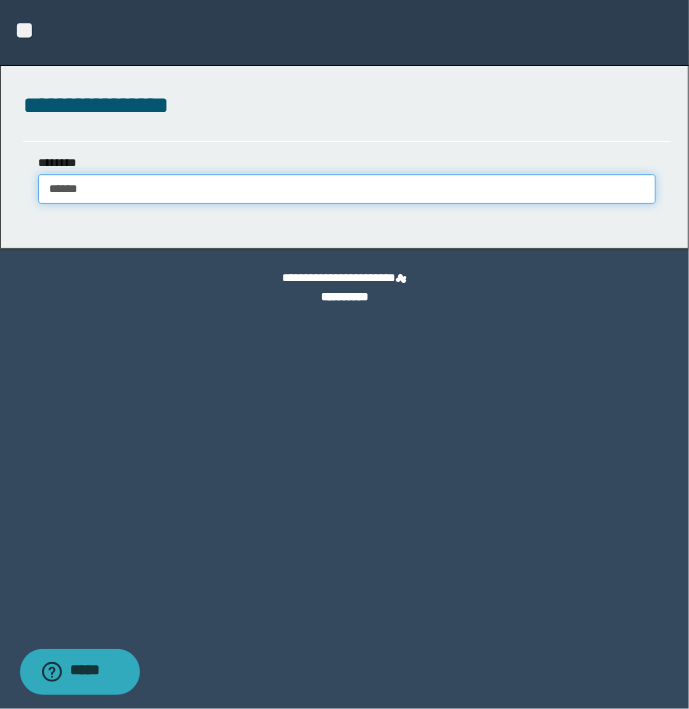 type on "******" 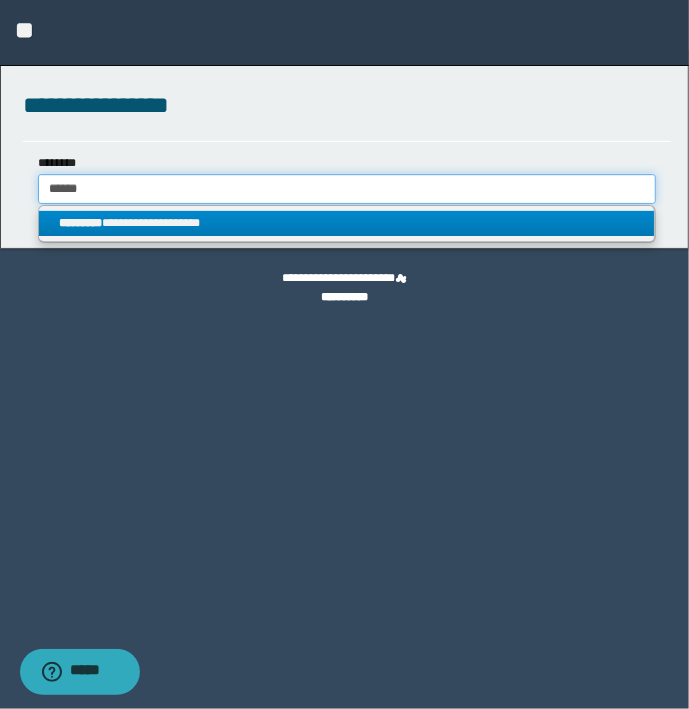 type on "******" 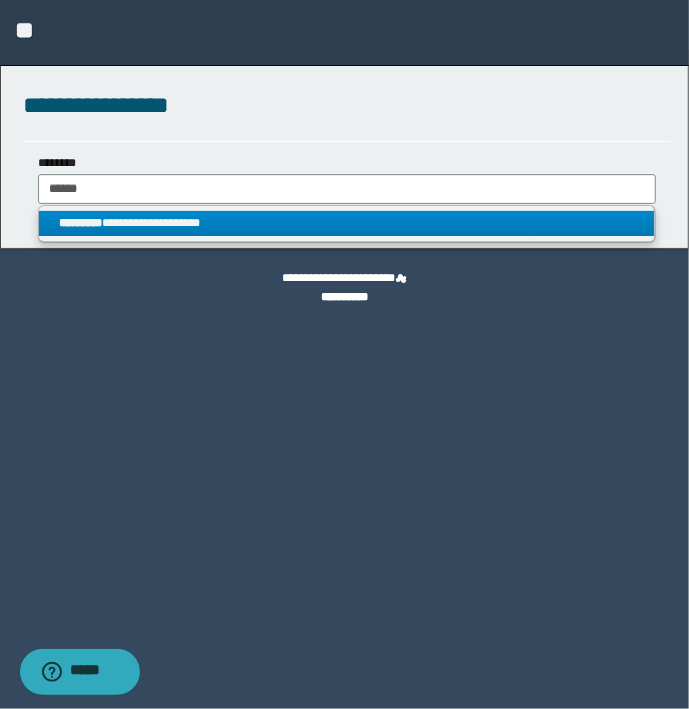 click on "**********" at bounding box center [347, 223] 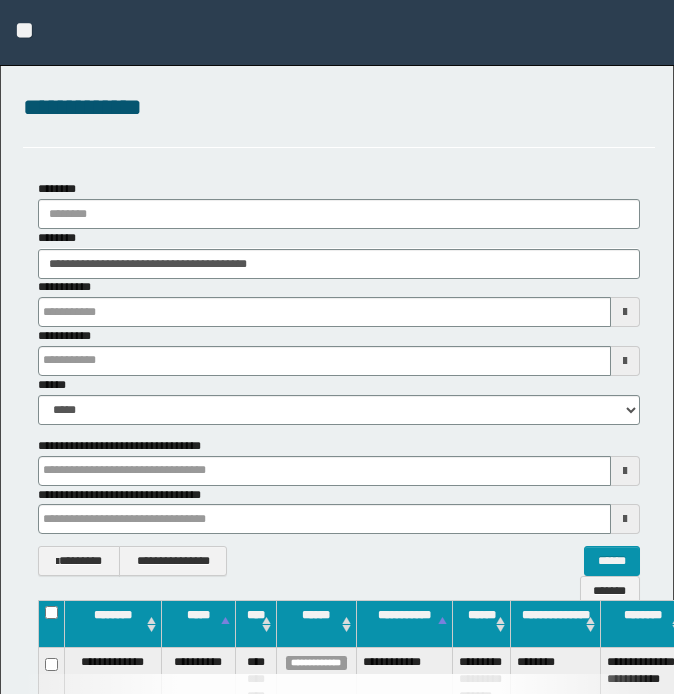 scroll, scrollTop: 0, scrollLeft: 0, axis: both 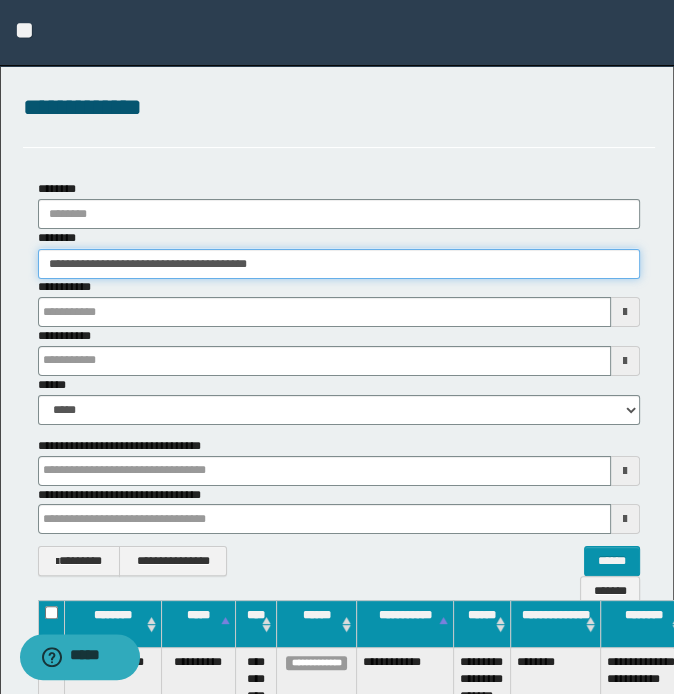 drag, startPoint x: 362, startPoint y: 269, endPoint x: -5, endPoint y: 239, distance: 368.22412 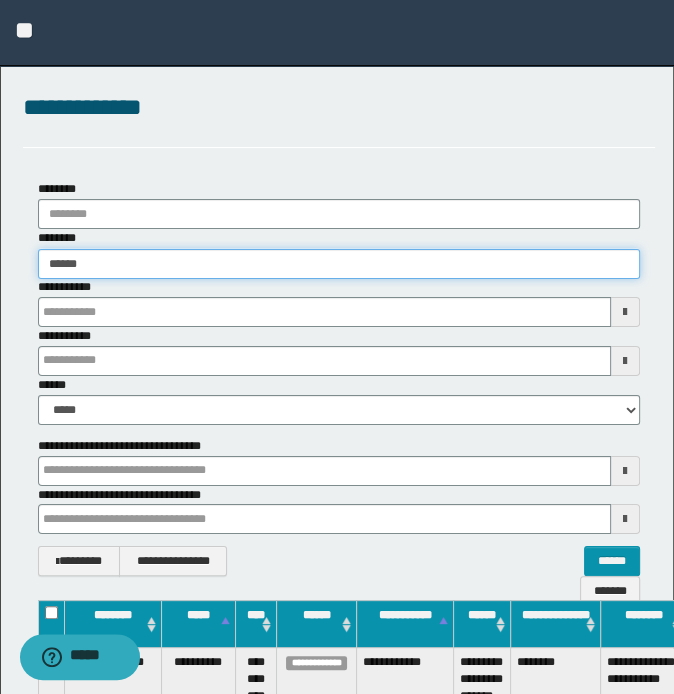 type on "******" 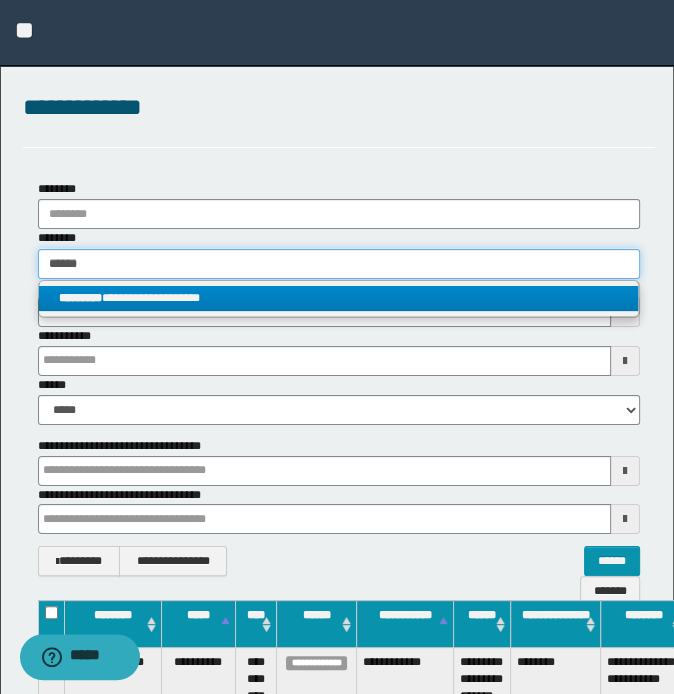 type on "******" 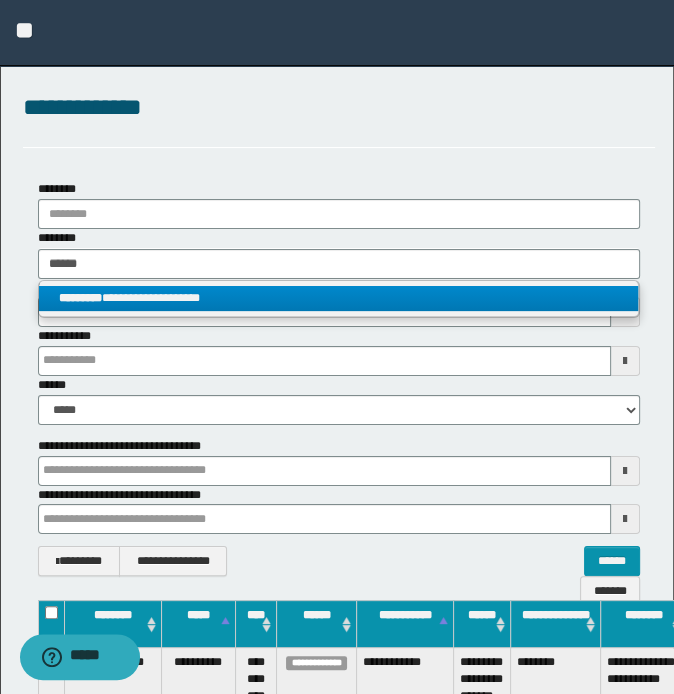 click on "**********" at bounding box center (339, 298) 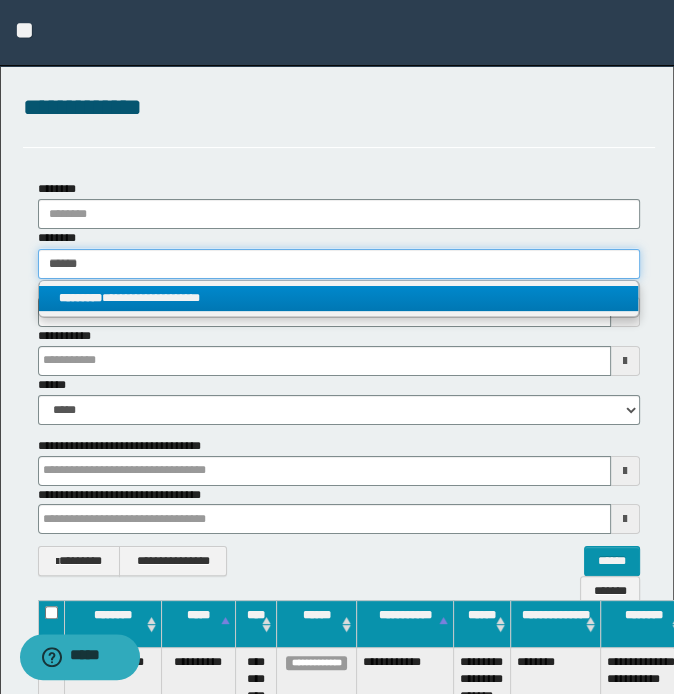 type 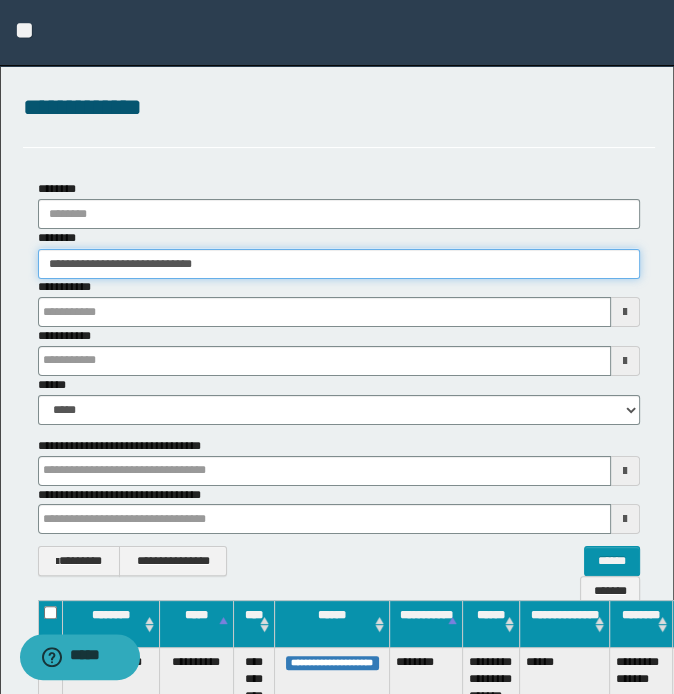 scroll, scrollTop: 0, scrollLeft: 175, axis: horizontal 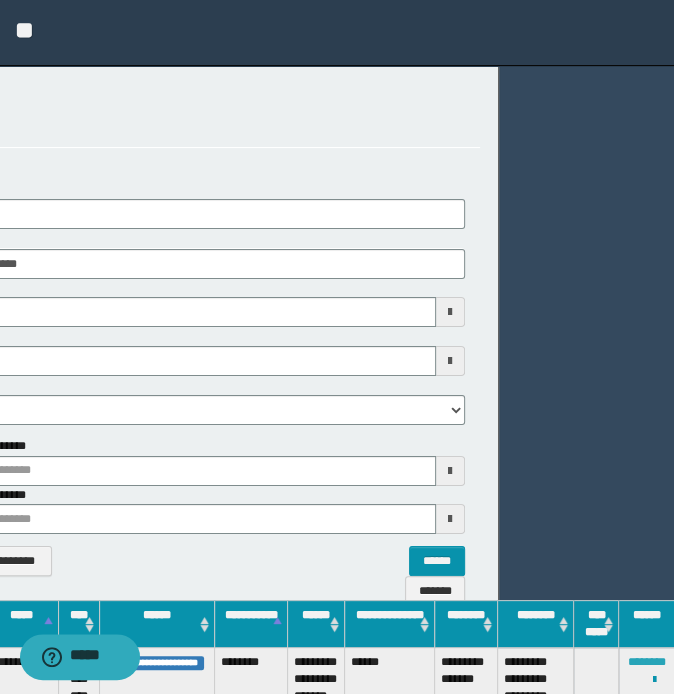 click on "********" at bounding box center [647, 662] 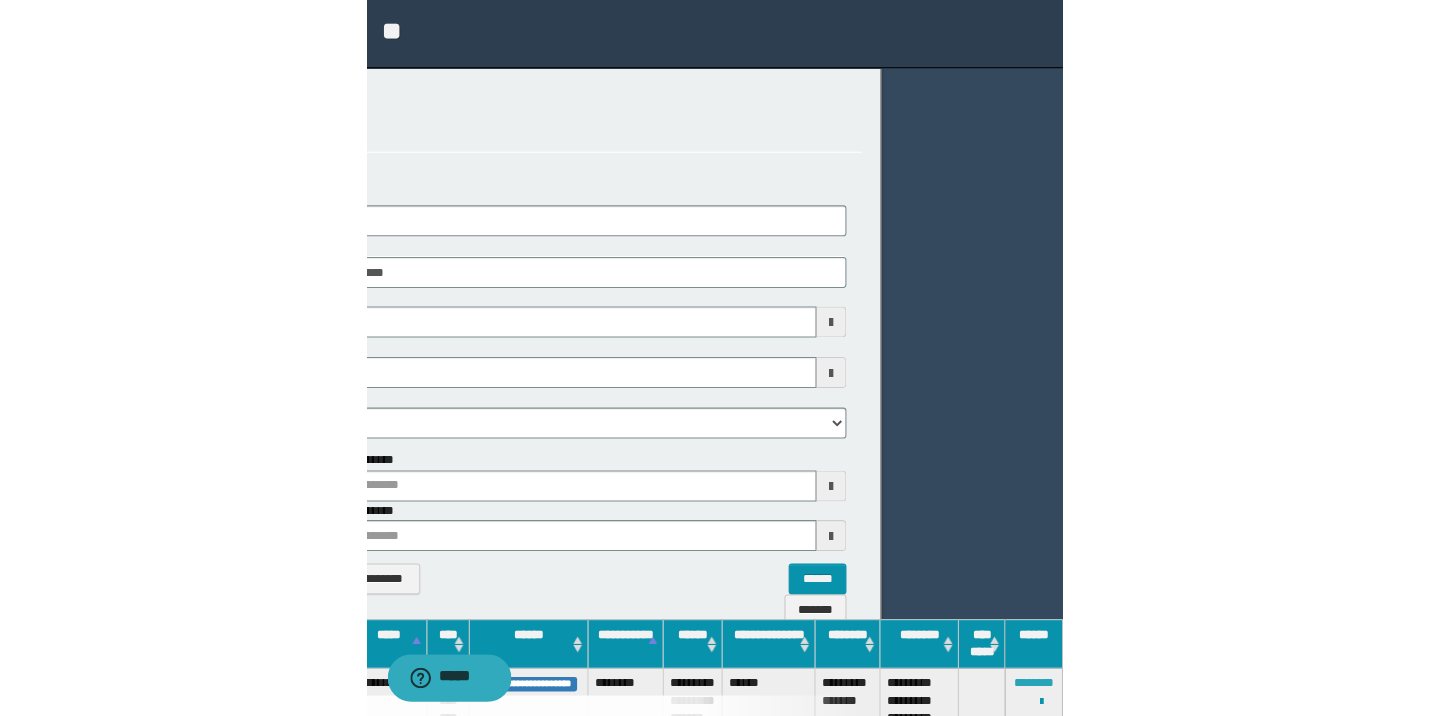 scroll, scrollTop: 0, scrollLeft: 0, axis: both 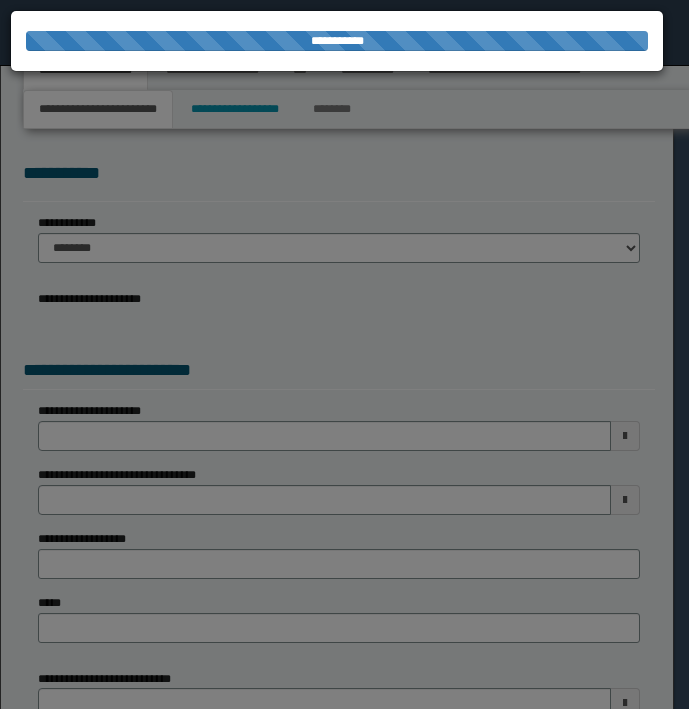 select on "**" 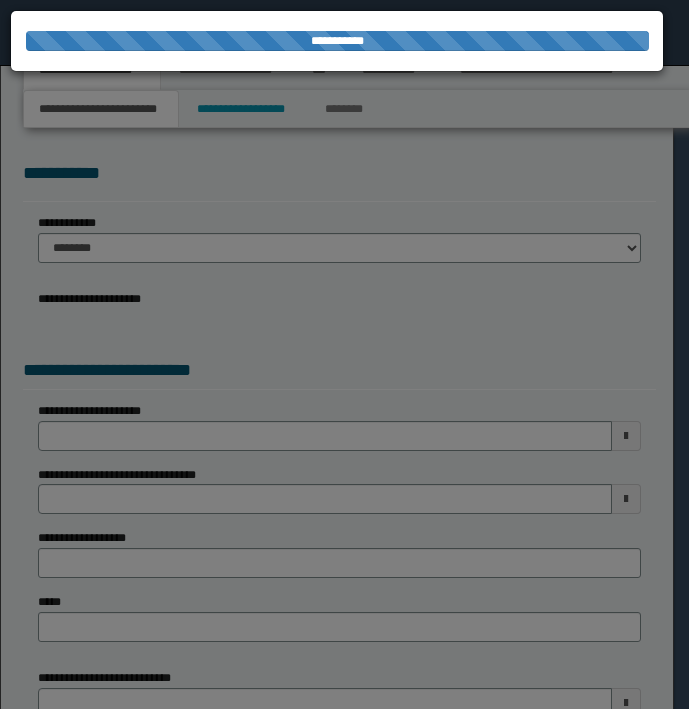 scroll, scrollTop: 0, scrollLeft: 0, axis: both 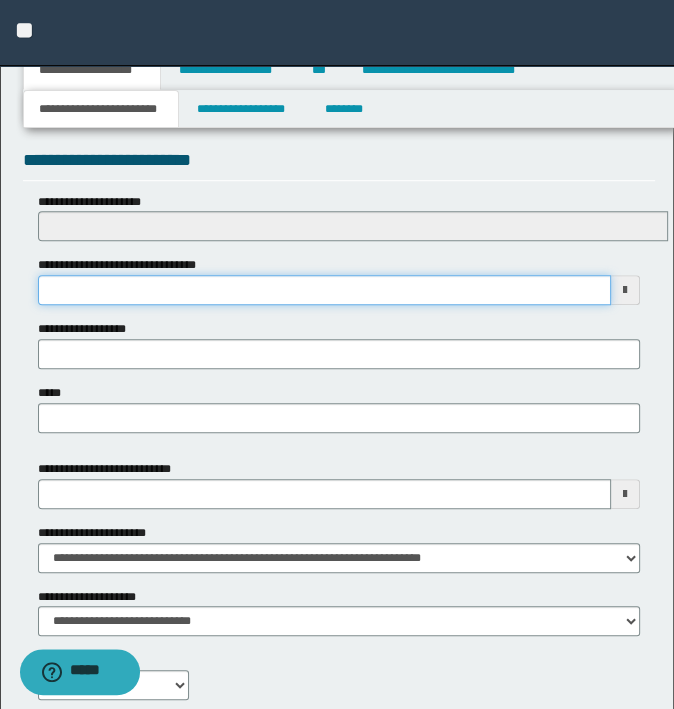 click on "**********" at bounding box center (325, 290) 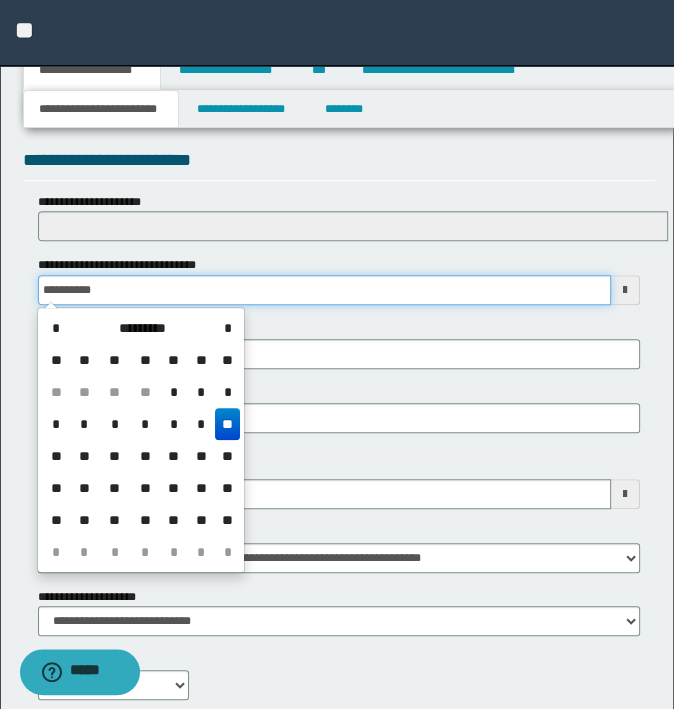 type on "**********" 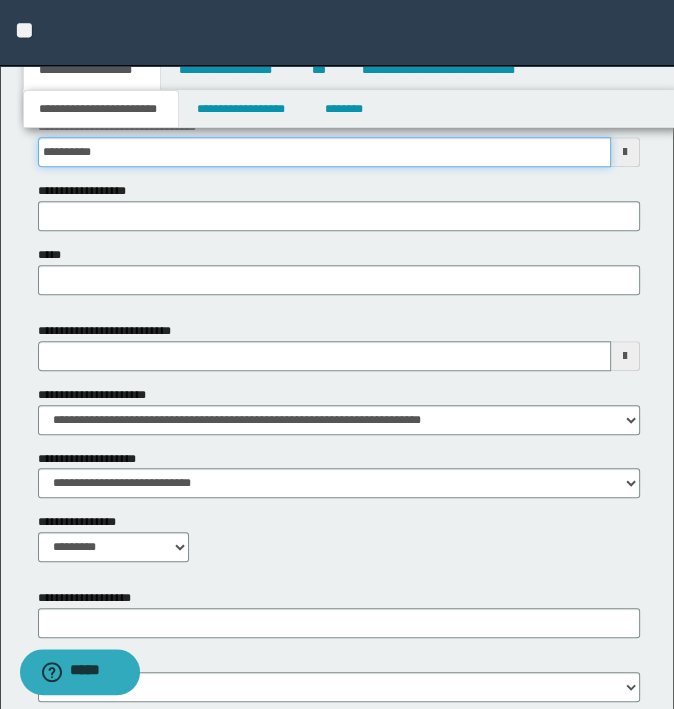 scroll, scrollTop: 953, scrollLeft: 0, axis: vertical 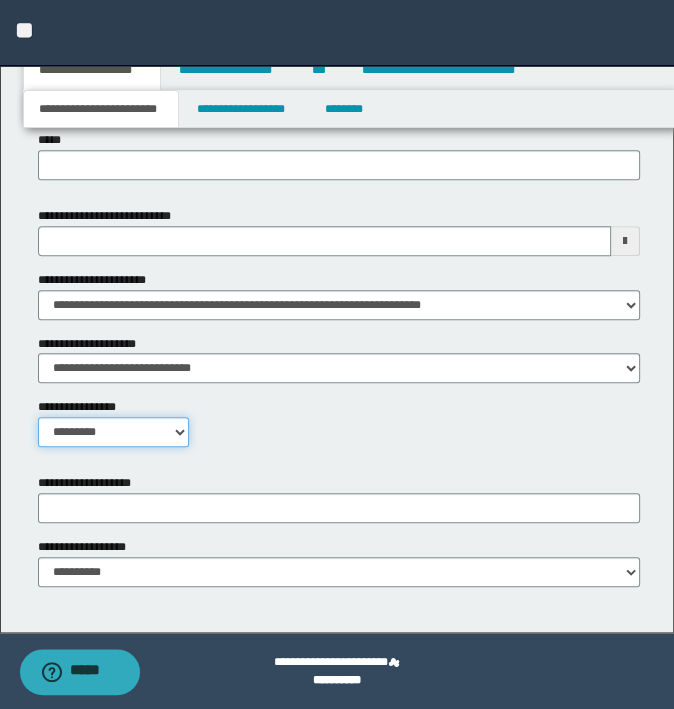 click on "**********" at bounding box center (114, 432) 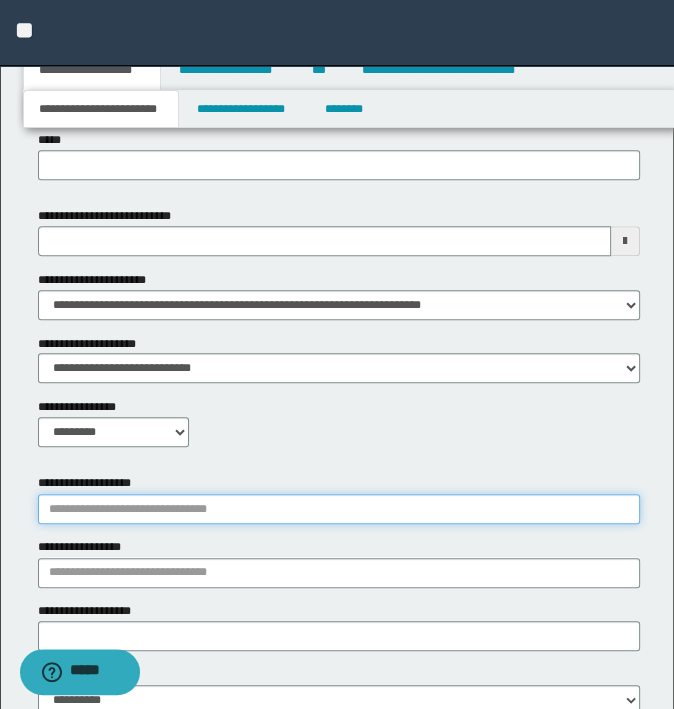click on "**********" at bounding box center (339, 509) 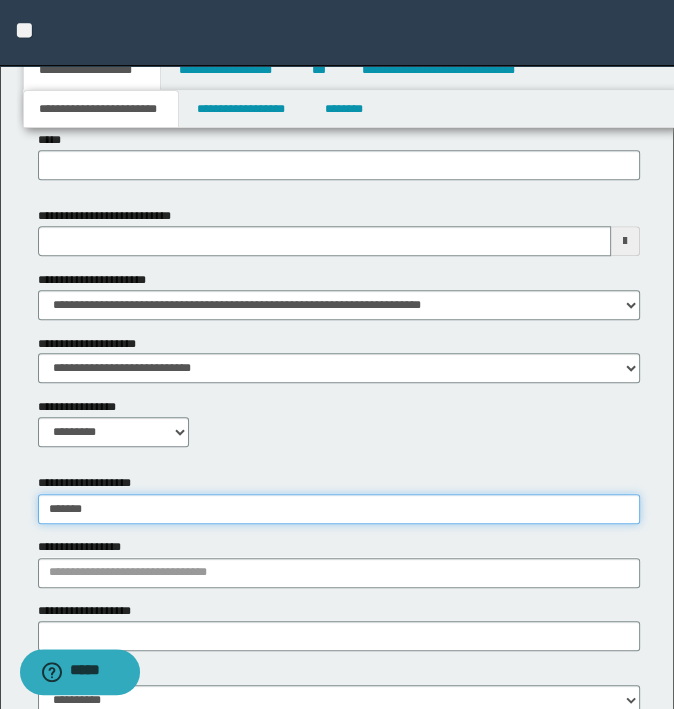 type on "********" 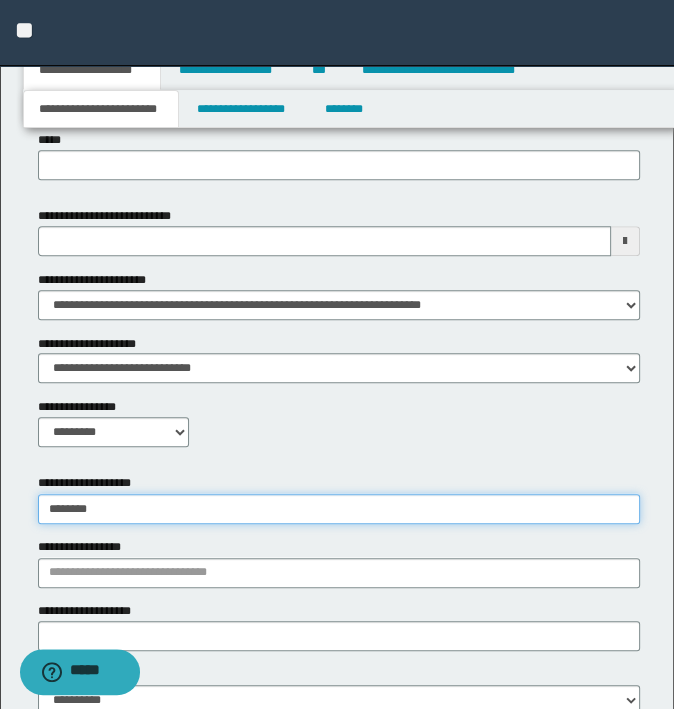 type on "********" 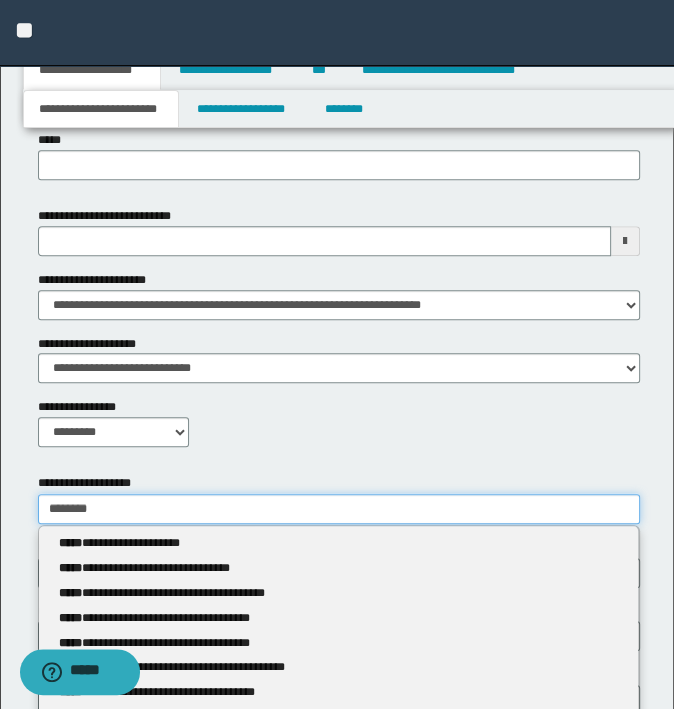 type 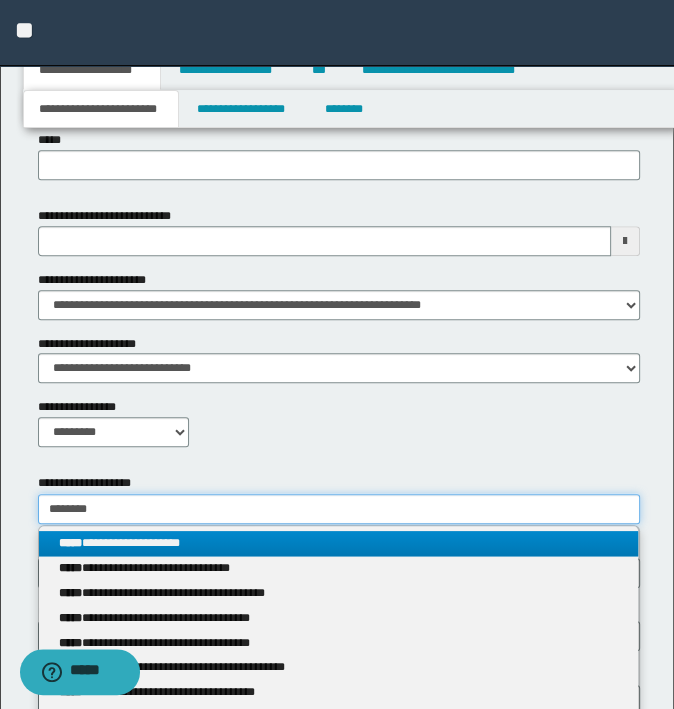 type on "********" 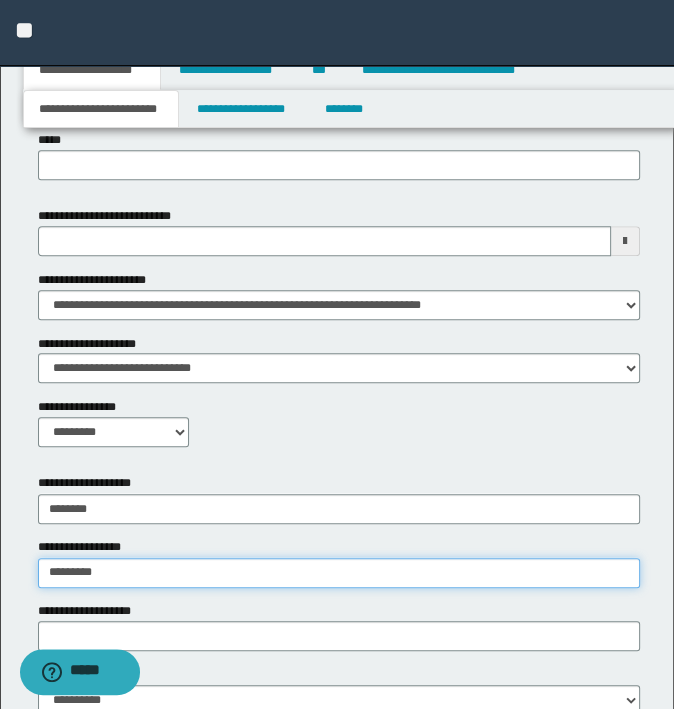 type on "**********" 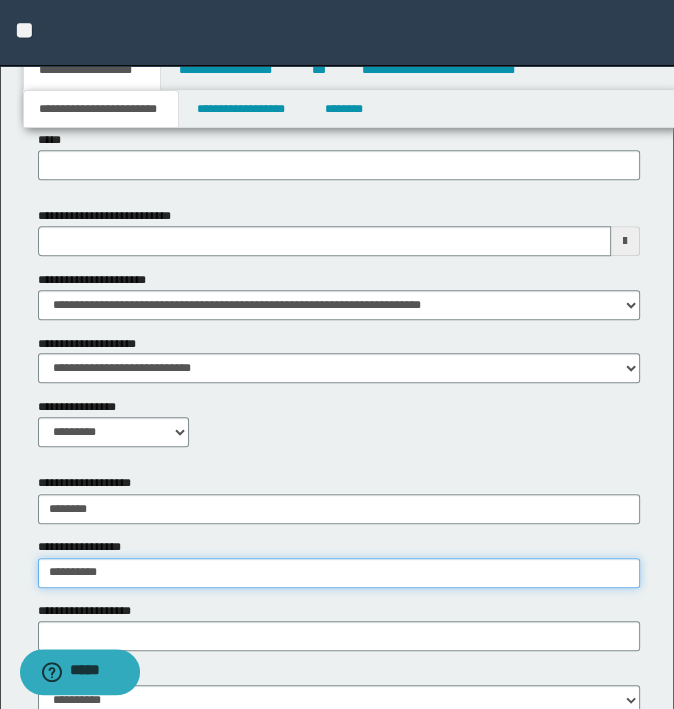 type on "**********" 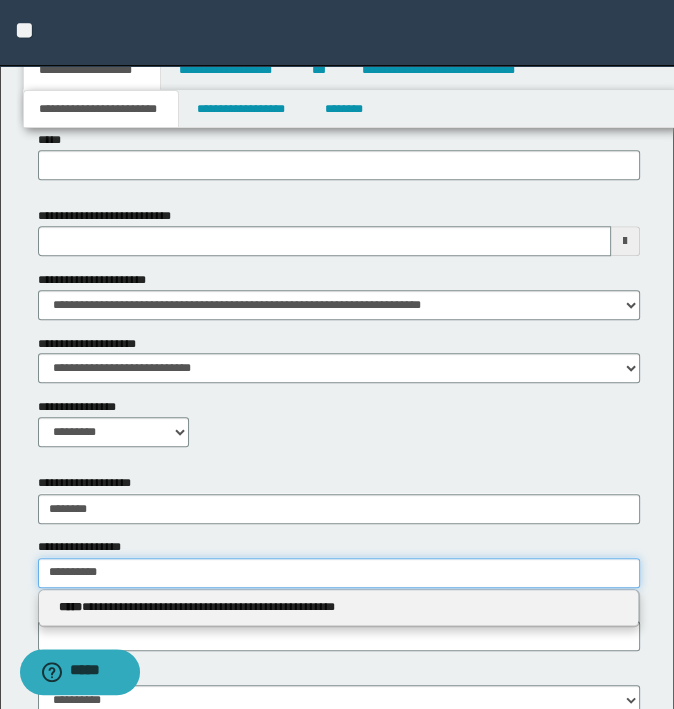 type 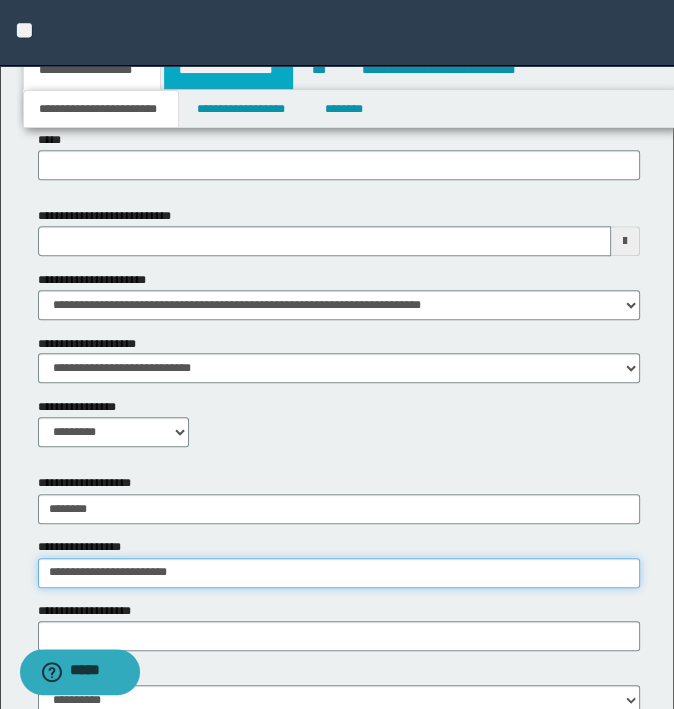 type on "**********" 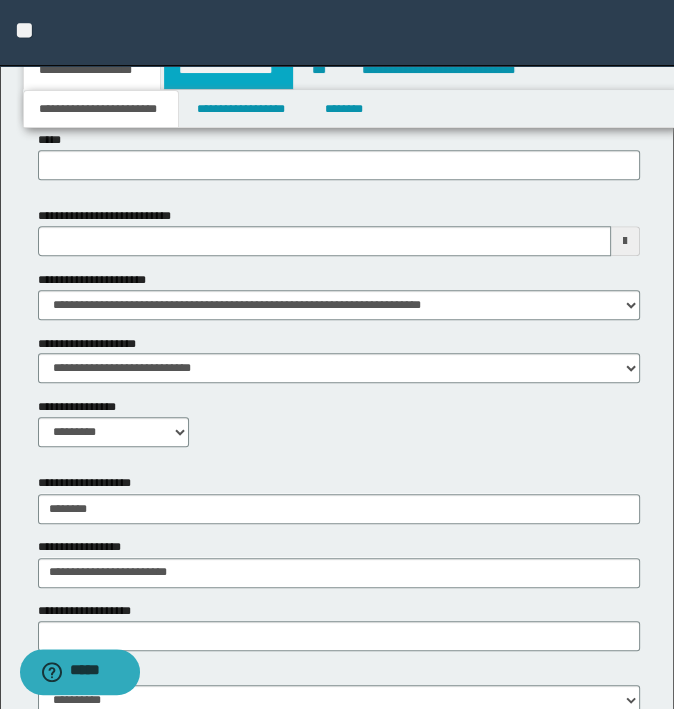 click on "**********" at bounding box center [228, 70] 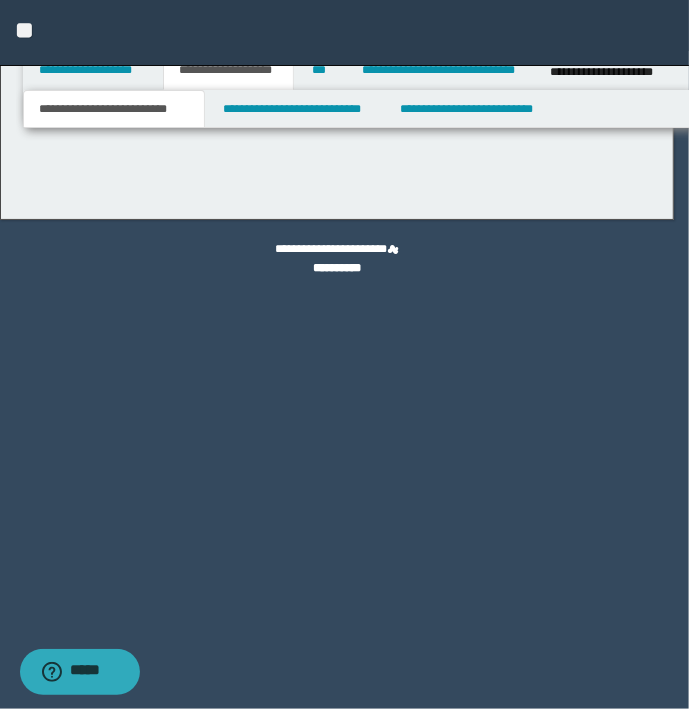 scroll, scrollTop: 0, scrollLeft: 0, axis: both 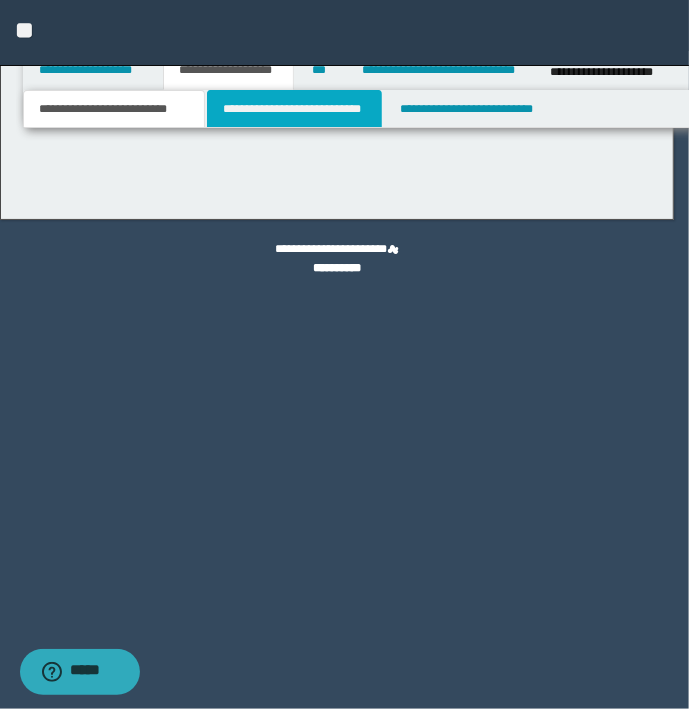 click on "**********" at bounding box center (294, 109) 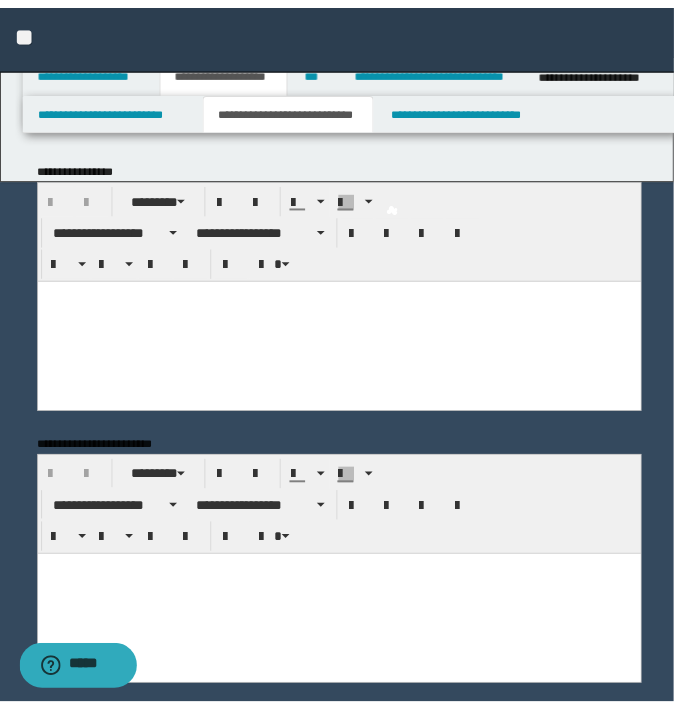 scroll, scrollTop: 0, scrollLeft: 0, axis: both 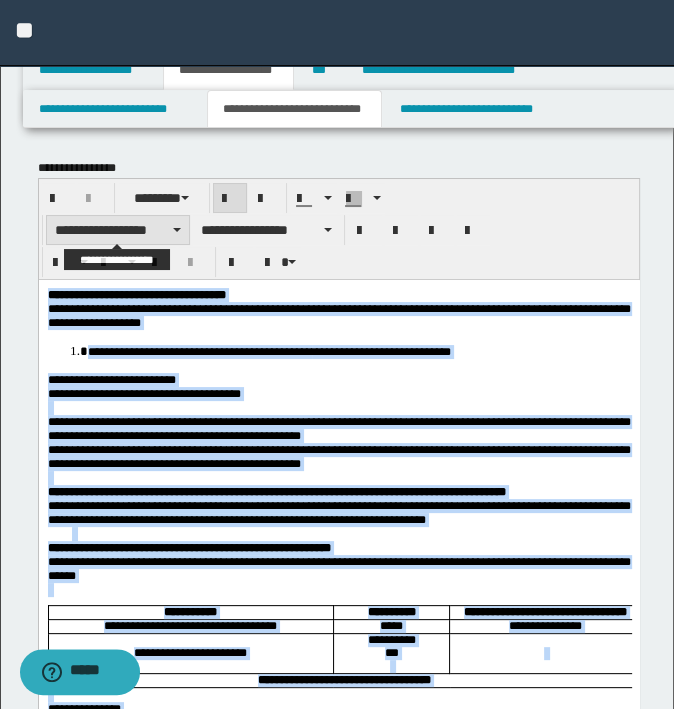 click on "**********" at bounding box center [118, 230] 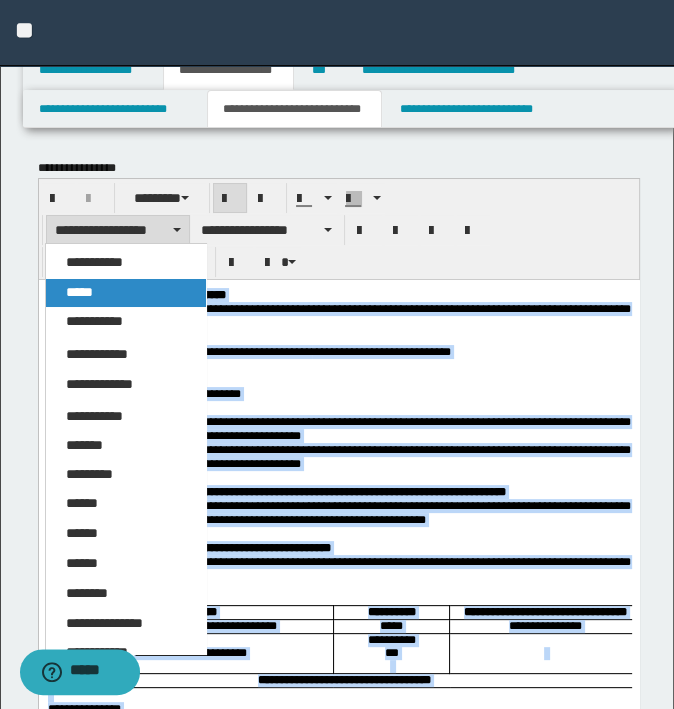 click on "*****" at bounding box center (126, 293) 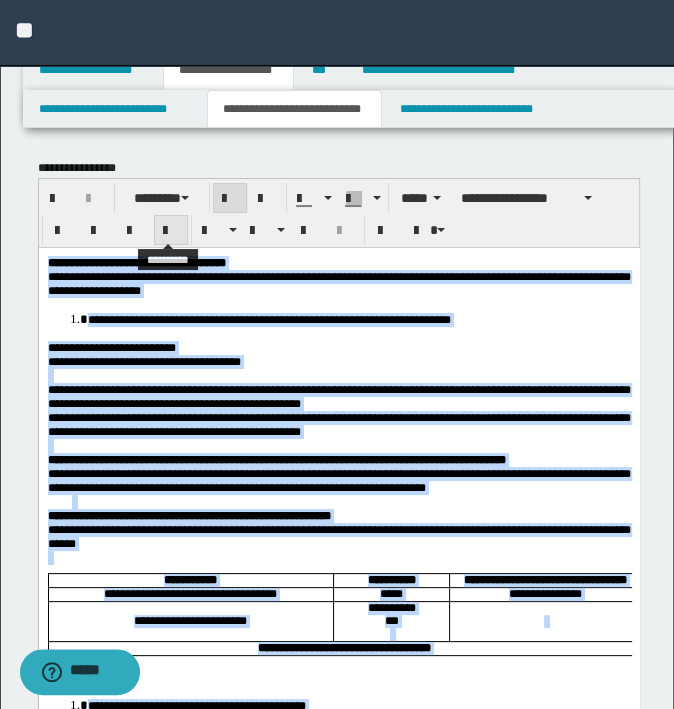 click at bounding box center [171, 231] 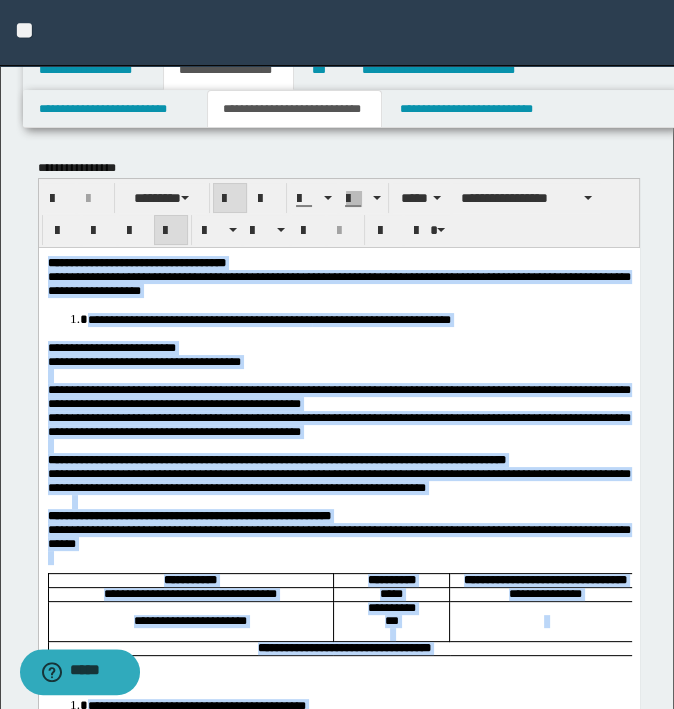 click on "**********" at bounding box center (338, 347) 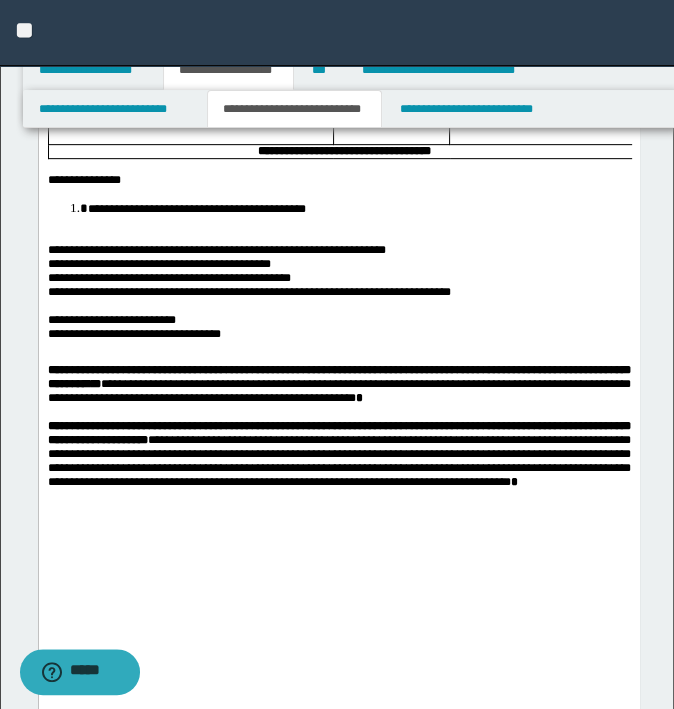 scroll, scrollTop: 500, scrollLeft: 0, axis: vertical 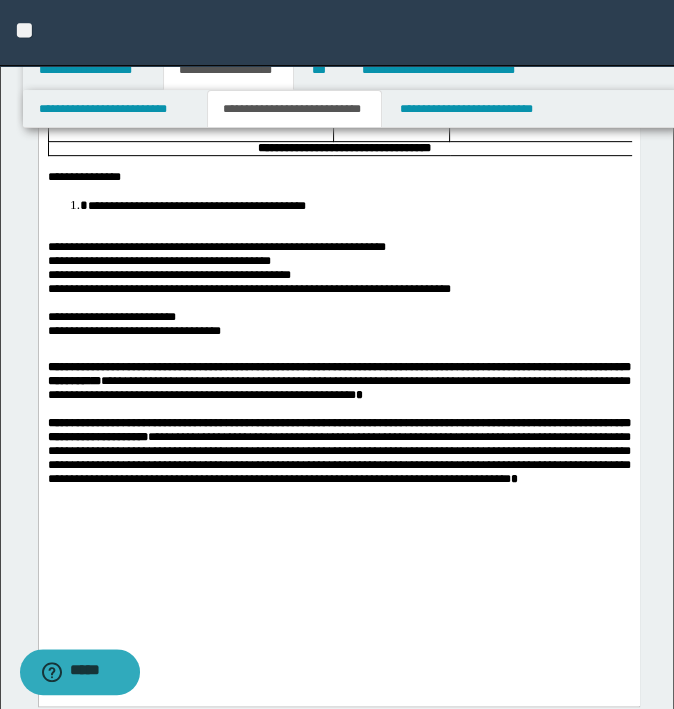click on "**********" at bounding box center [248, 289] 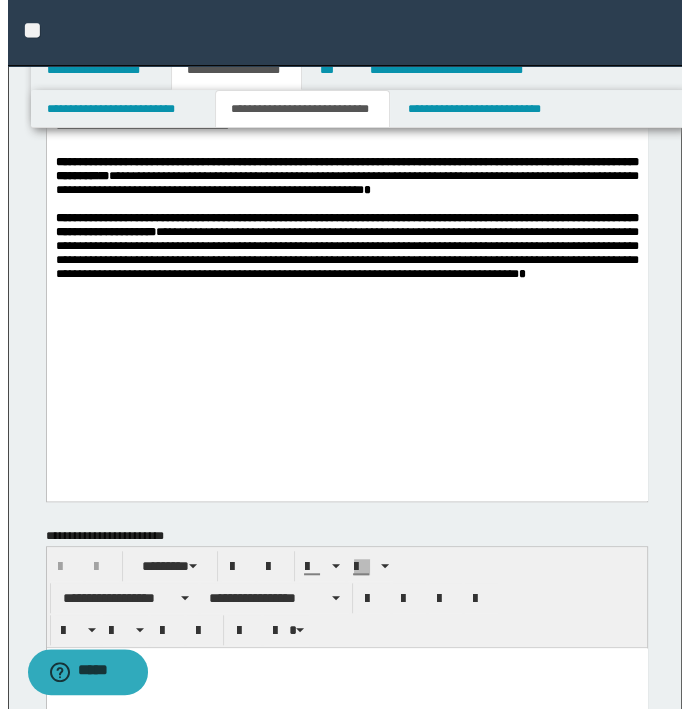 scroll, scrollTop: 1000, scrollLeft: 0, axis: vertical 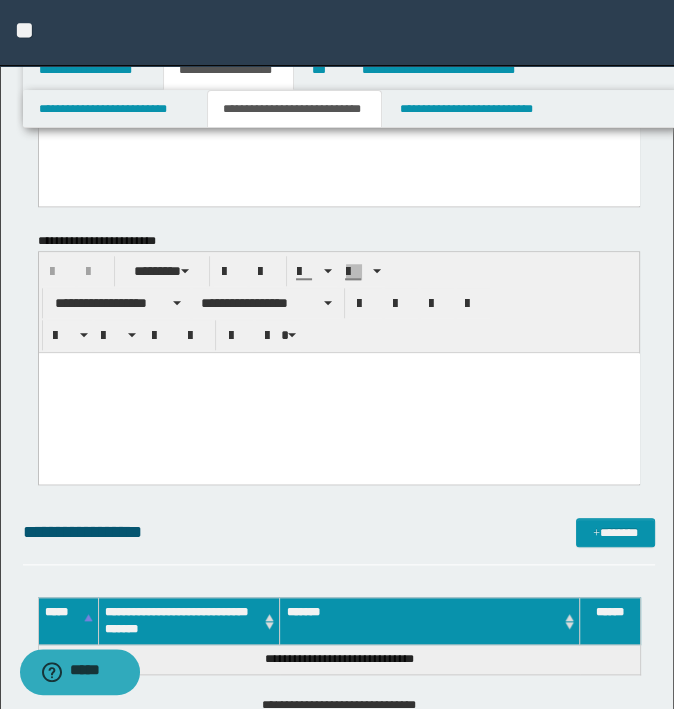click at bounding box center [338, 393] 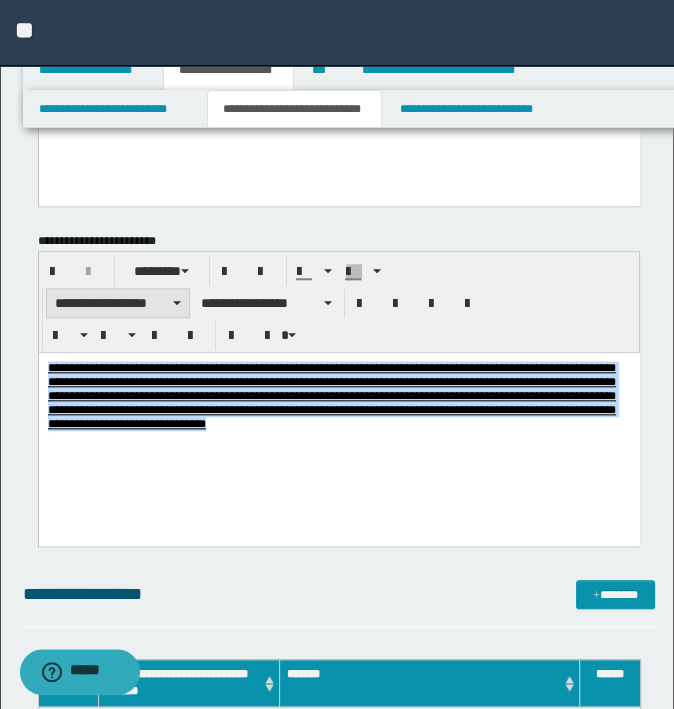 click on "**********" at bounding box center (118, 303) 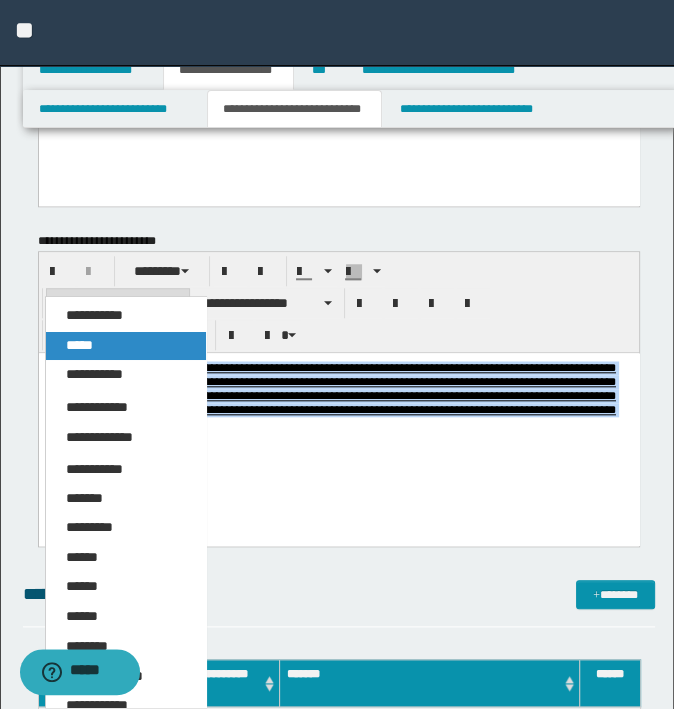 drag, startPoint x: 139, startPoint y: 345, endPoint x: 124, endPoint y: 1, distance: 344.32687 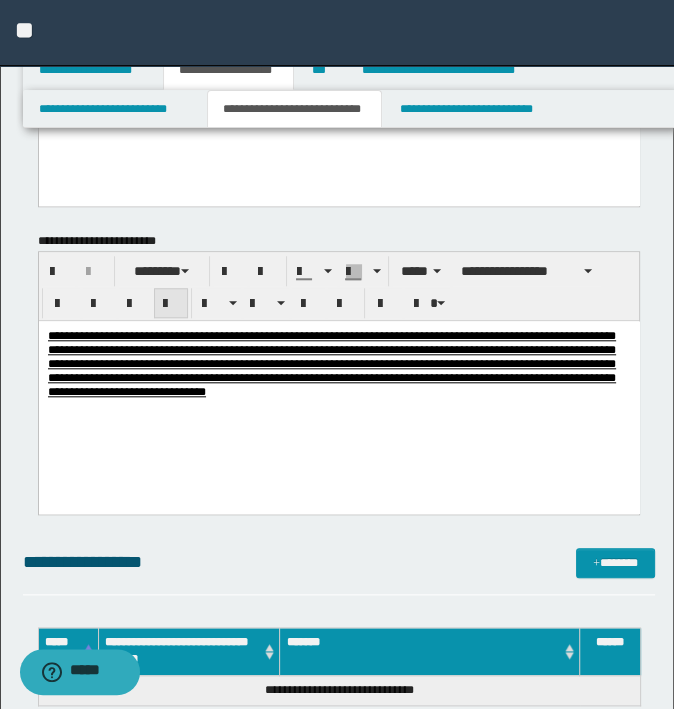 click at bounding box center (171, 303) 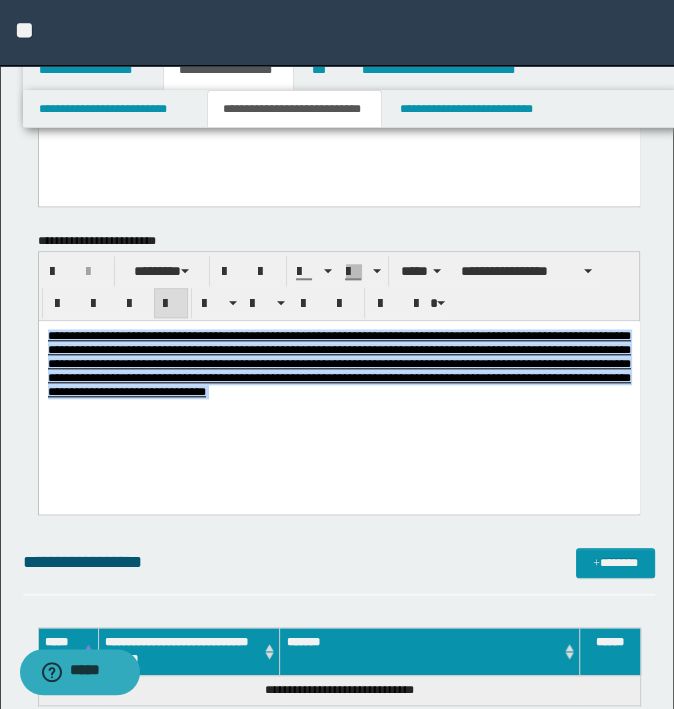 click on "**********" at bounding box center [338, 389] 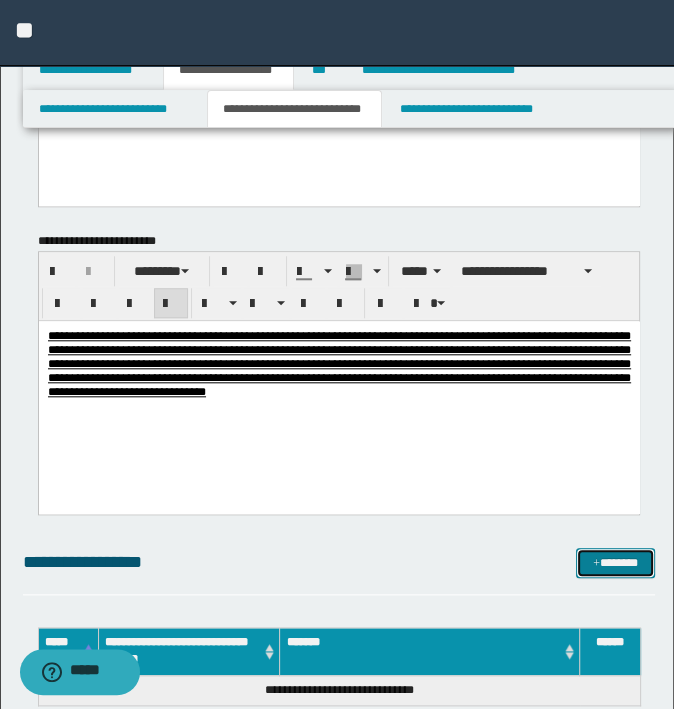 drag, startPoint x: 605, startPoint y: 556, endPoint x: 666, endPoint y: 547, distance: 61.66036 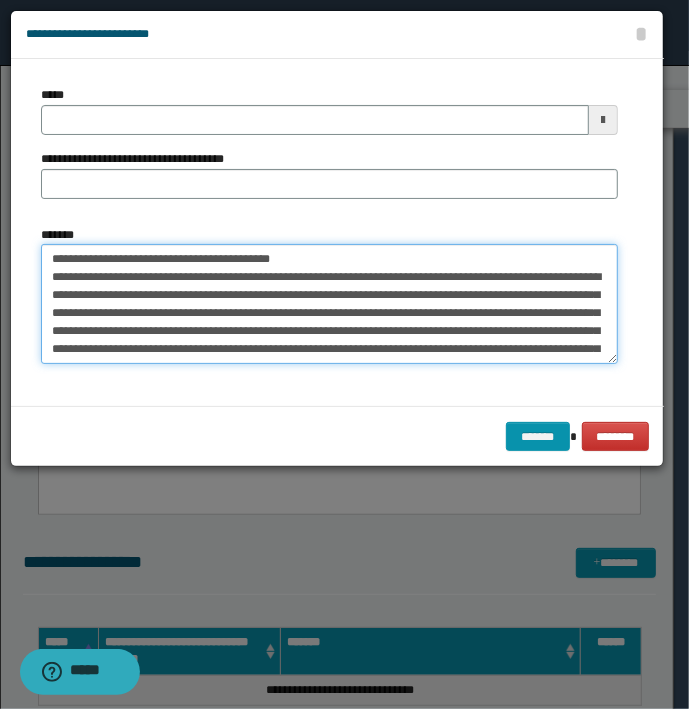 click on "*******" at bounding box center [329, 304] 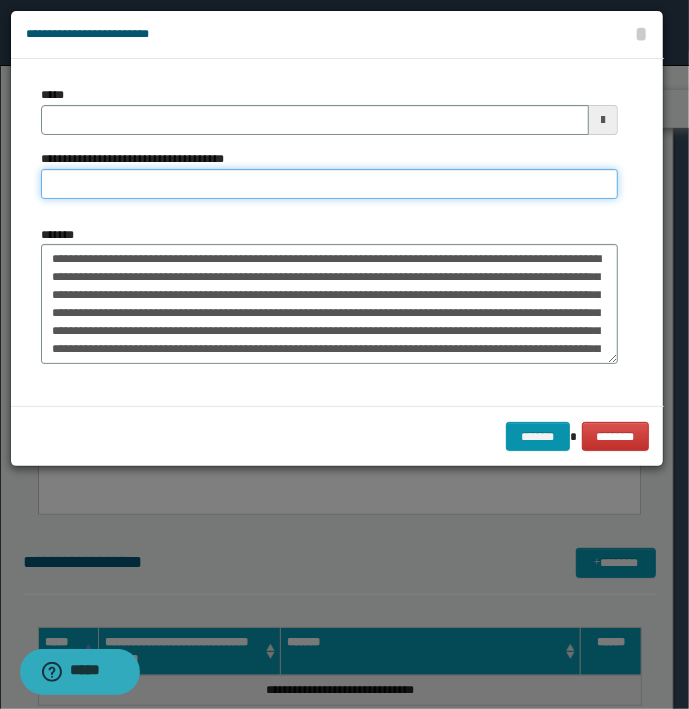 type on "**********" 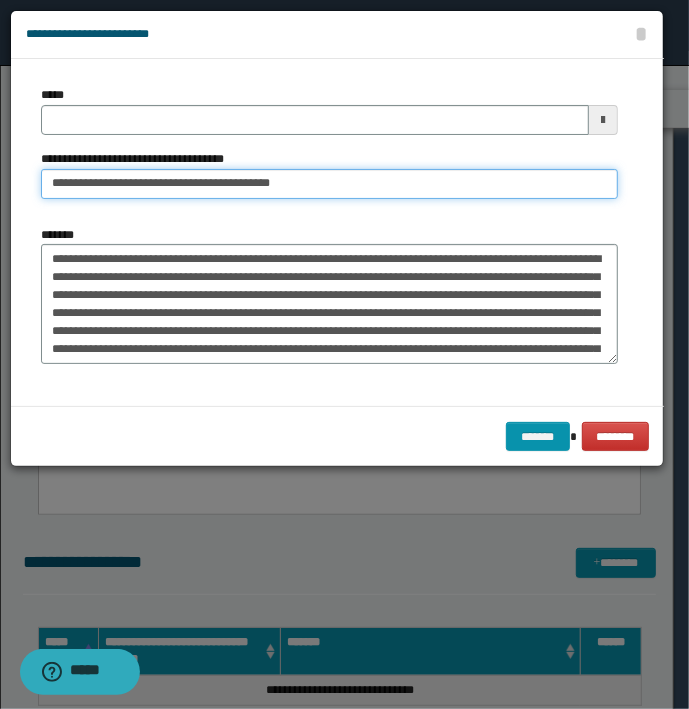 type 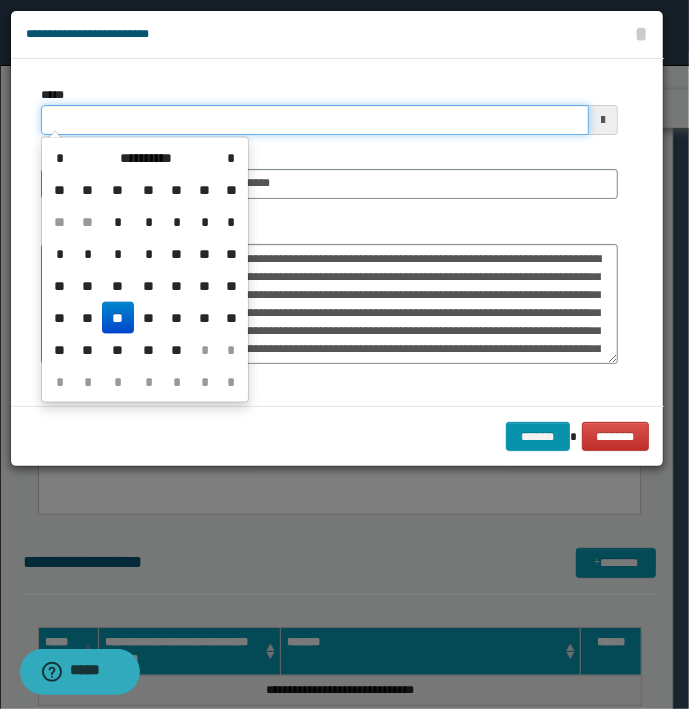 click on "*****" at bounding box center (315, 120) 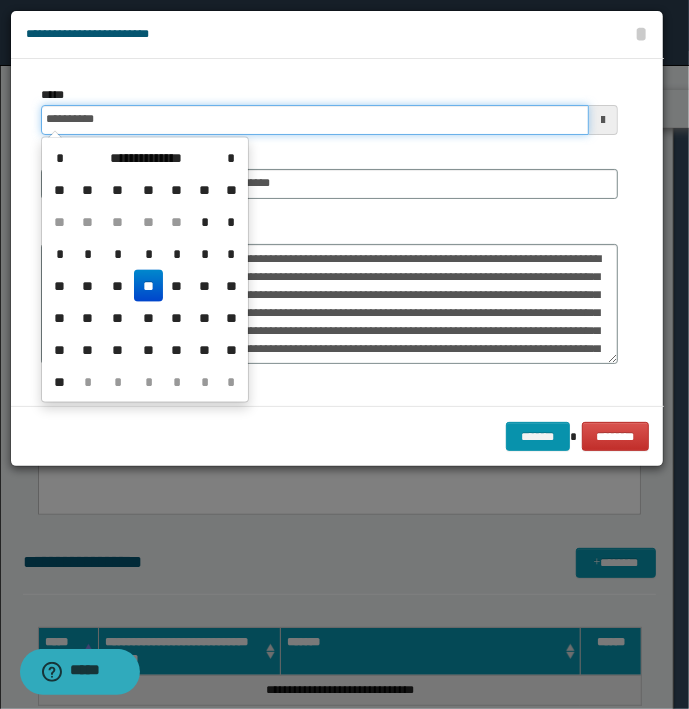 type on "**********" 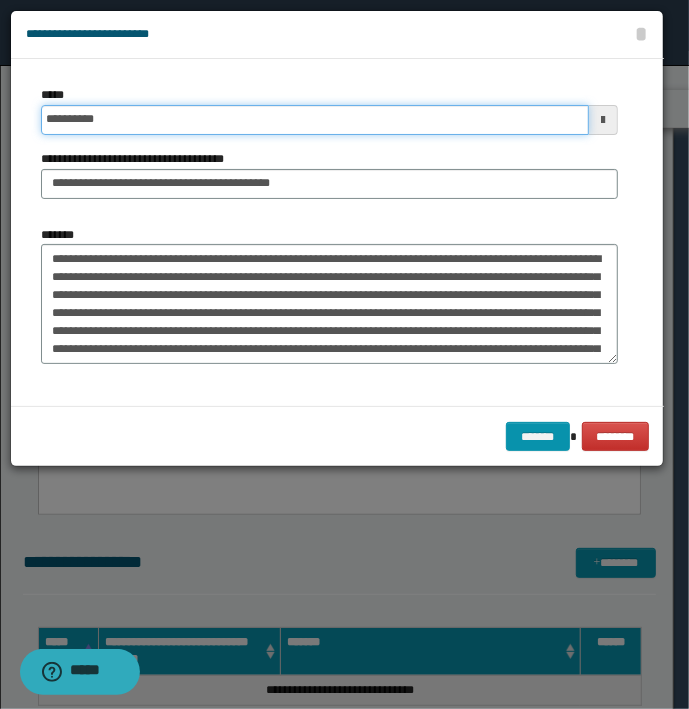 click on "*******" at bounding box center [538, 437] 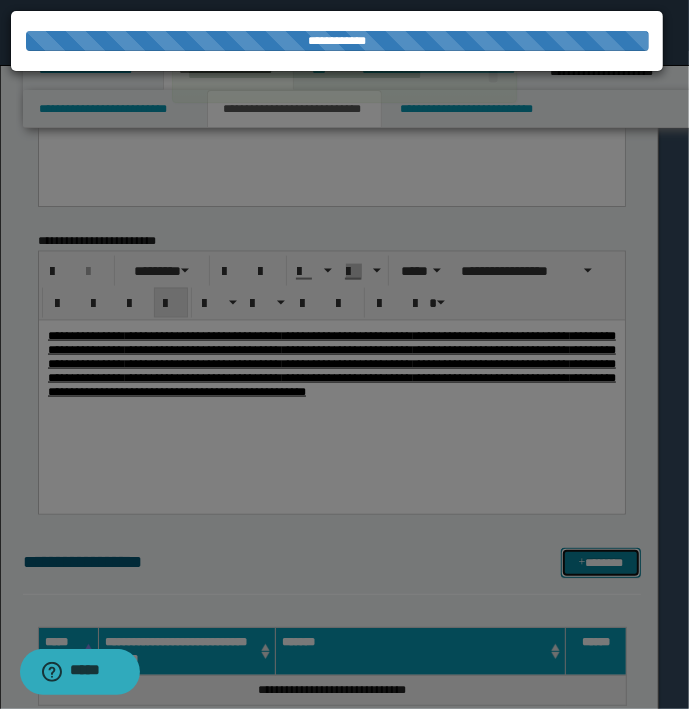 type 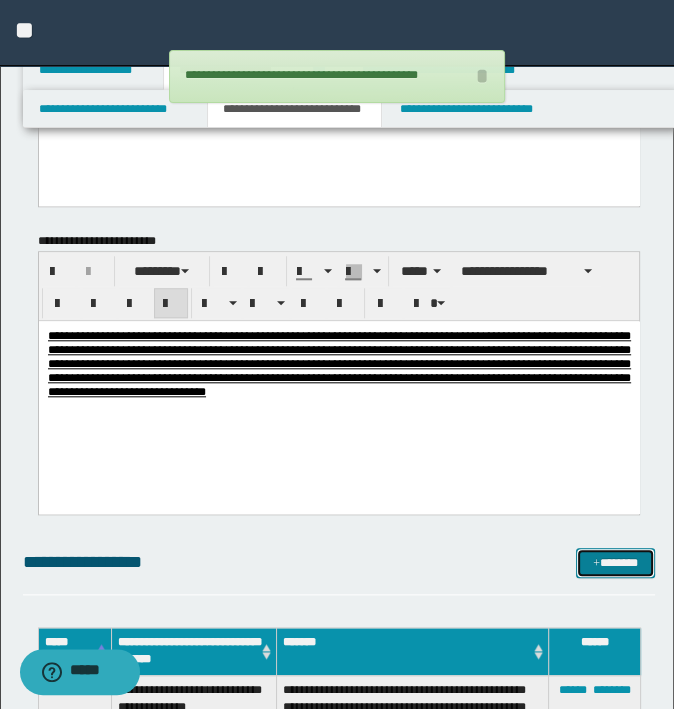 click on "*******" at bounding box center [615, 563] 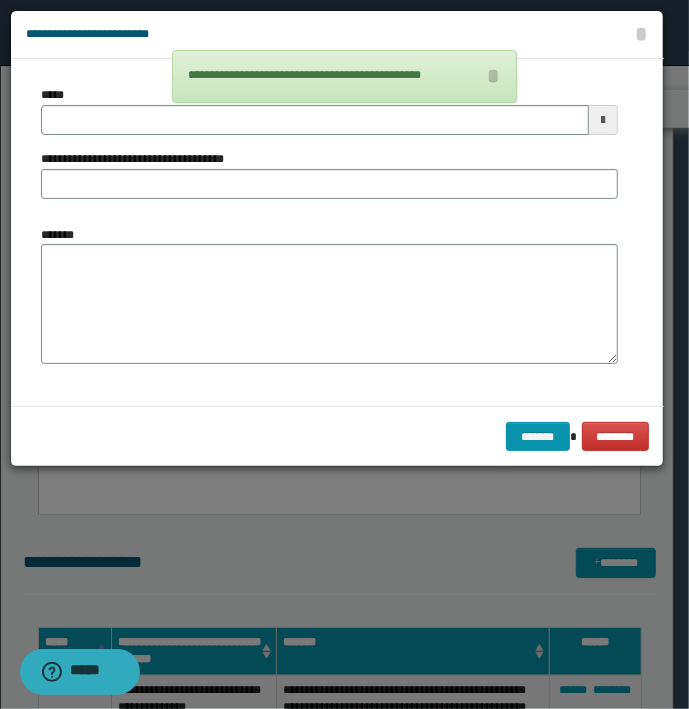type 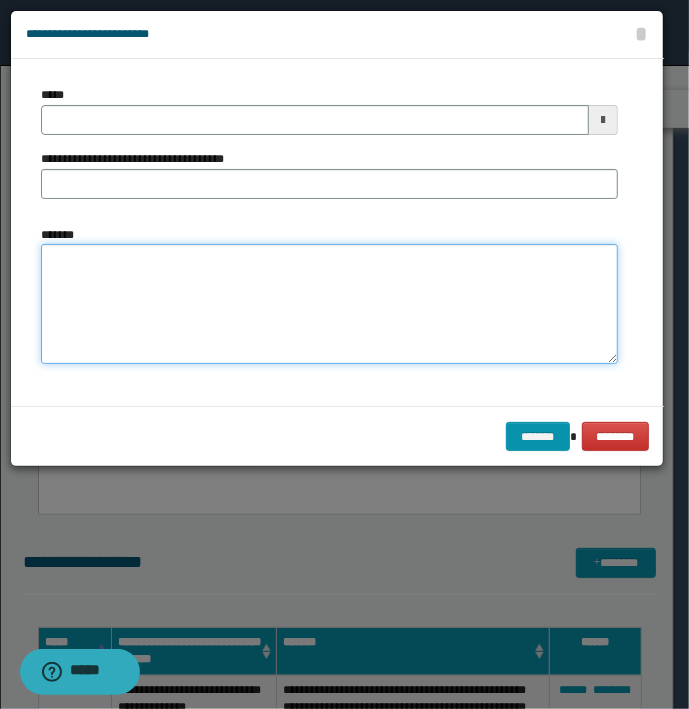 click on "*******" at bounding box center [329, 304] 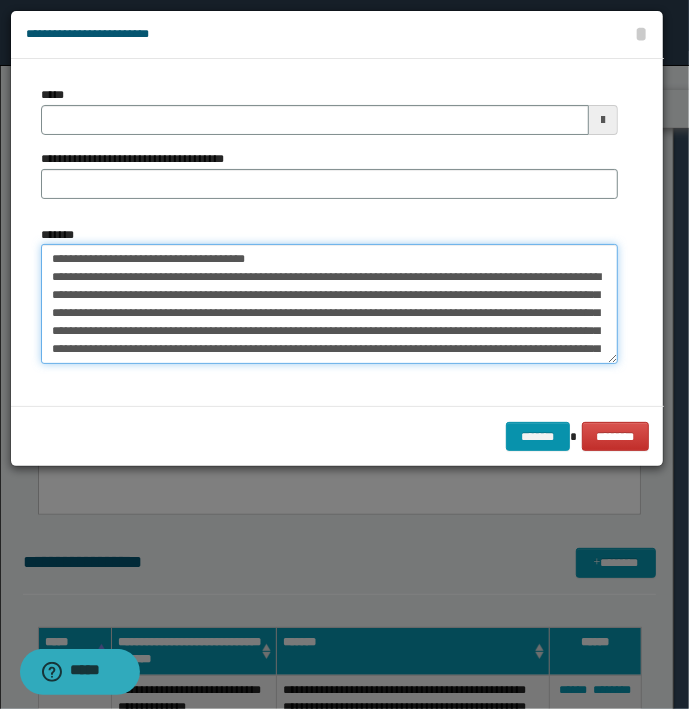 click on "*******" at bounding box center (329, 304) 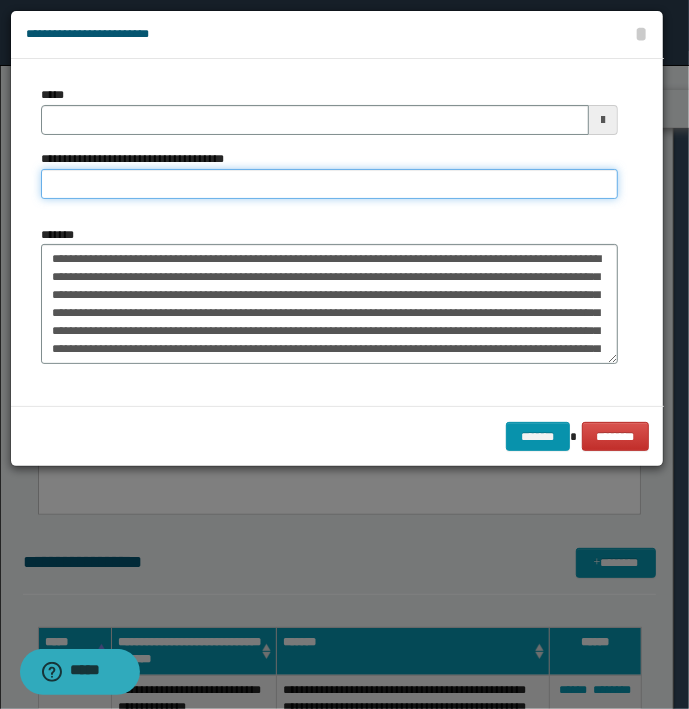 type on "**********" 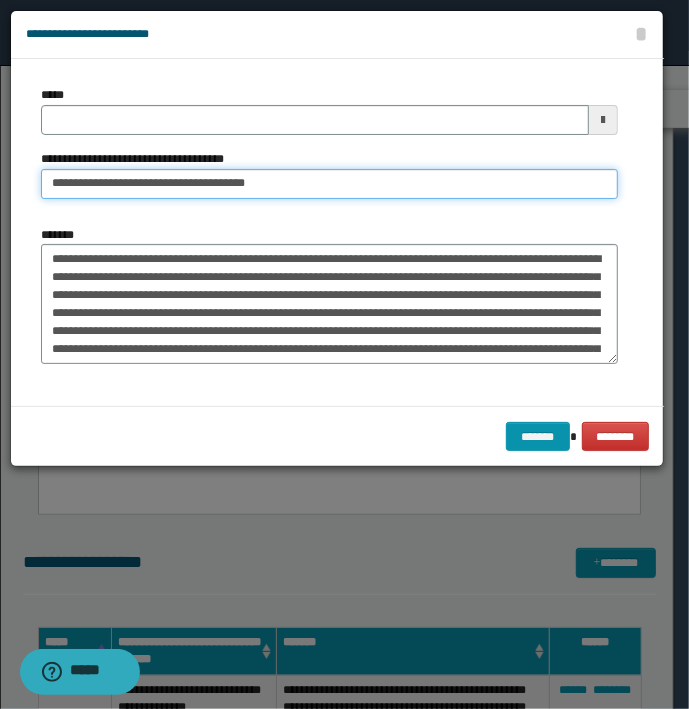 type 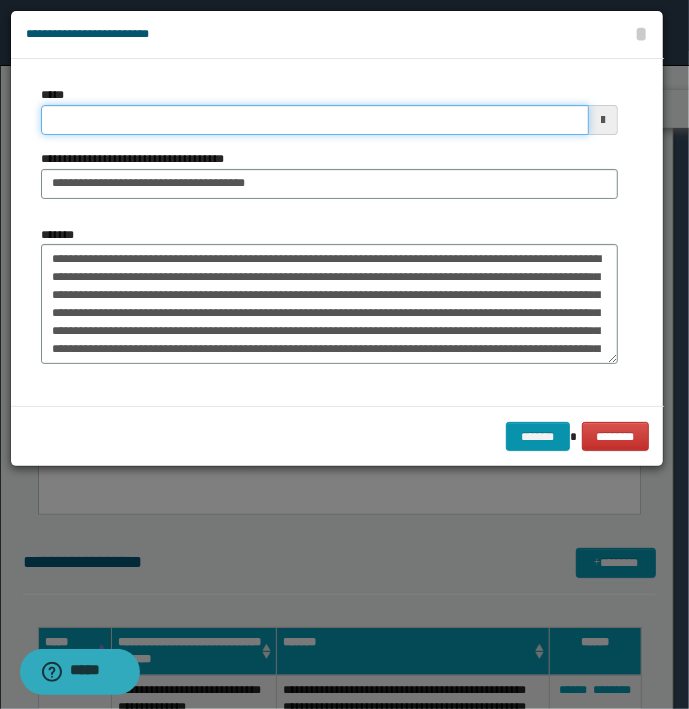 click on "*****" at bounding box center [315, 120] 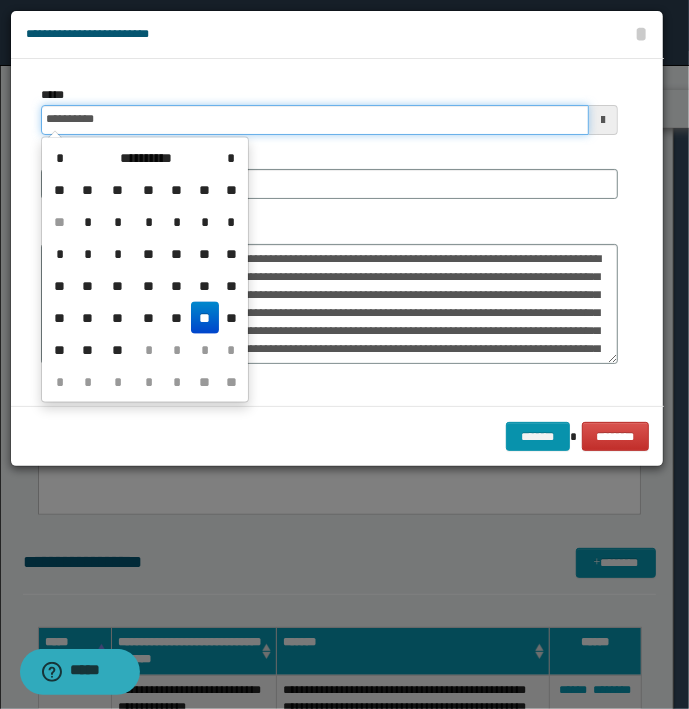 type on "**********" 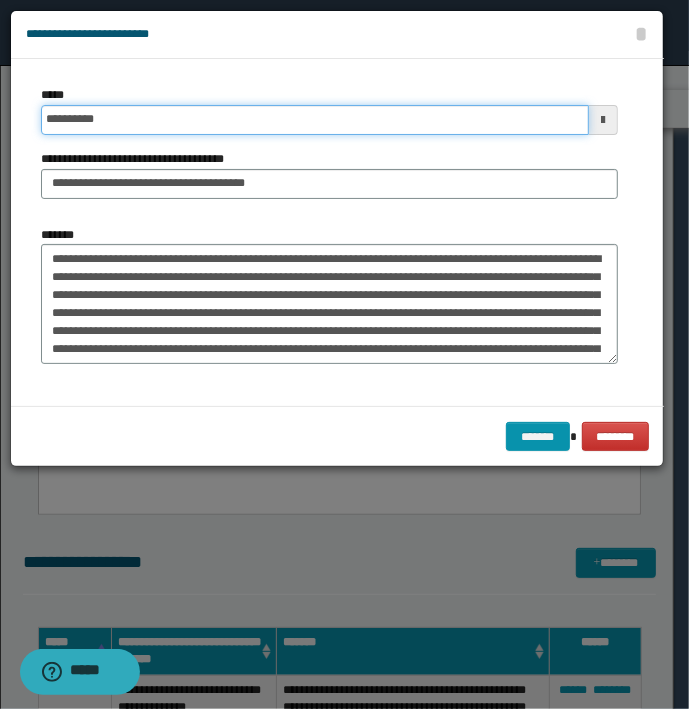 click on "*******" at bounding box center (538, 437) 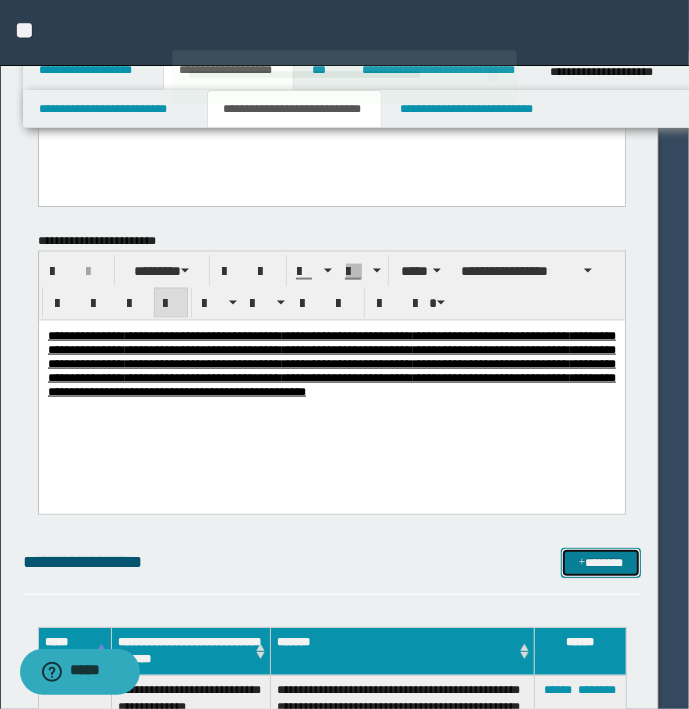type 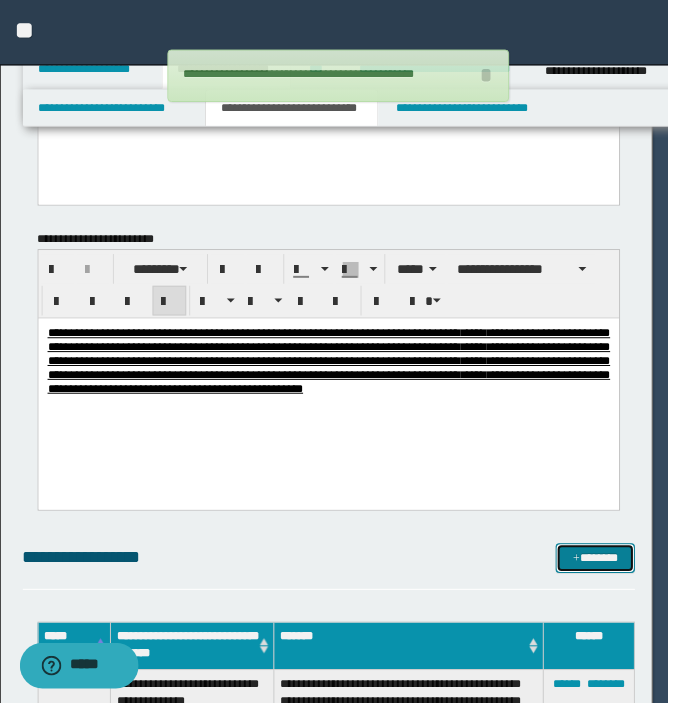 click on "*******" at bounding box center [600, 563] 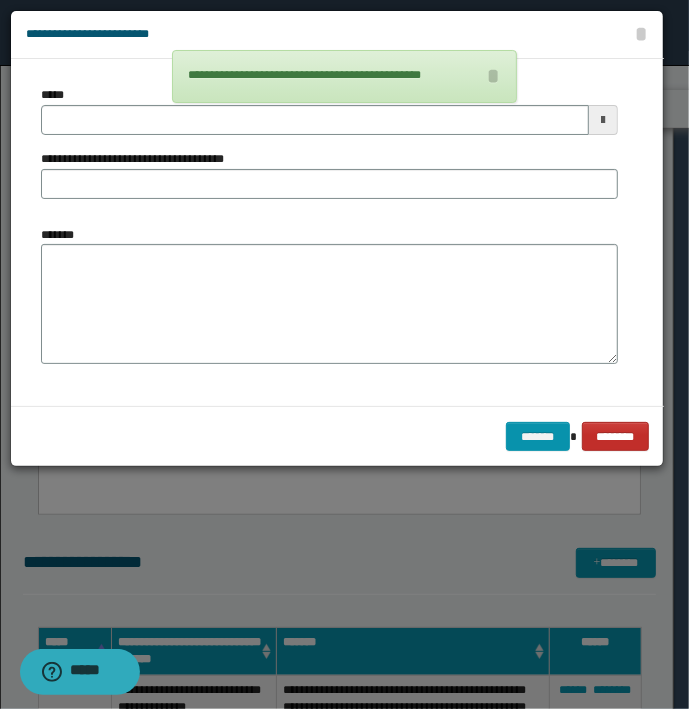 type 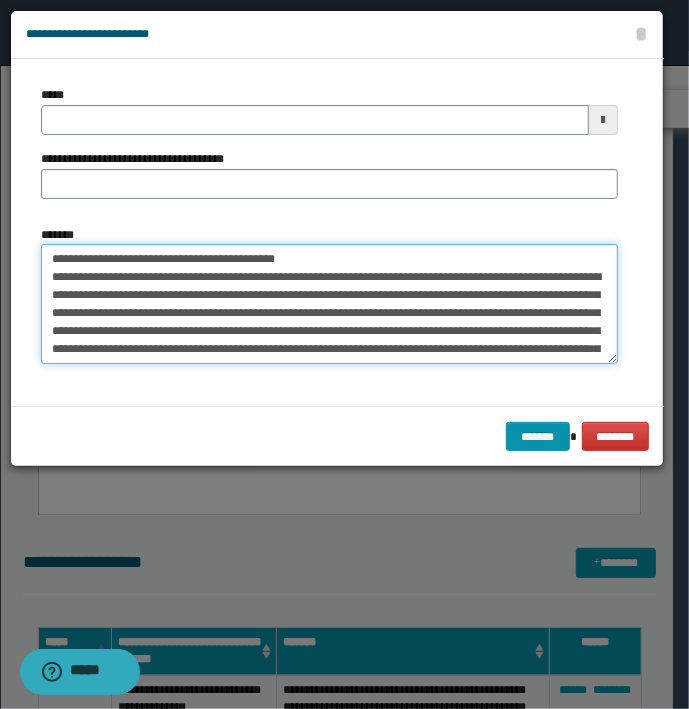click on "*******" at bounding box center [329, 304] 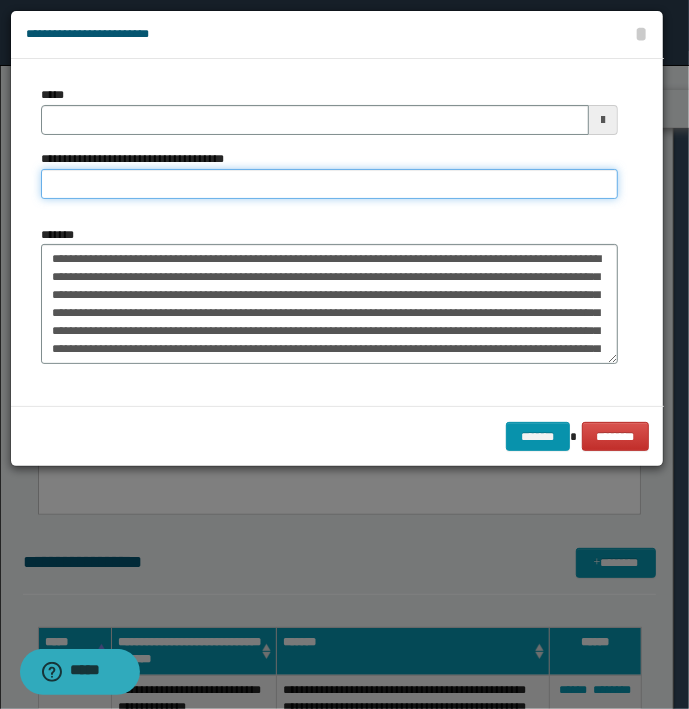 type on "**********" 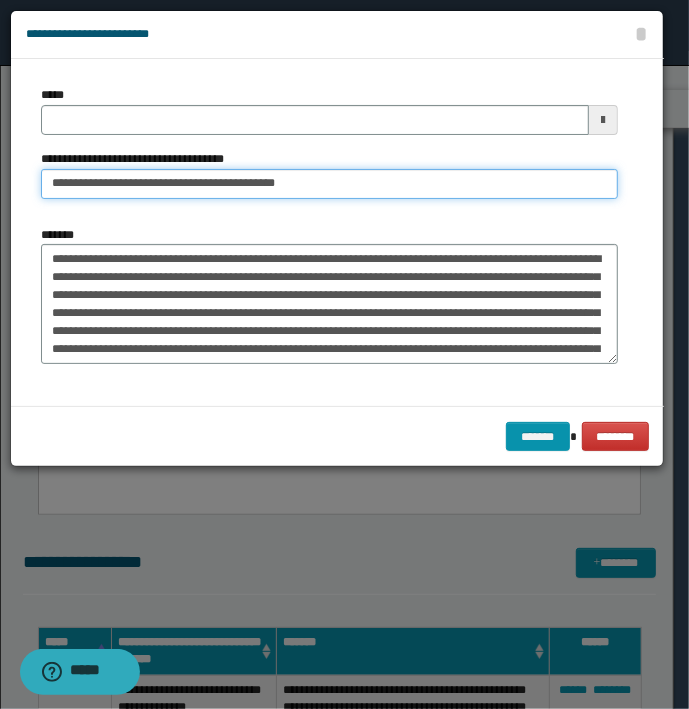 type 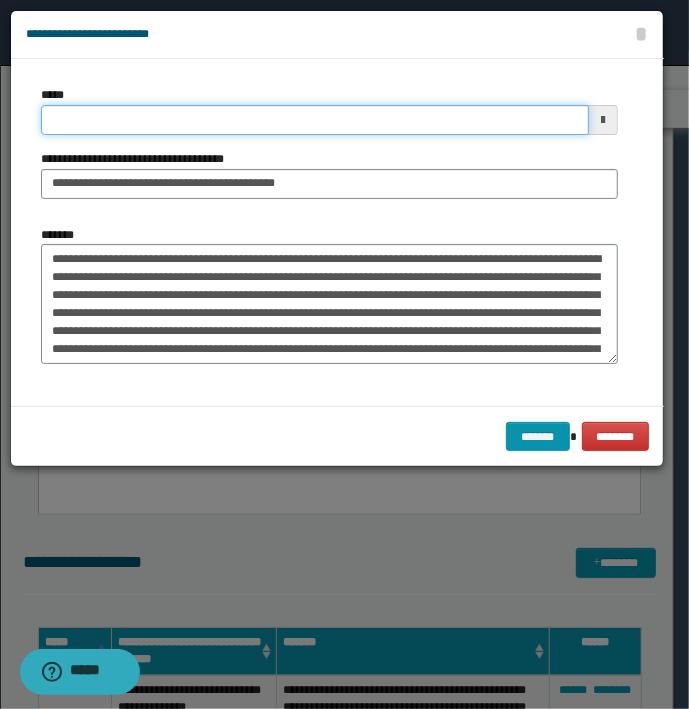 drag, startPoint x: 66, startPoint y: 122, endPoint x: 86, endPoint y: 127, distance: 20.615528 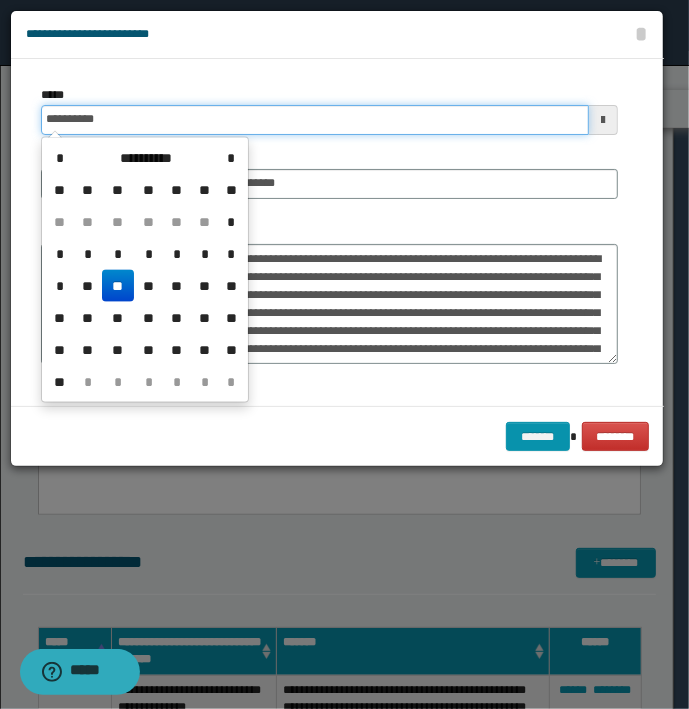 type on "**********" 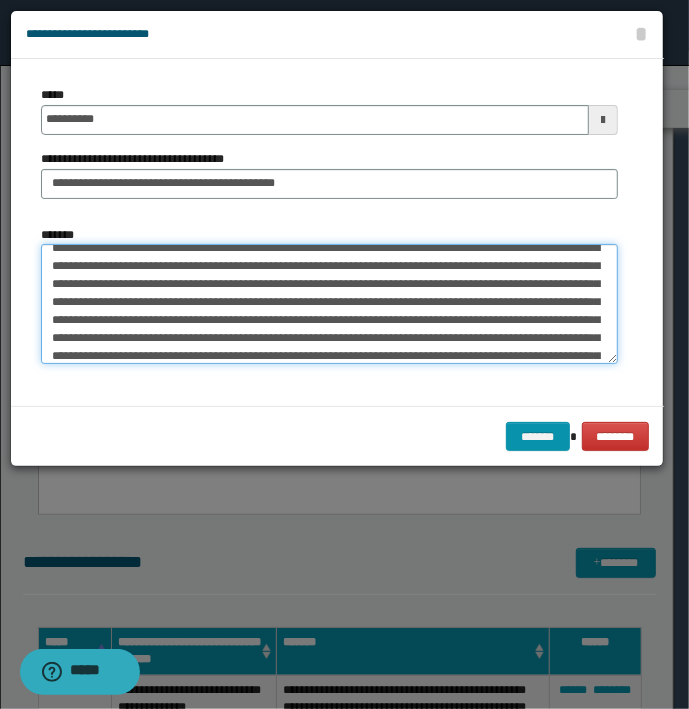scroll, scrollTop: 100, scrollLeft: 0, axis: vertical 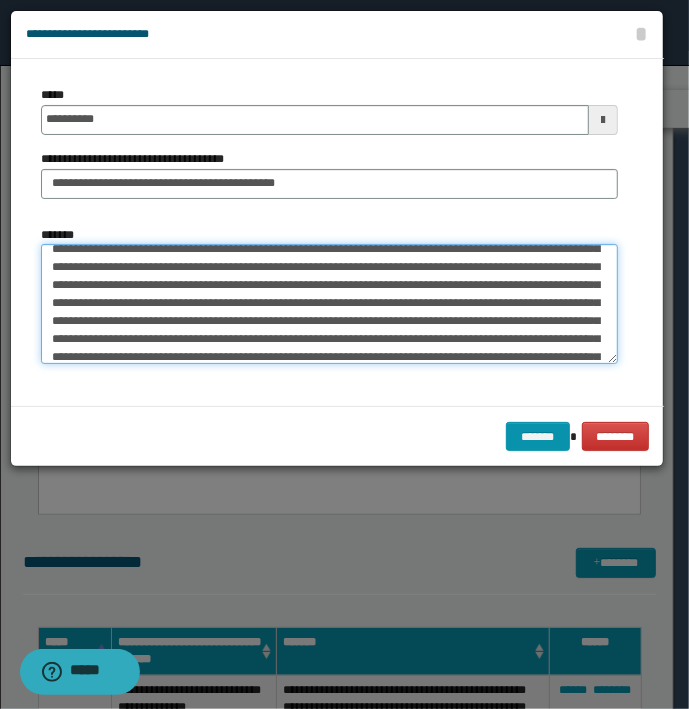 click on "*******" at bounding box center [329, 303] 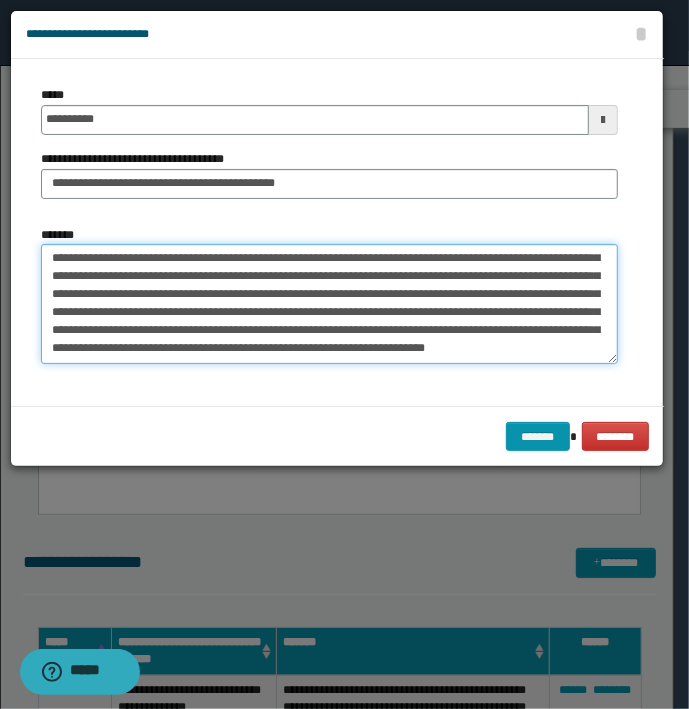 scroll, scrollTop: 197, scrollLeft: 0, axis: vertical 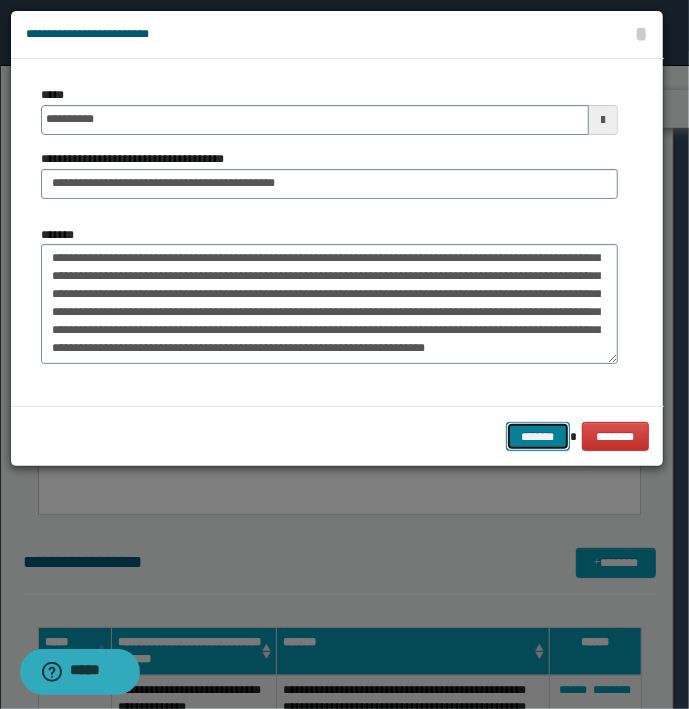 click on "*******" at bounding box center [538, 437] 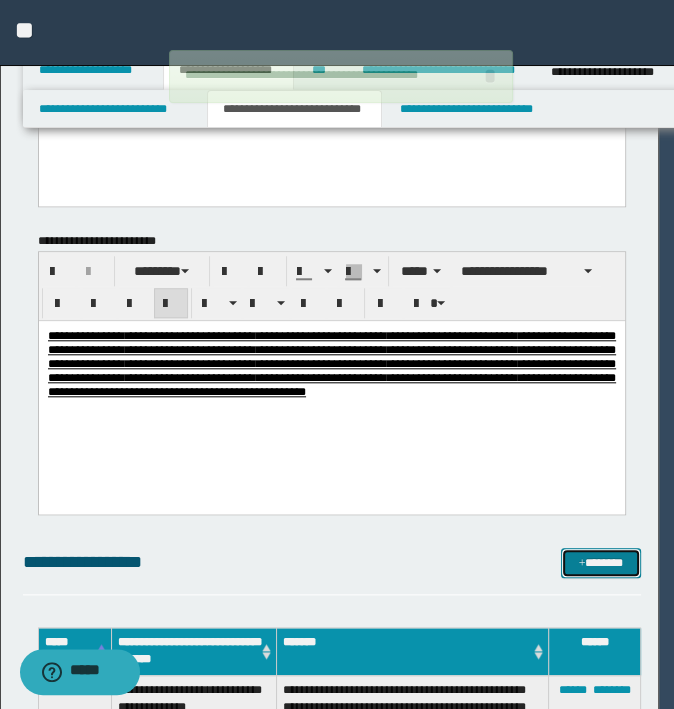 type 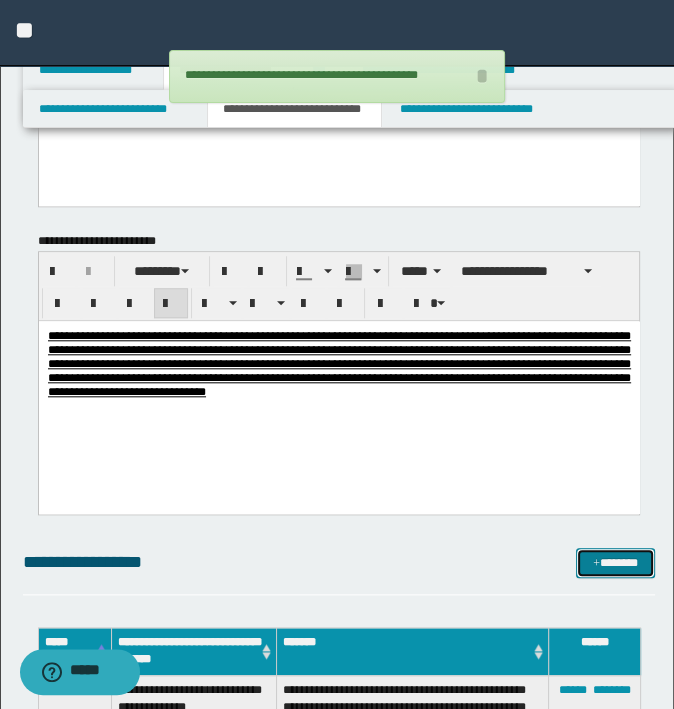 click on "*******" at bounding box center (615, 563) 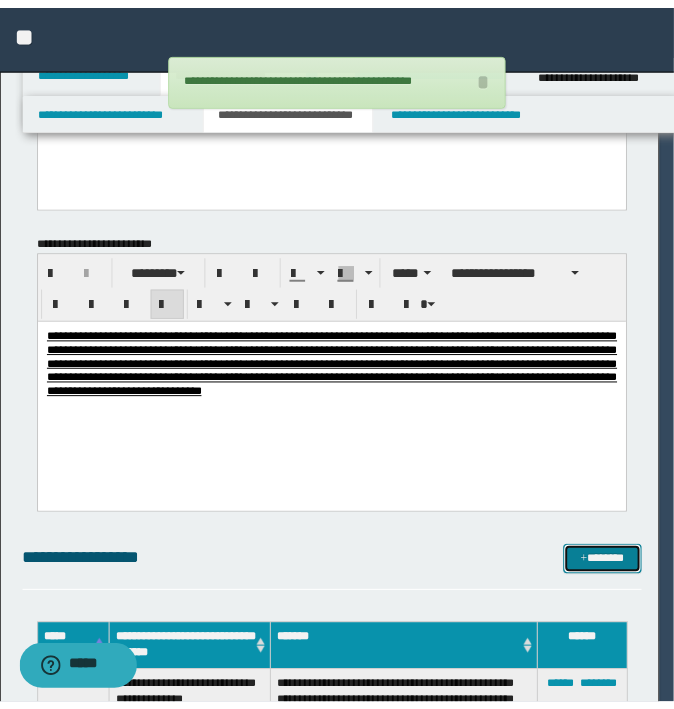 scroll, scrollTop: 0, scrollLeft: 0, axis: both 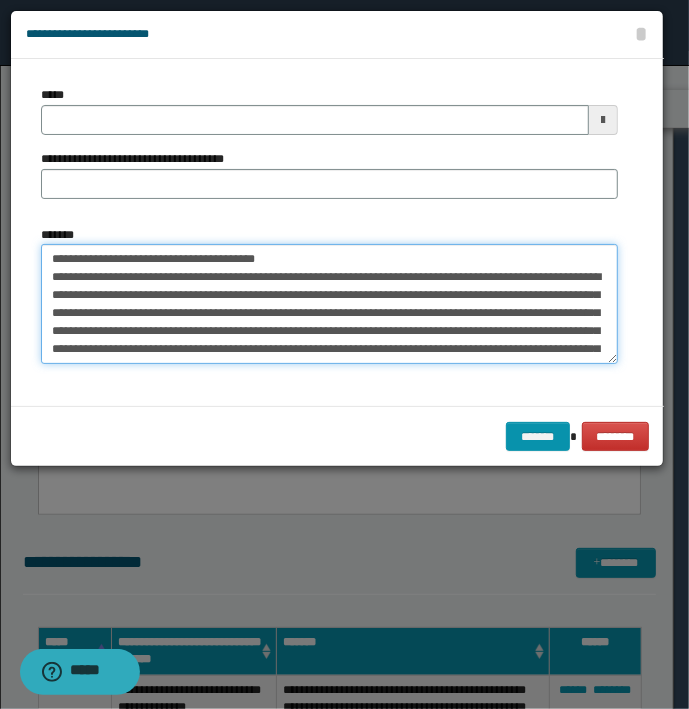 click on "*******" at bounding box center (329, 303) 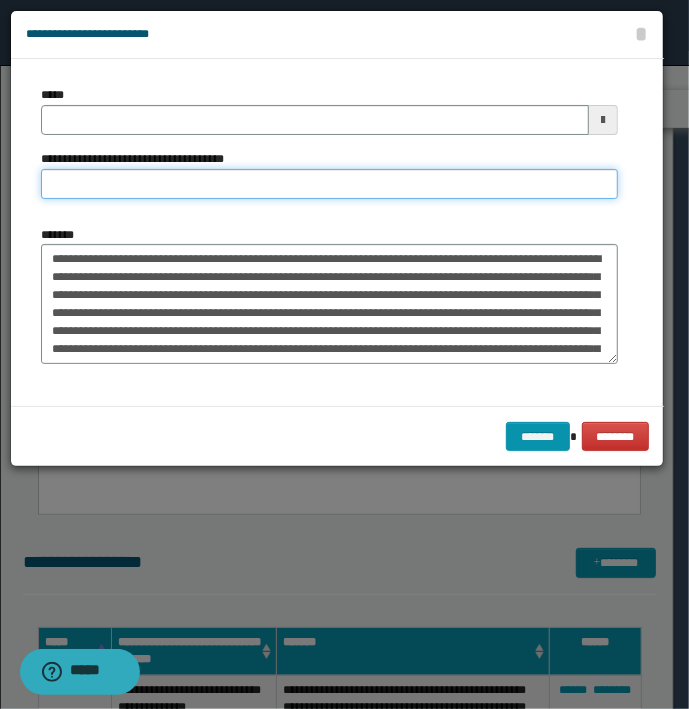 type on "**********" 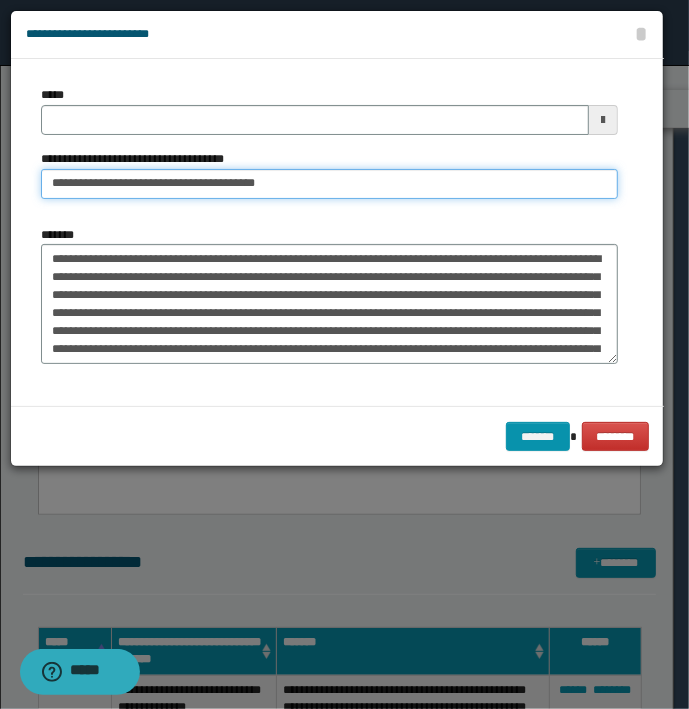 type 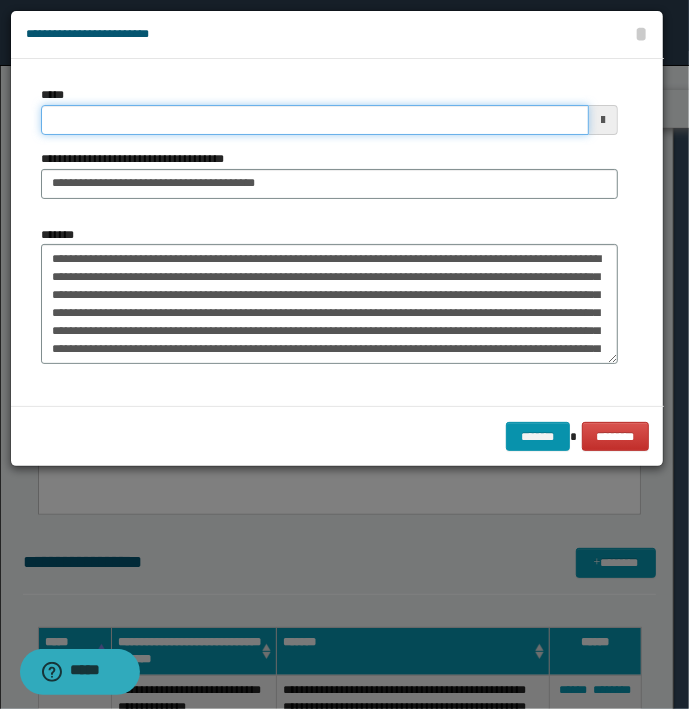click on "*****" at bounding box center [315, 120] 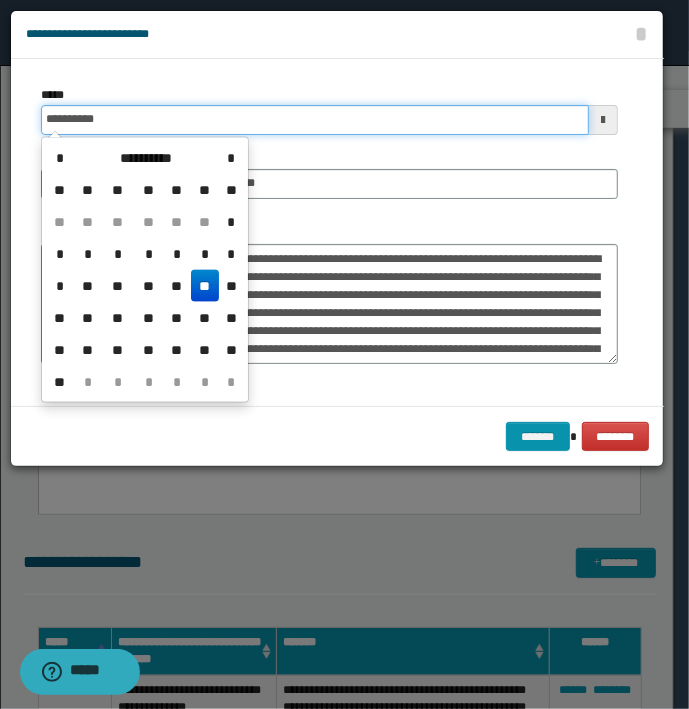 type on "**********" 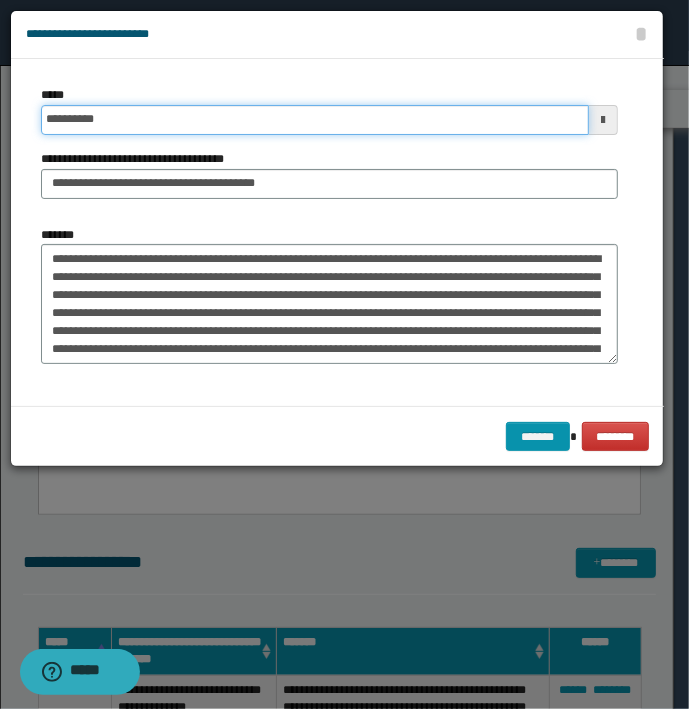 click on "*******" at bounding box center (538, 437) 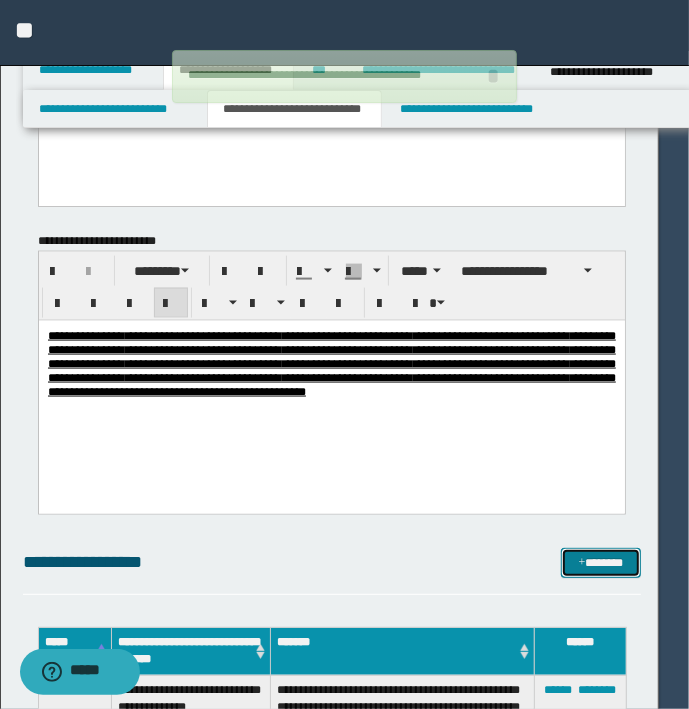 type 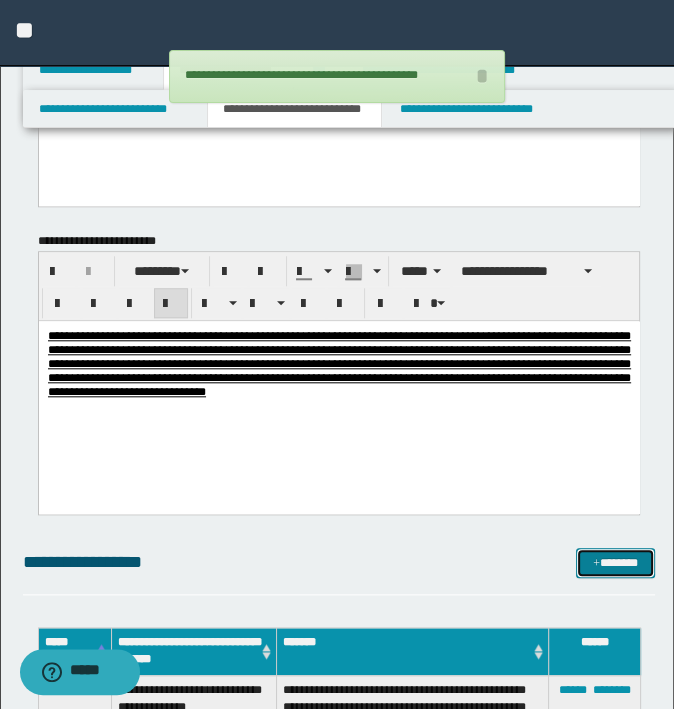 click on "*******" at bounding box center (615, 563) 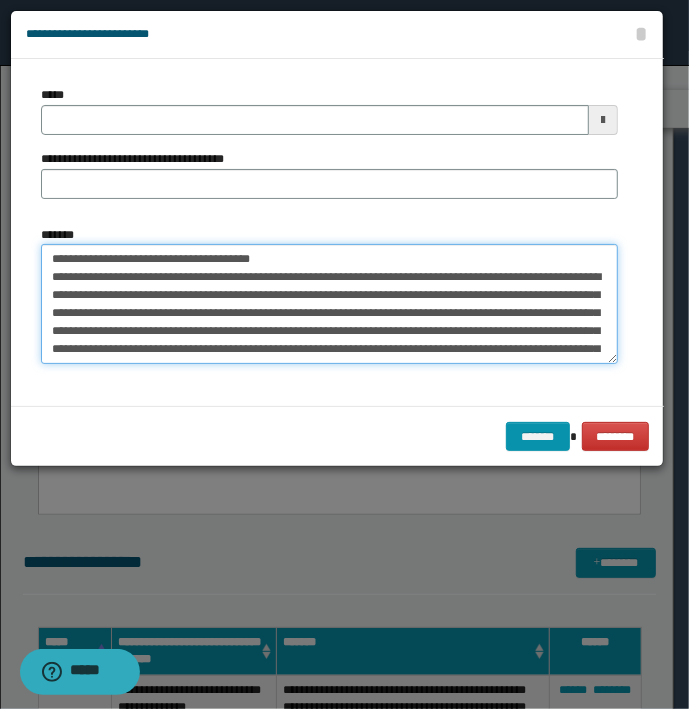 click on "**********" at bounding box center (329, 303) 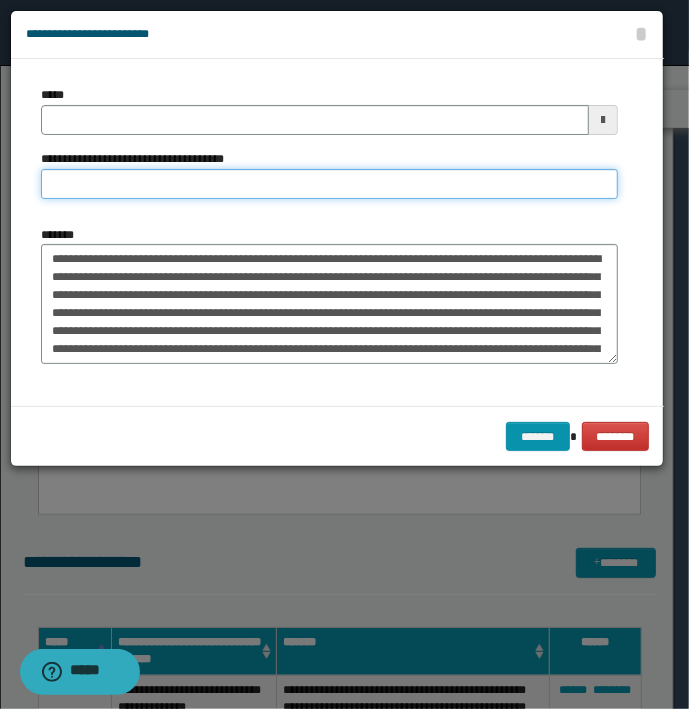 type on "**********" 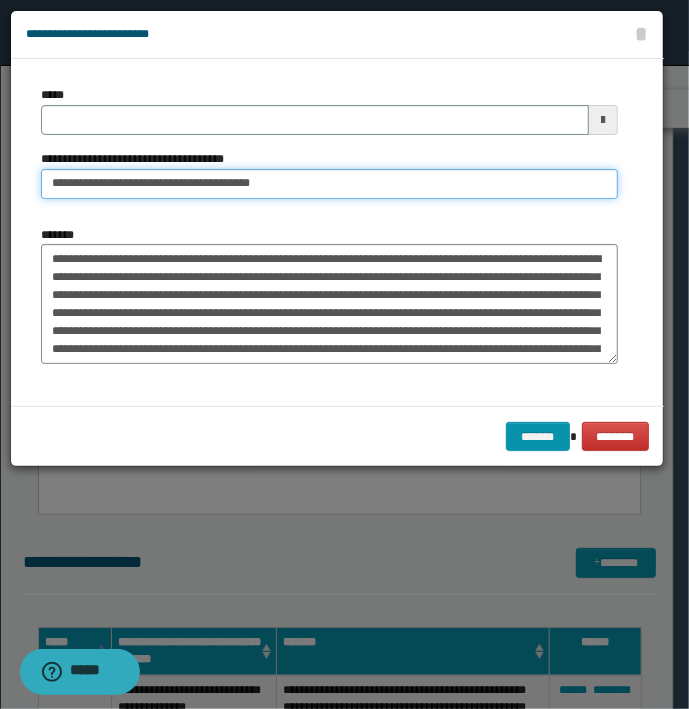 type 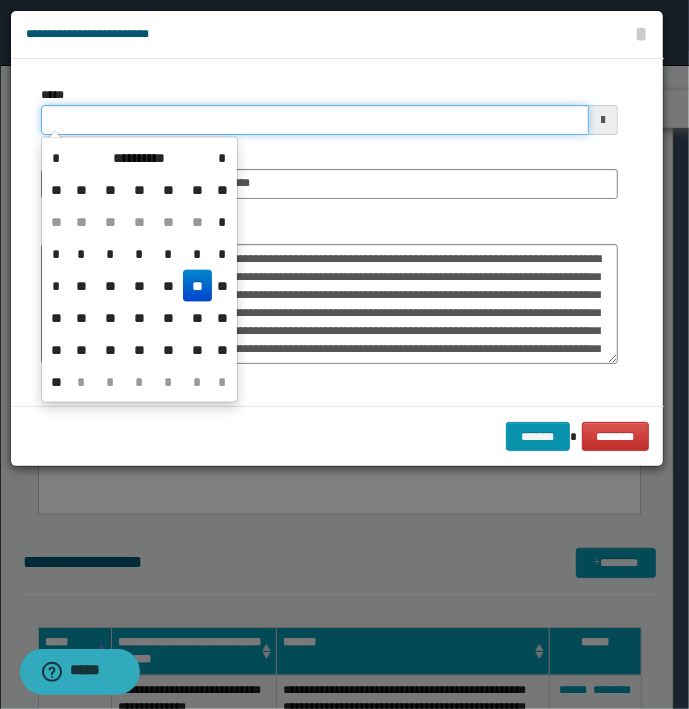 click on "*****" at bounding box center [315, 120] 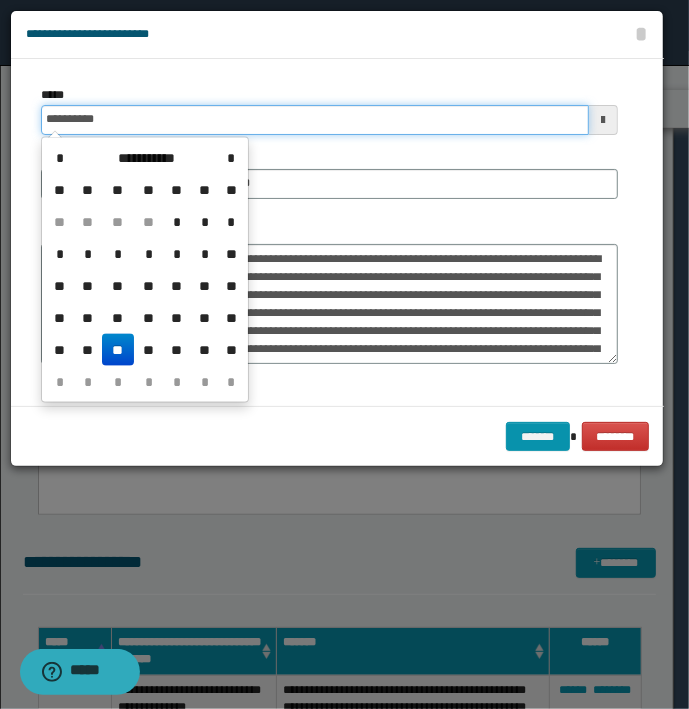 type on "**********" 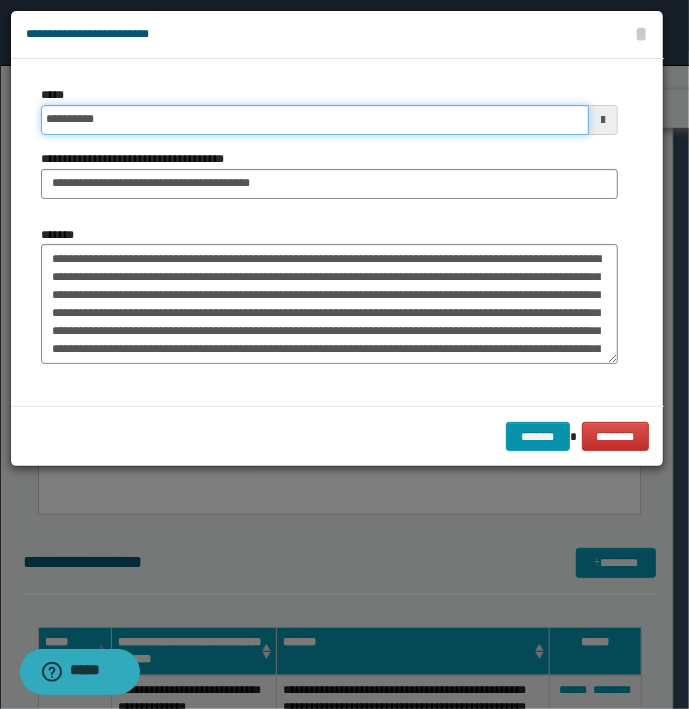 click on "*******" at bounding box center [538, 437] 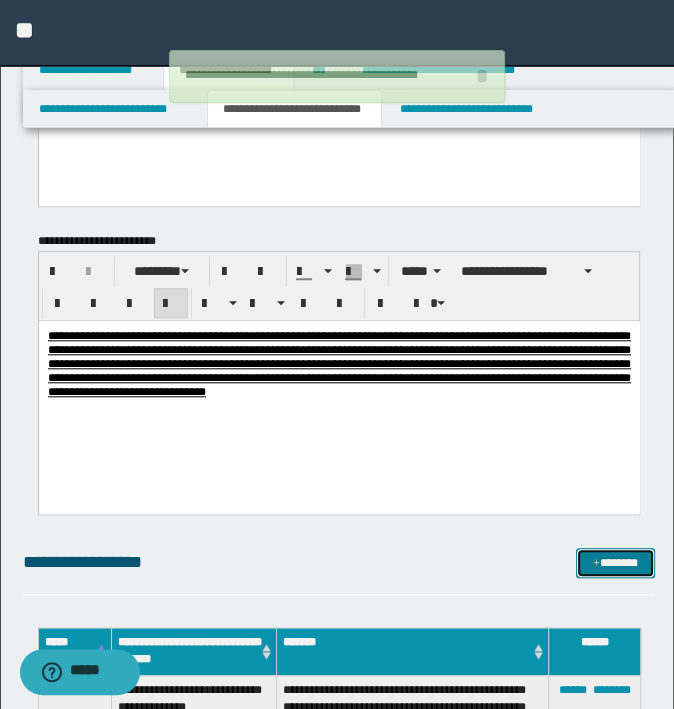 type 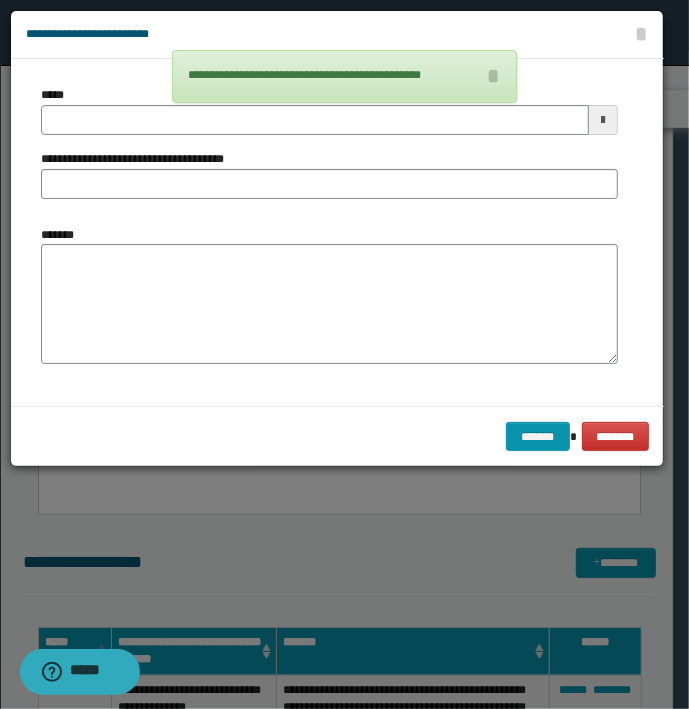 type 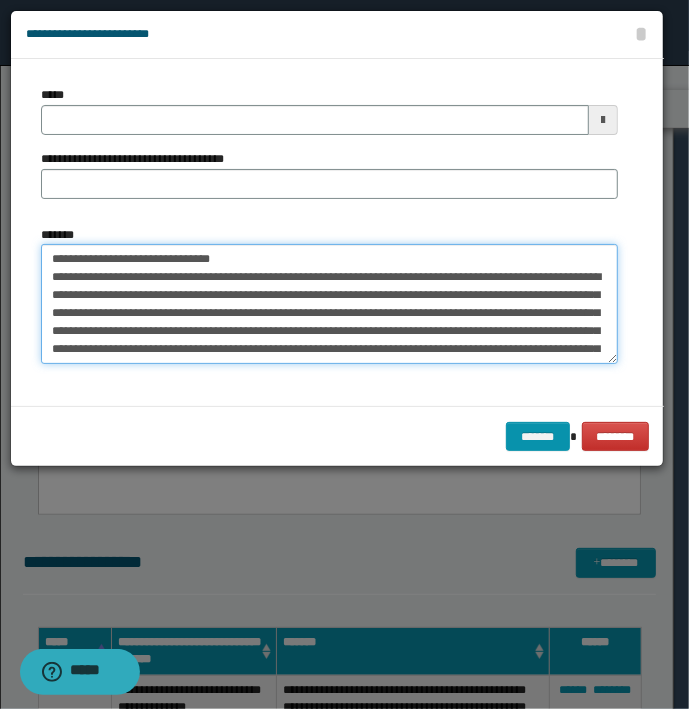 click on "*******" at bounding box center [329, 303] 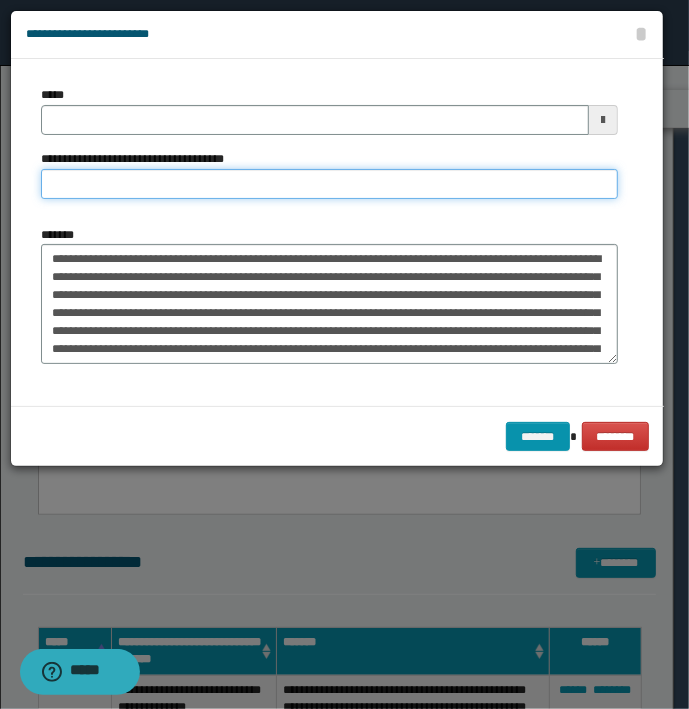 type on "**********" 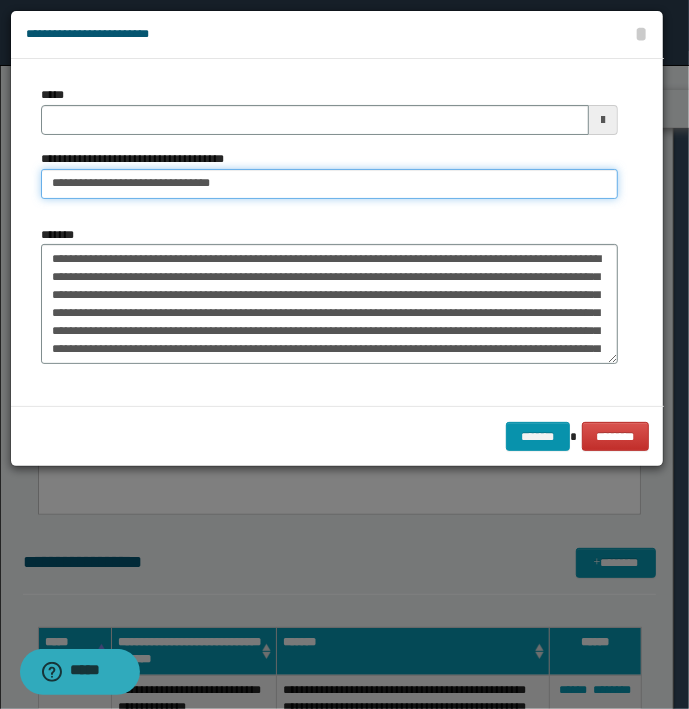 type 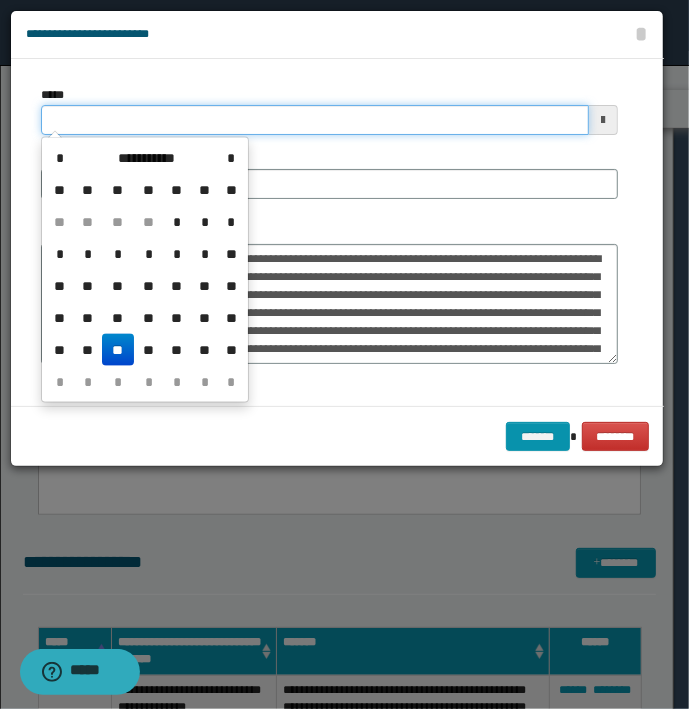 click on "*****" at bounding box center (315, 120) 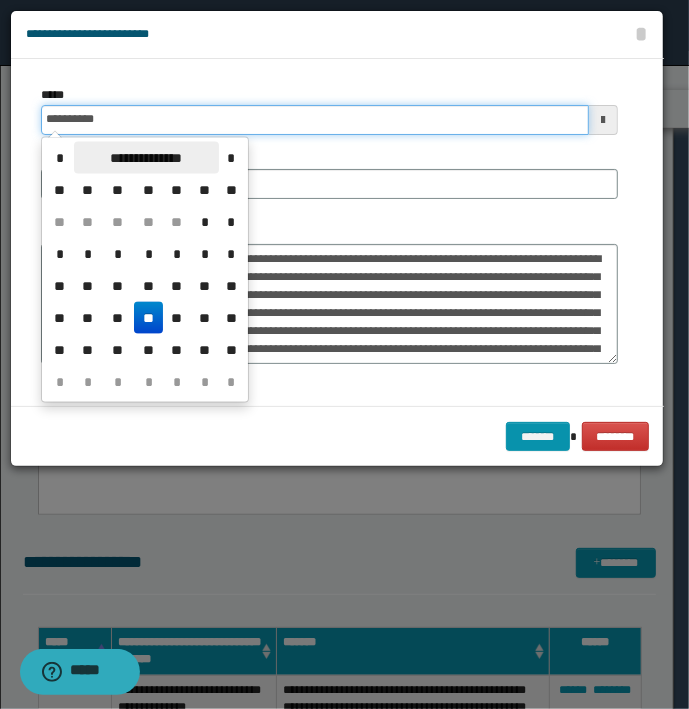 type on "**********" 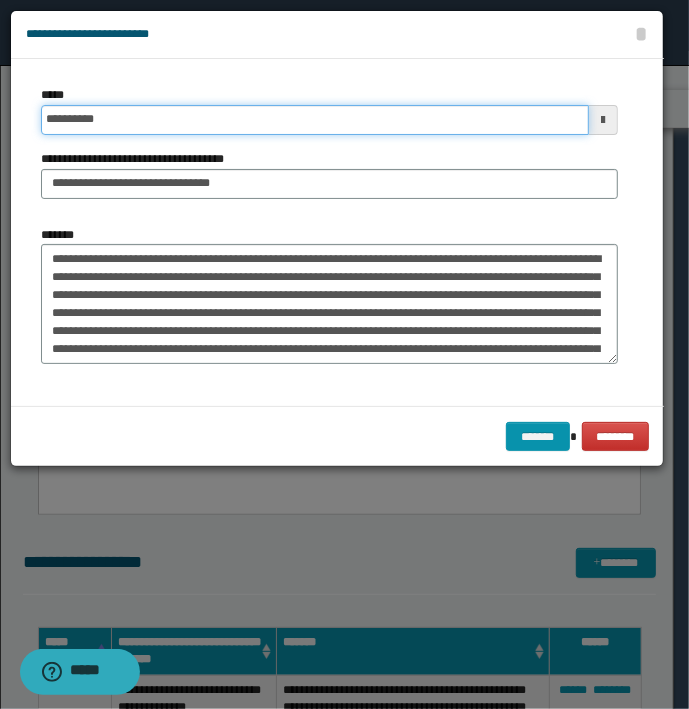 click on "*******" at bounding box center [538, 437] 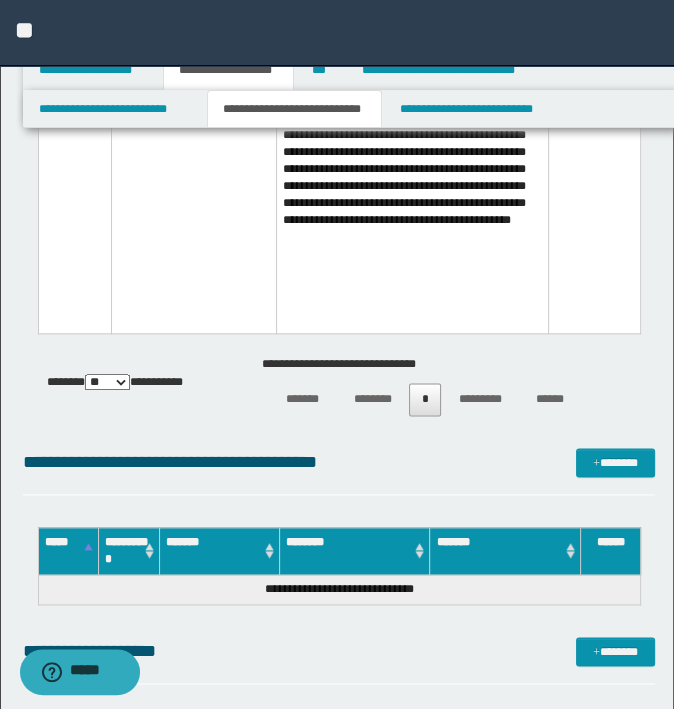 scroll, scrollTop: 6100, scrollLeft: 0, axis: vertical 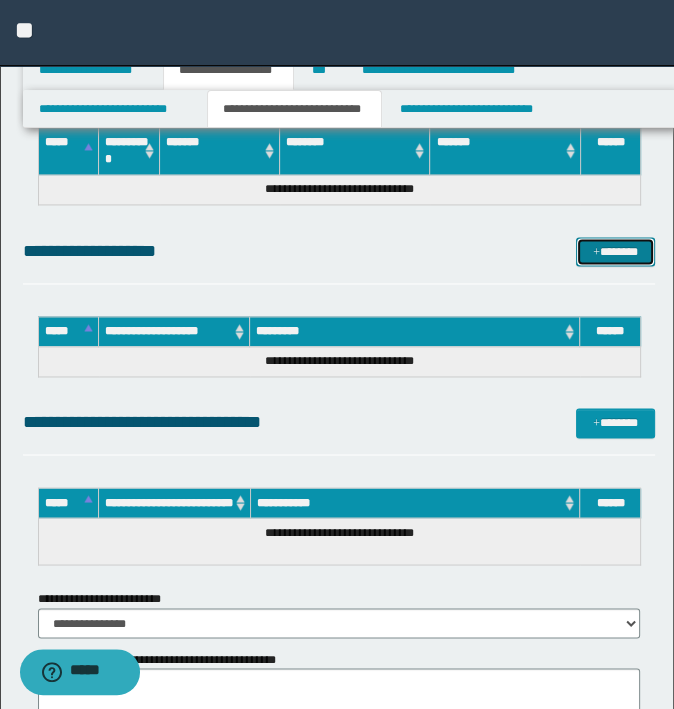 click on "*******" at bounding box center [615, 252] 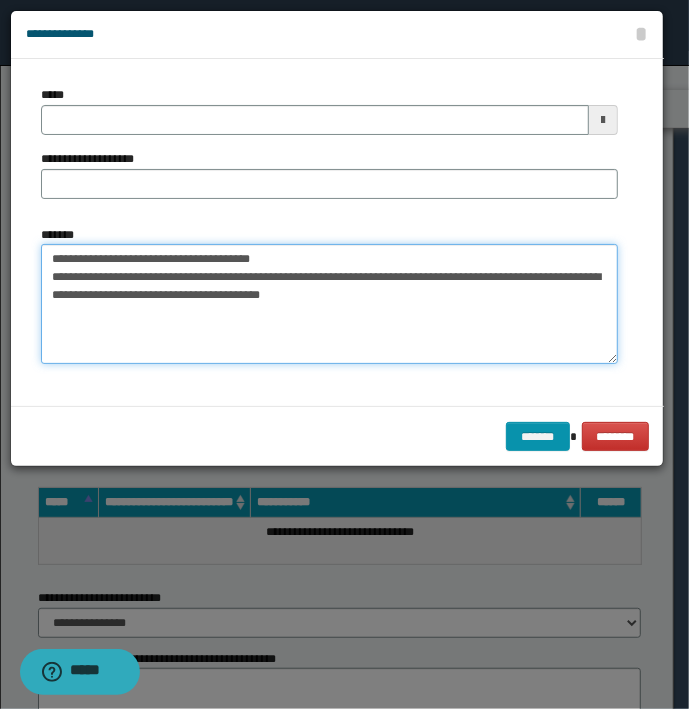 click on "**********" at bounding box center (329, 304) 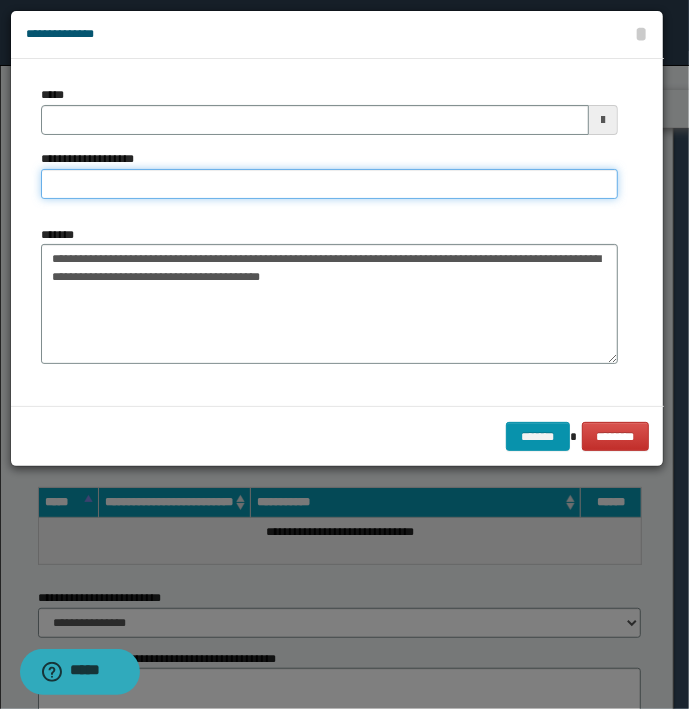 type on "**********" 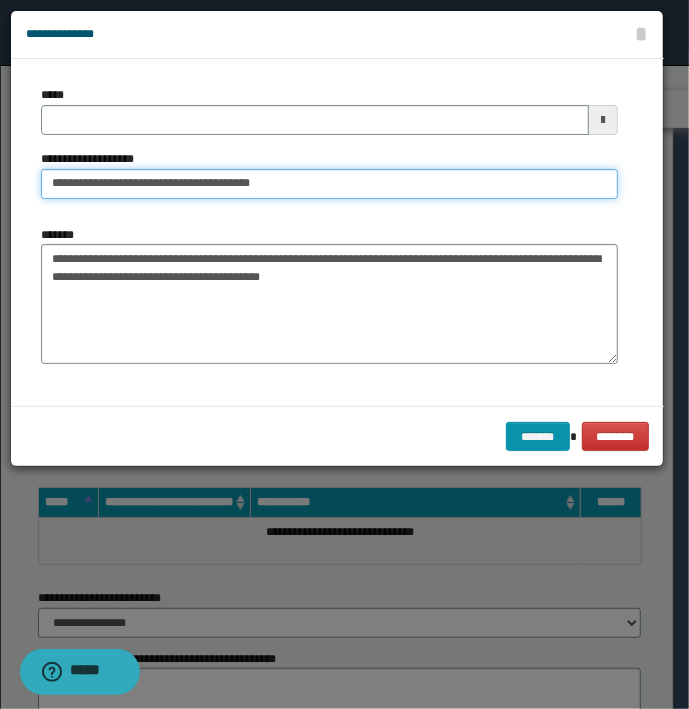 type 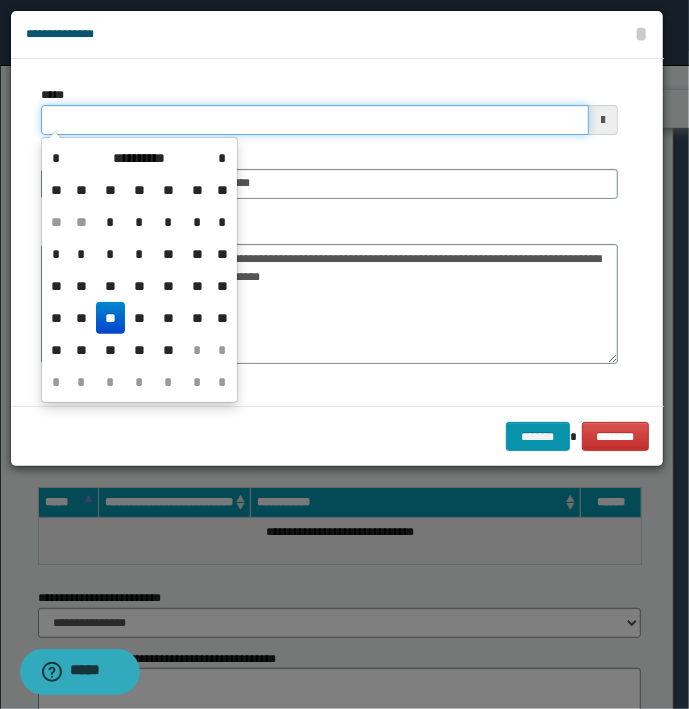 click on "*****" at bounding box center [315, 120] 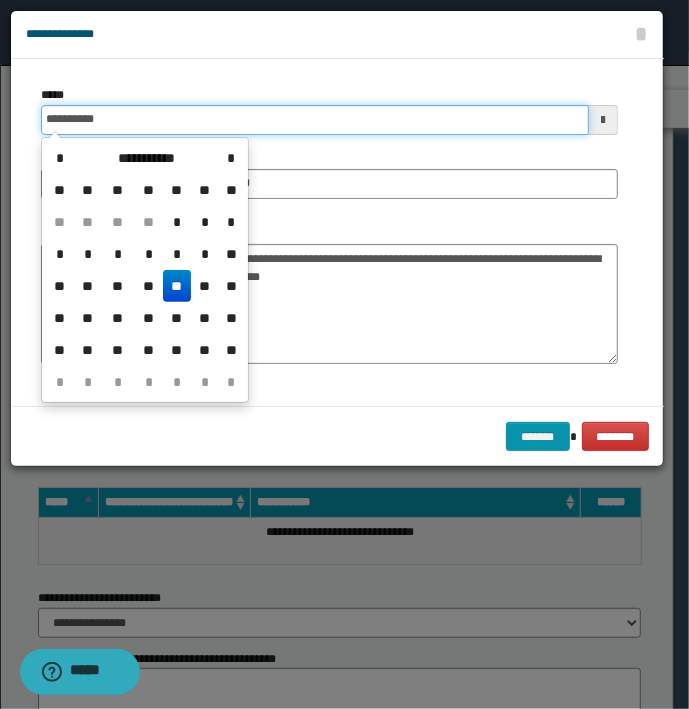 type on "**********" 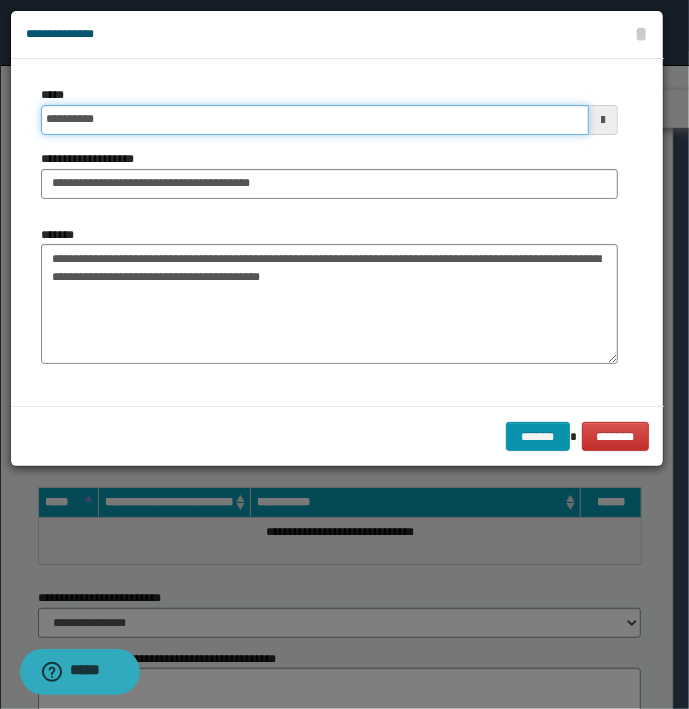 click on "*******" at bounding box center (538, 437) 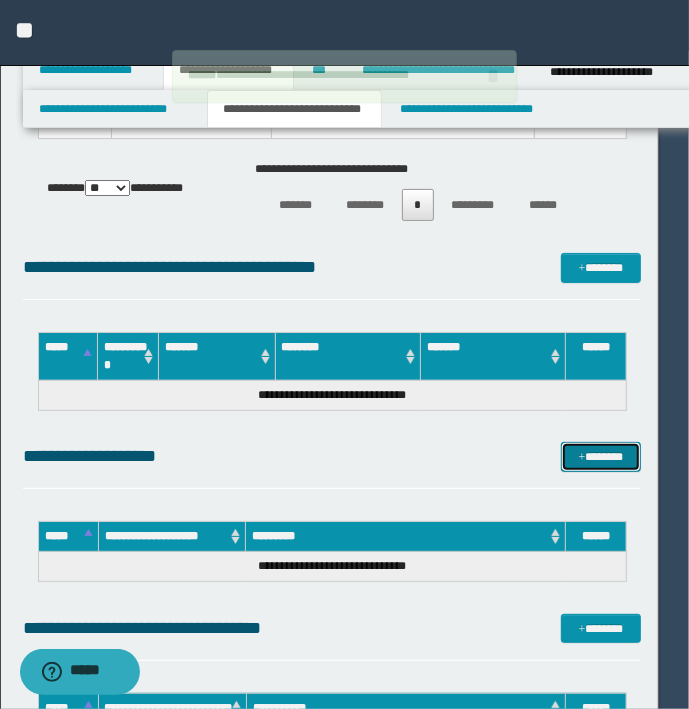 type 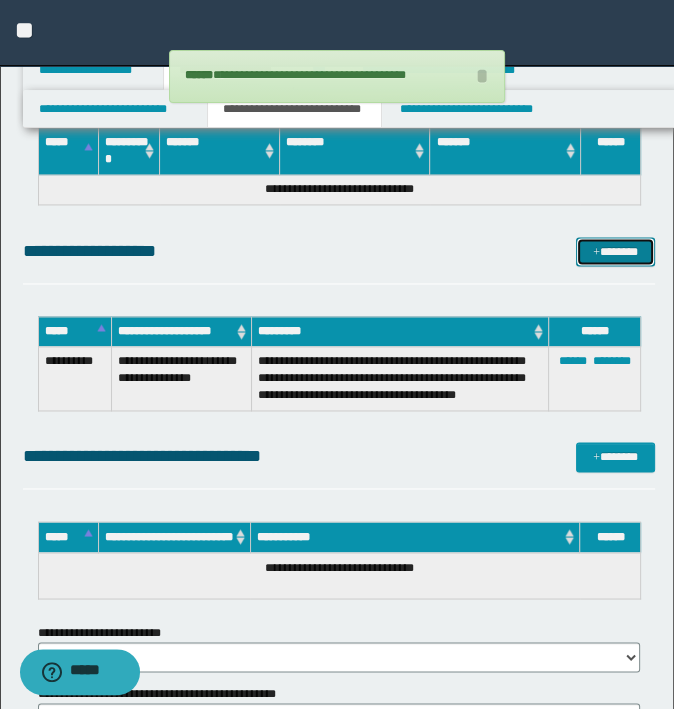 click on "*******" at bounding box center [615, 252] 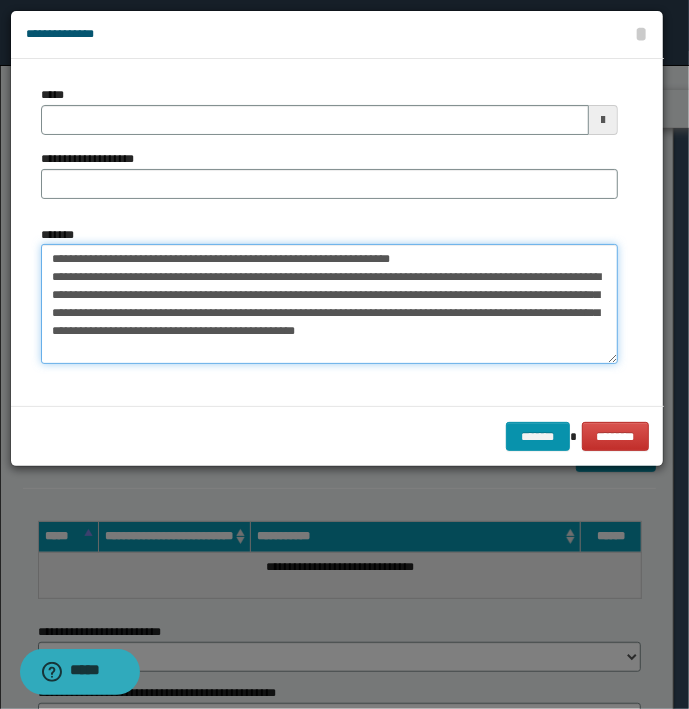 click on "**********" at bounding box center [329, 304] 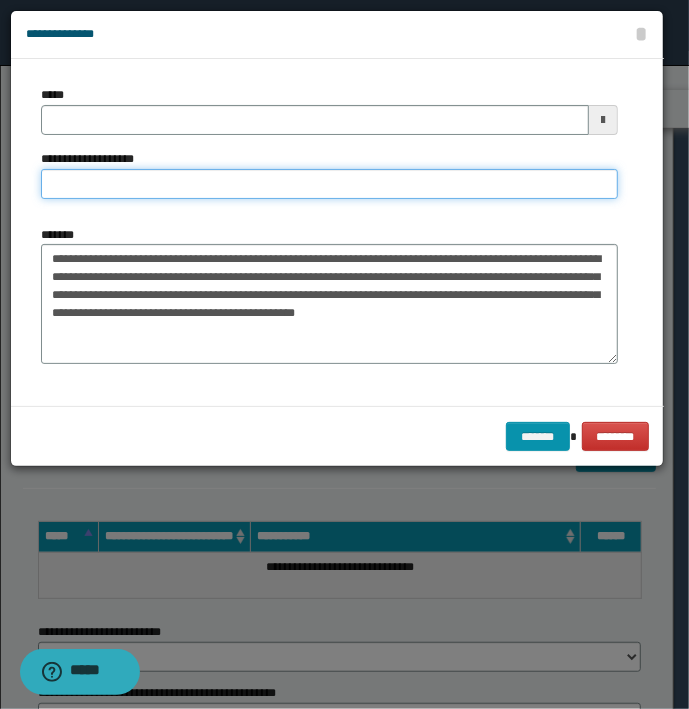 type on "**********" 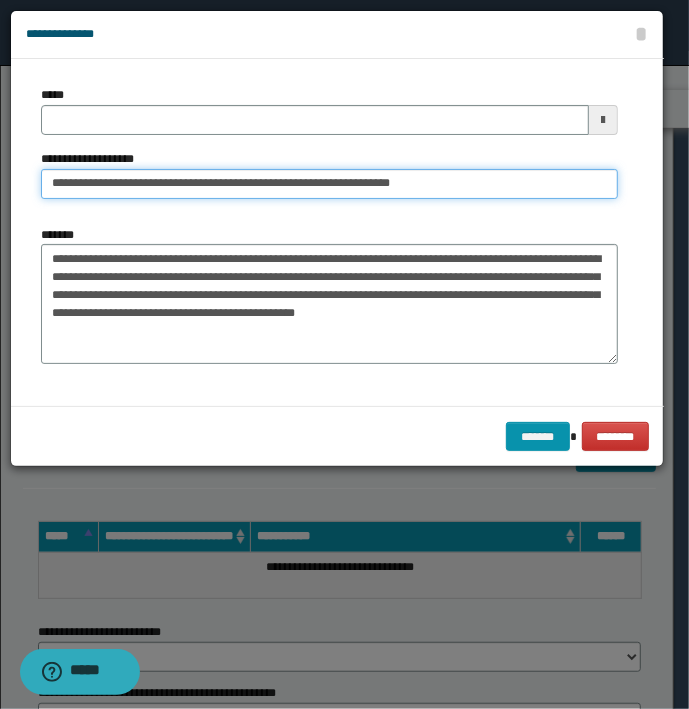 type 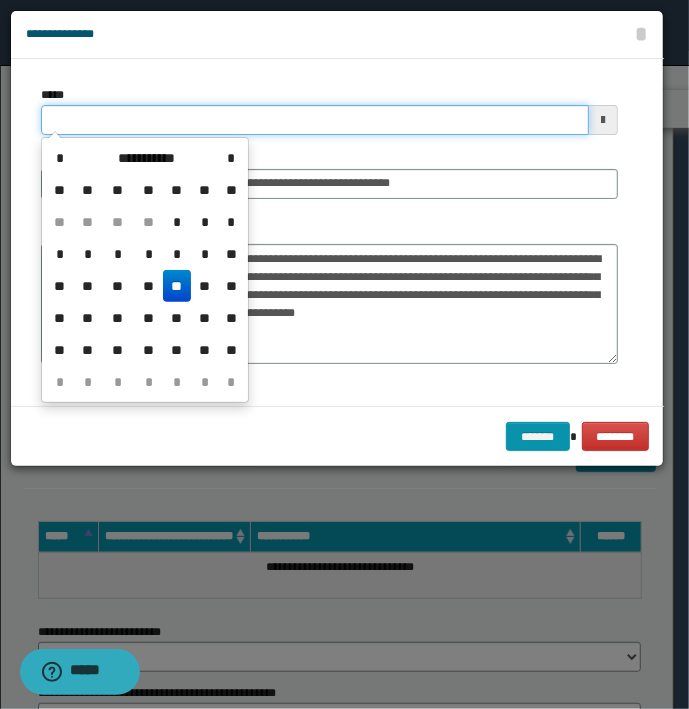 click on "*****" at bounding box center (315, 120) 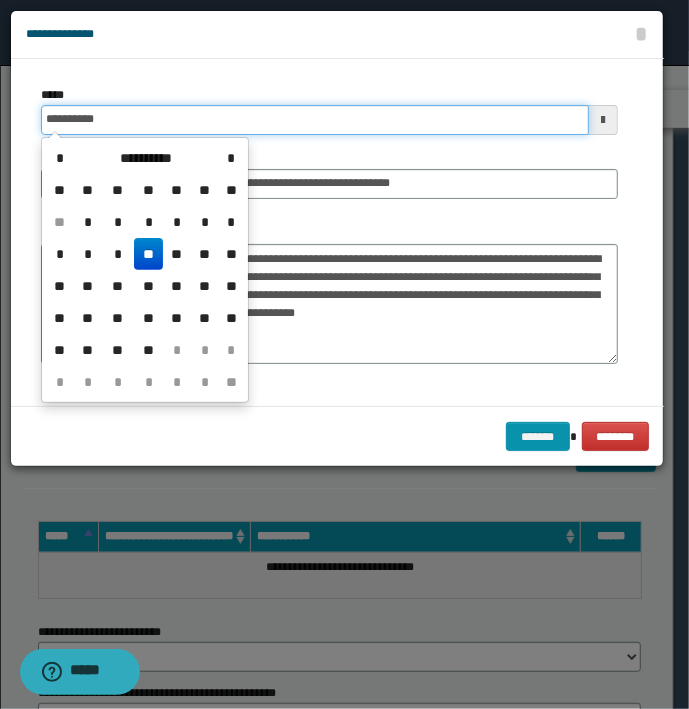 type on "**********" 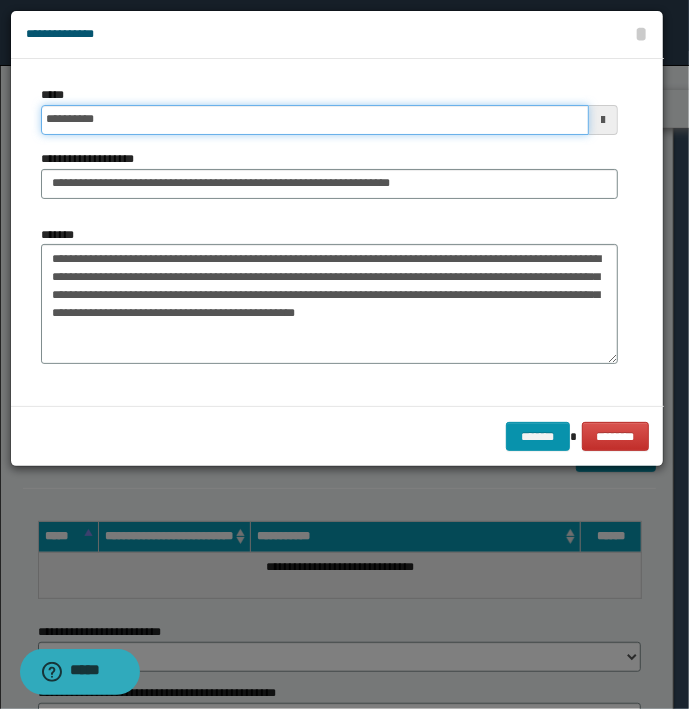 click on "*******" at bounding box center (538, 437) 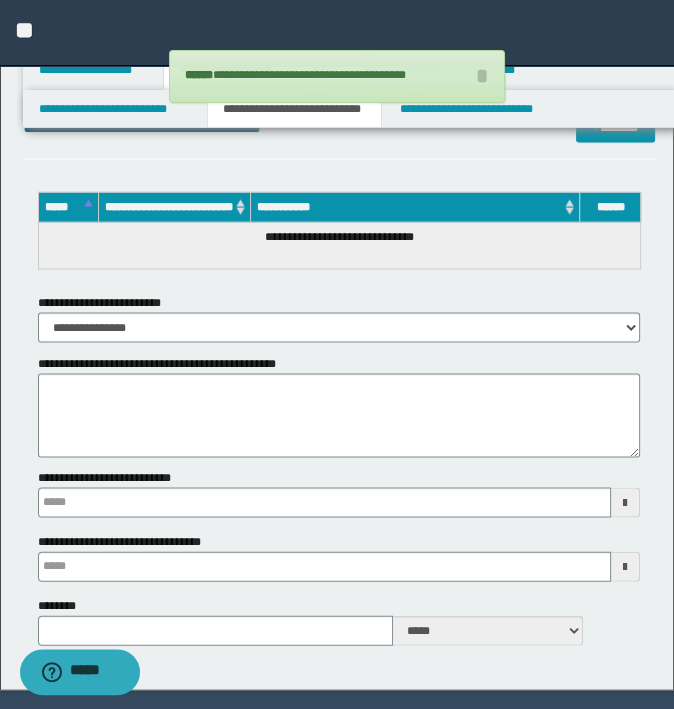 scroll, scrollTop: 6600, scrollLeft: 0, axis: vertical 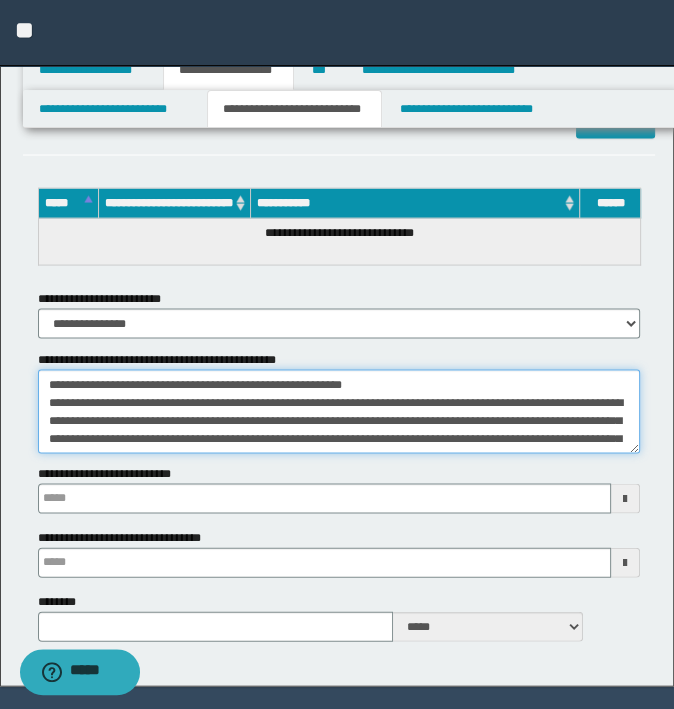 type on "**********" 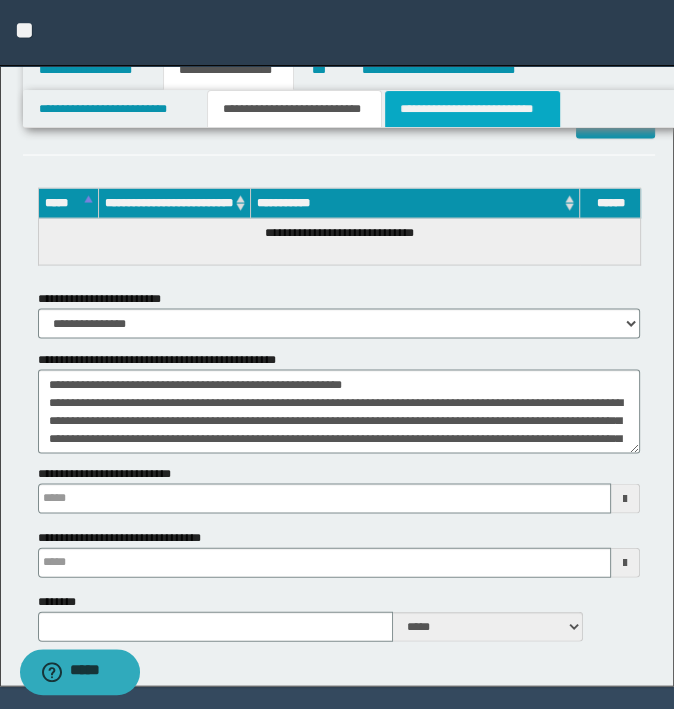 click on "**********" at bounding box center [472, 109] 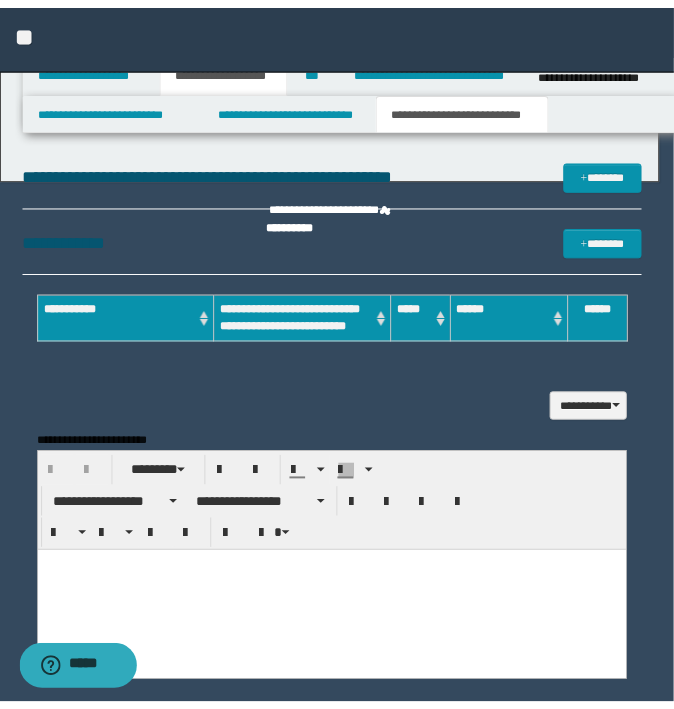 scroll, scrollTop: 0, scrollLeft: 0, axis: both 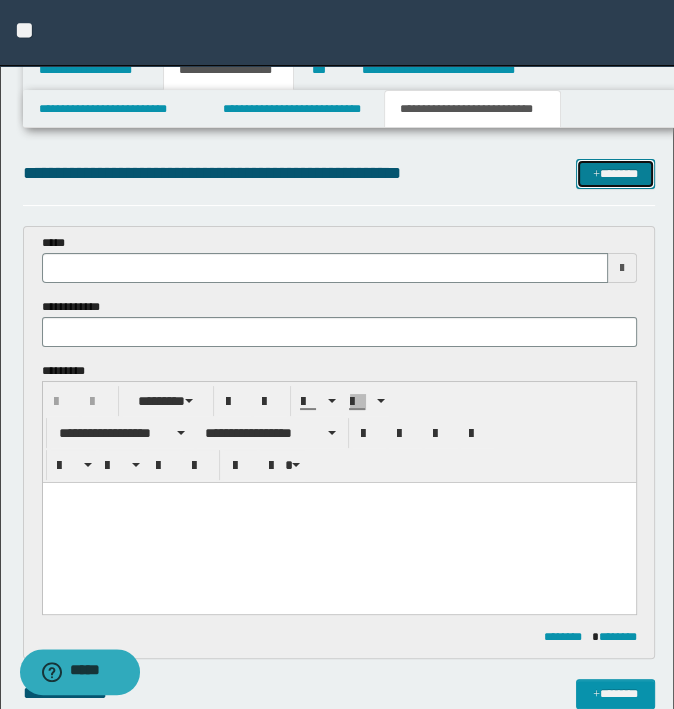 click on "*******" at bounding box center [615, 174] 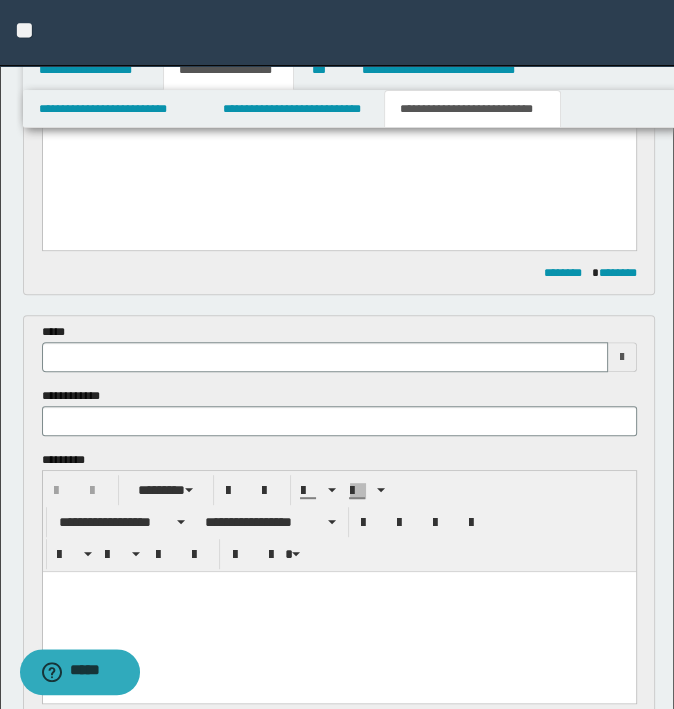 scroll, scrollTop: 5, scrollLeft: 0, axis: vertical 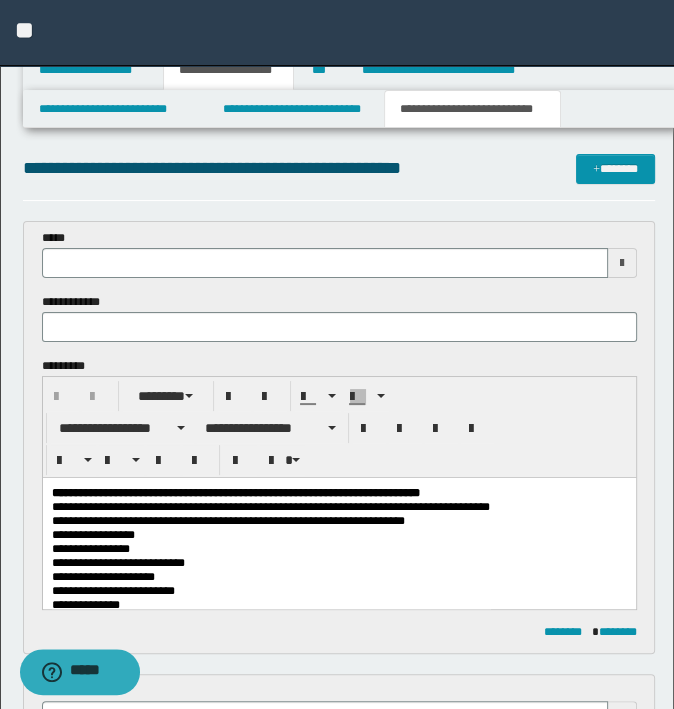 click on "**********" at bounding box center (227, 520) 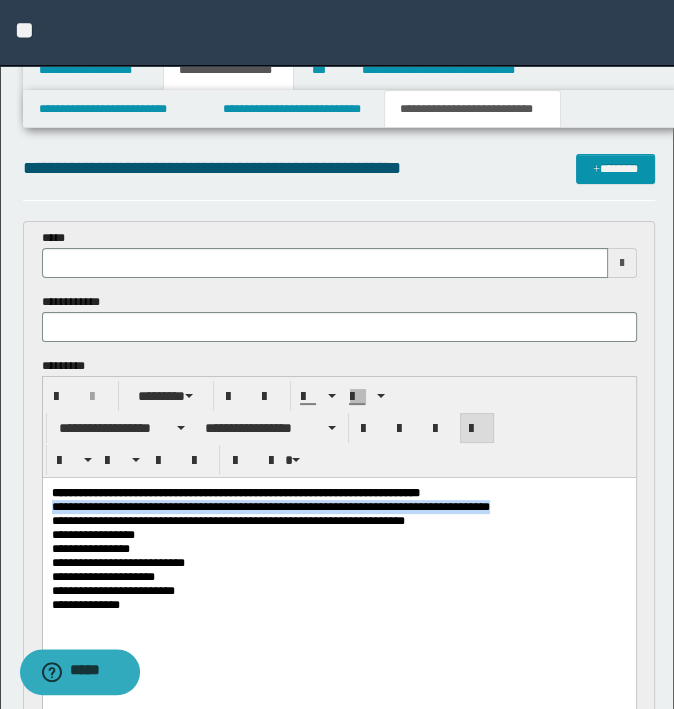 drag, startPoint x: 519, startPoint y: 509, endPoint x: -5, endPoint y: 507, distance: 524.00385 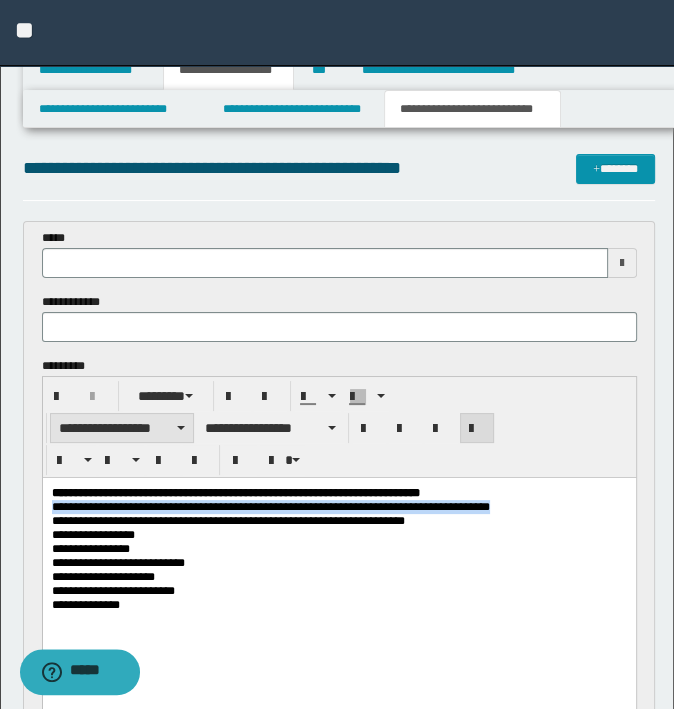 type 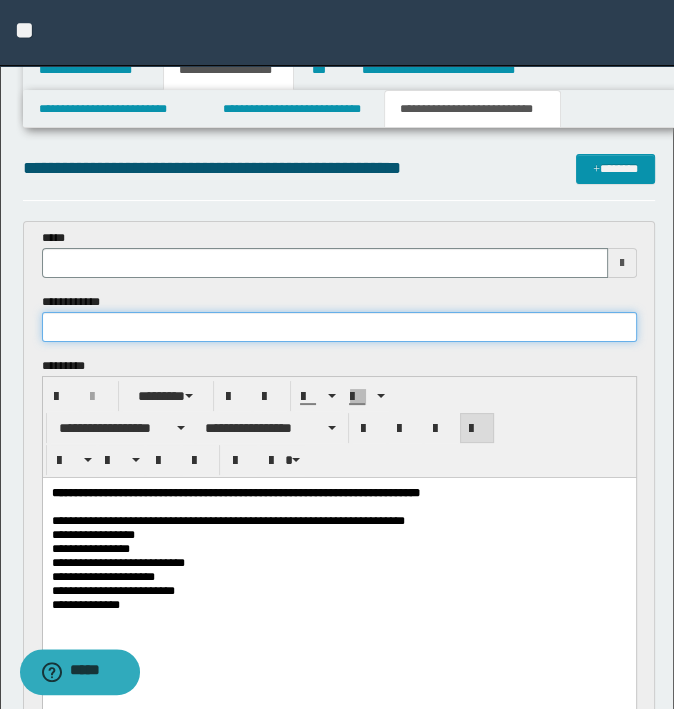 click at bounding box center [339, 327] 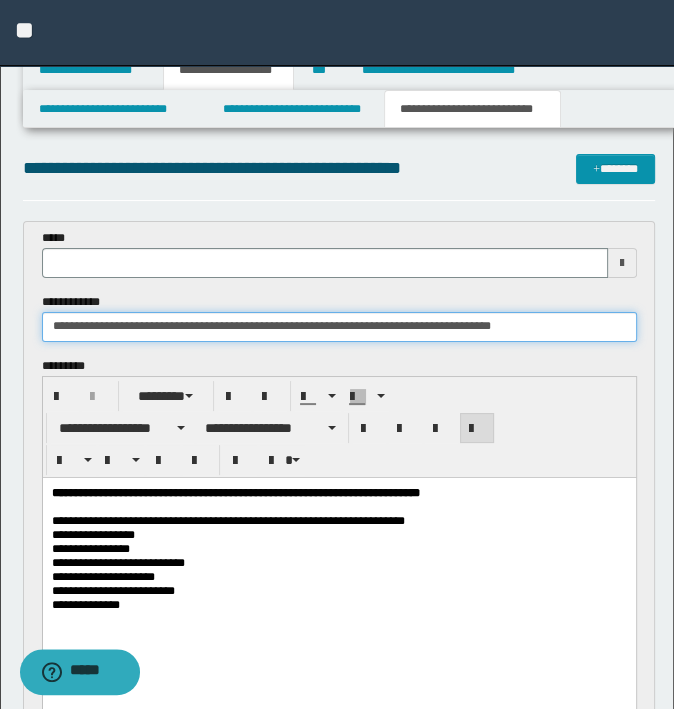 type on "**********" 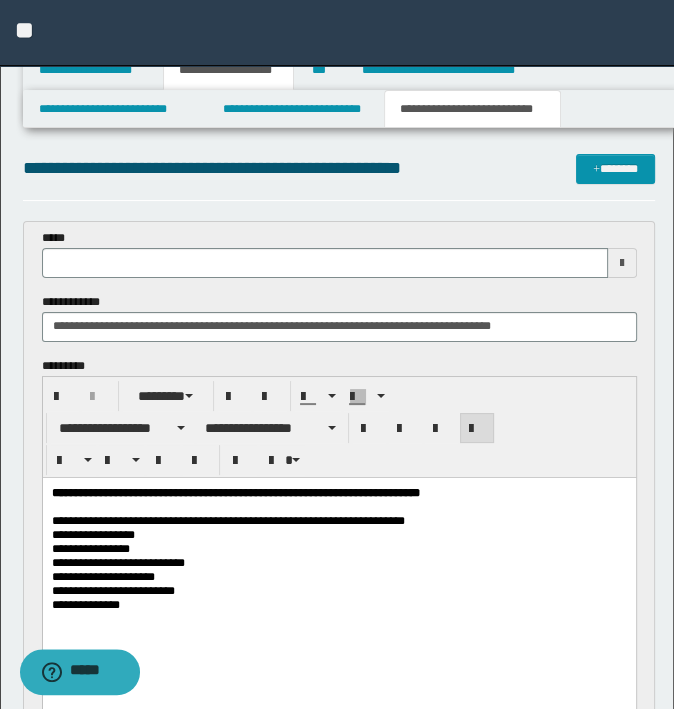 click at bounding box center (338, 506) 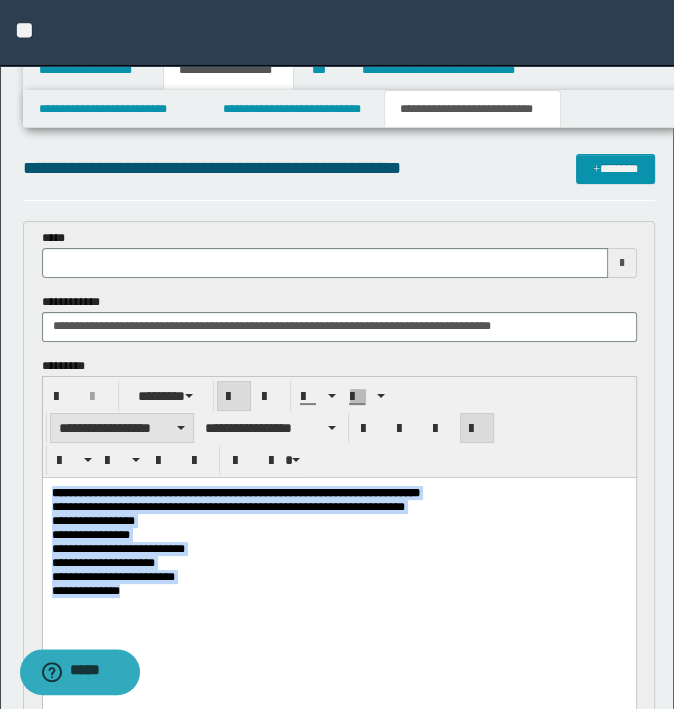 click on "**********" at bounding box center (122, 428) 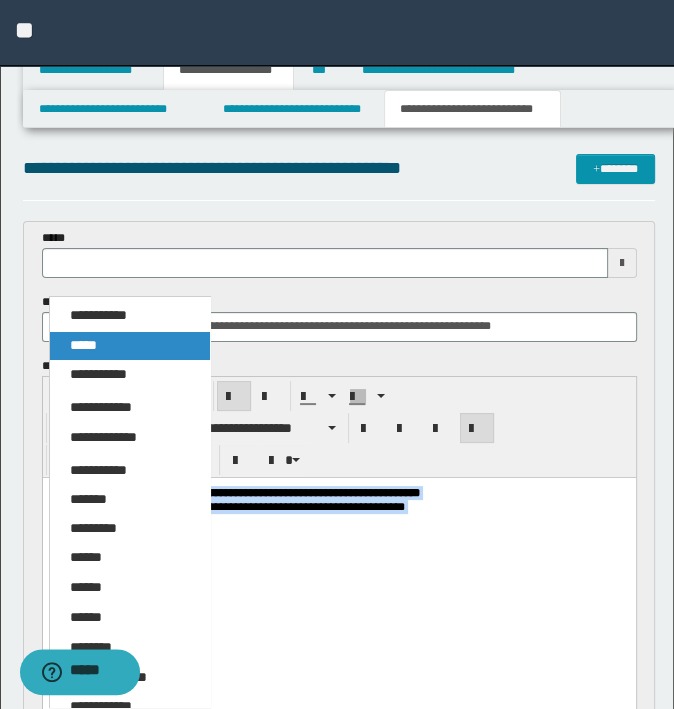 type 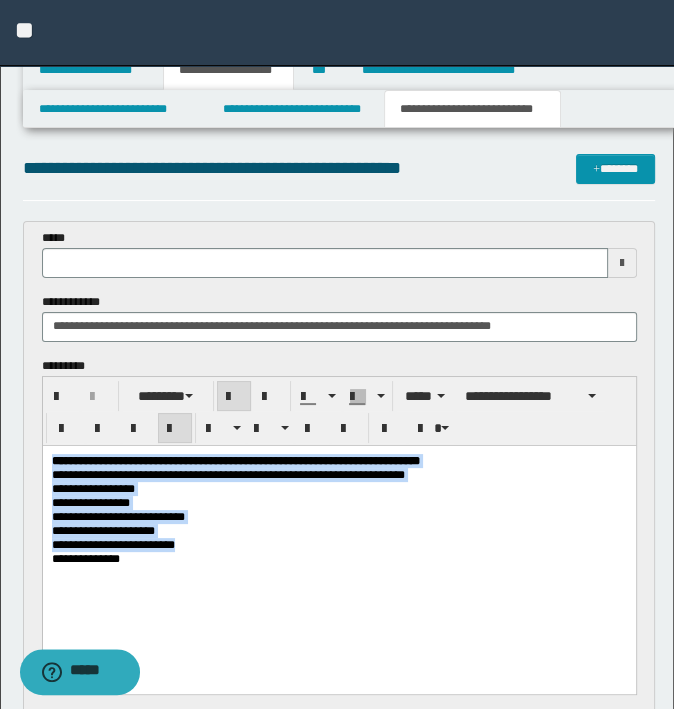 copy on "**********" 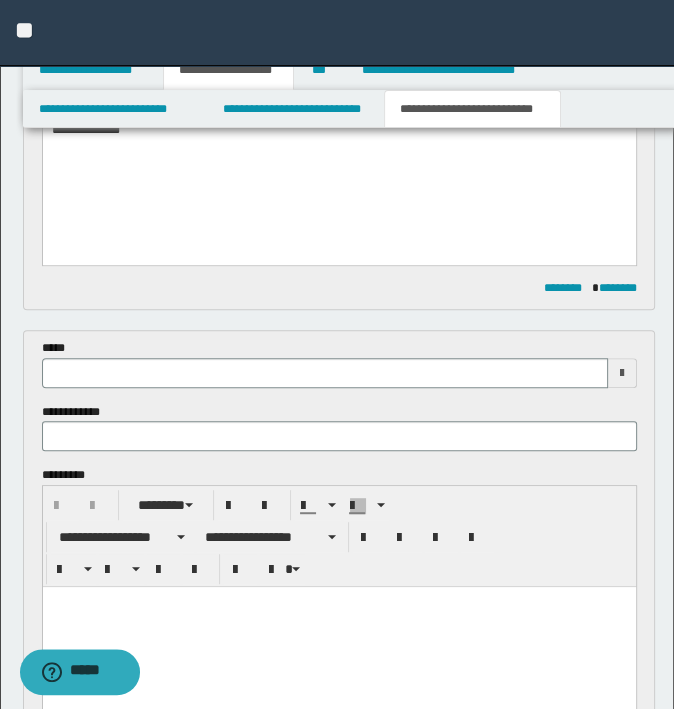 scroll, scrollTop: 605, scrollLeft: 0, axis: vertical 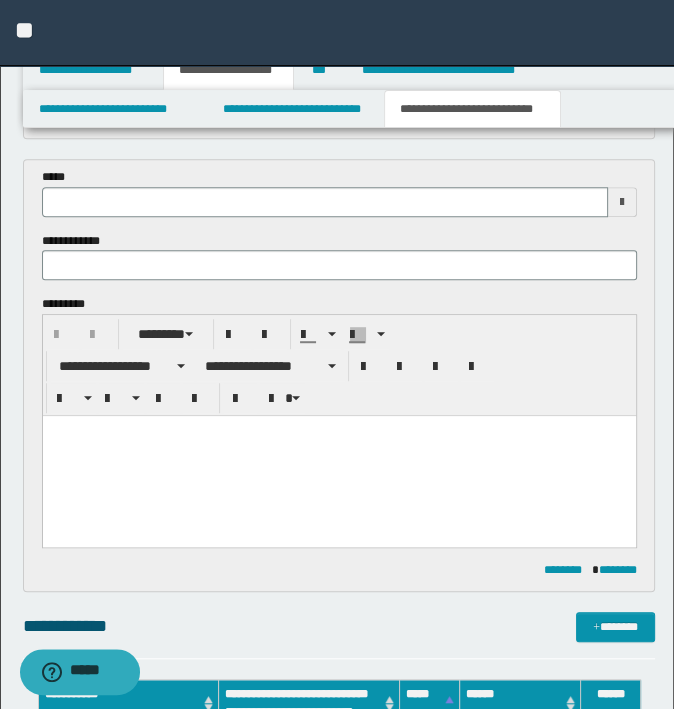 click at bounding box center (338, 456) 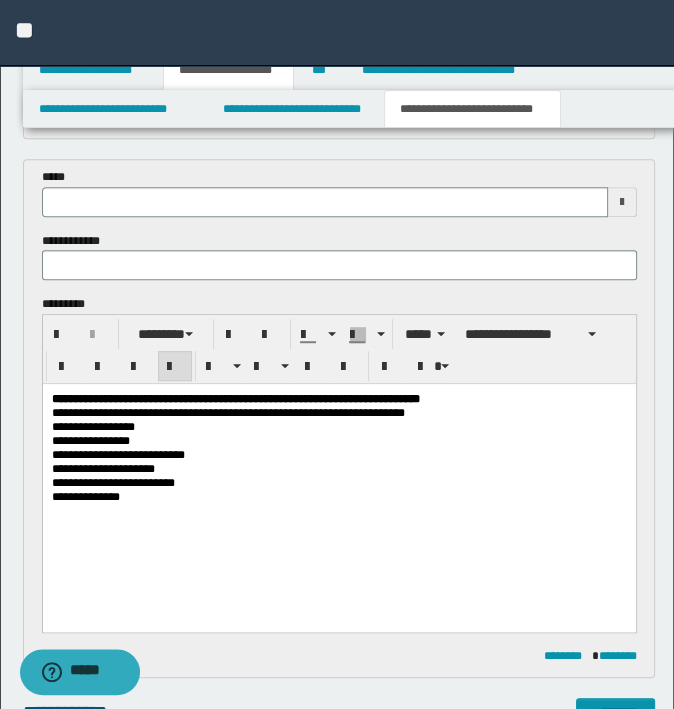 type 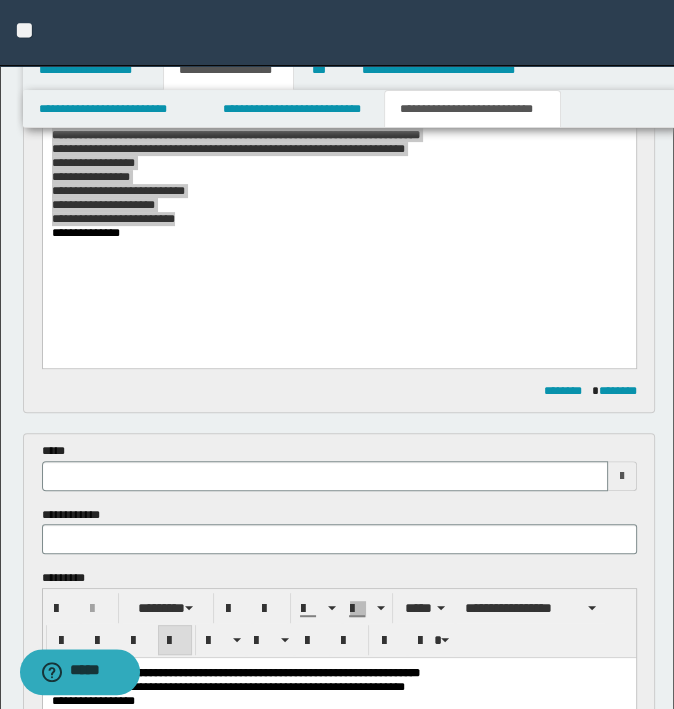 scroll, scrollTop: 5, scrollLeft: 0, axis: vertical 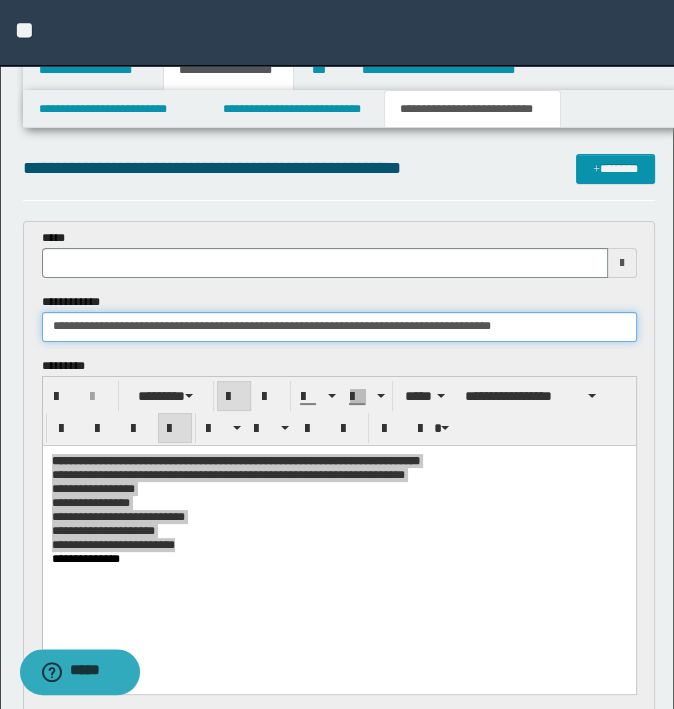 click on "**********" at bounding box center [339, 327] 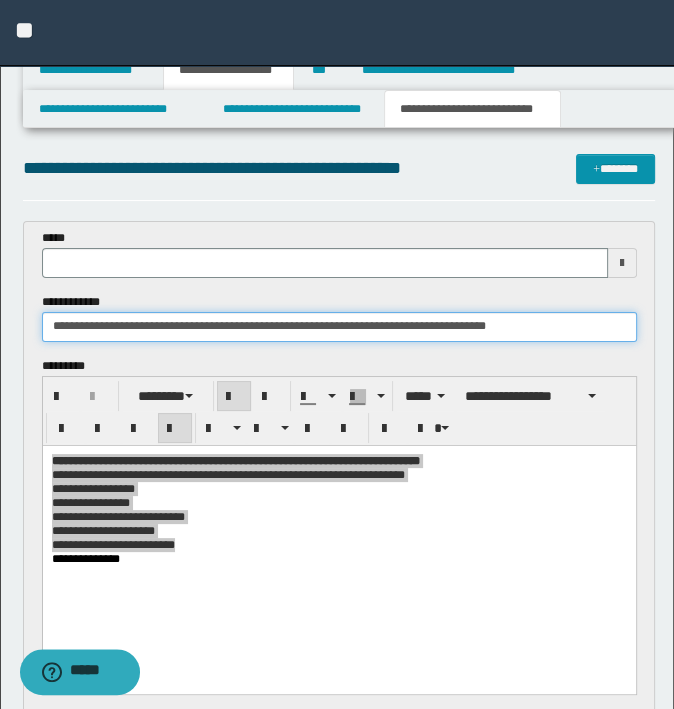 drag, startPoint x: 20, startPoint y: 318, endPoint x: -5, endPoint y: 318, distance: 25 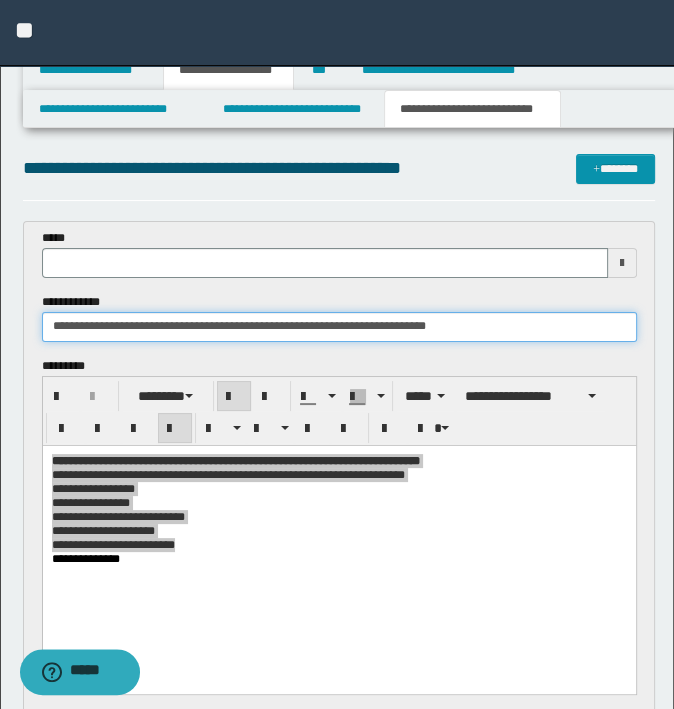 drag, startPoint x: 289, startPoint y: 324, endPoint x: 157, endPoint y: 325, distance: 132.00378 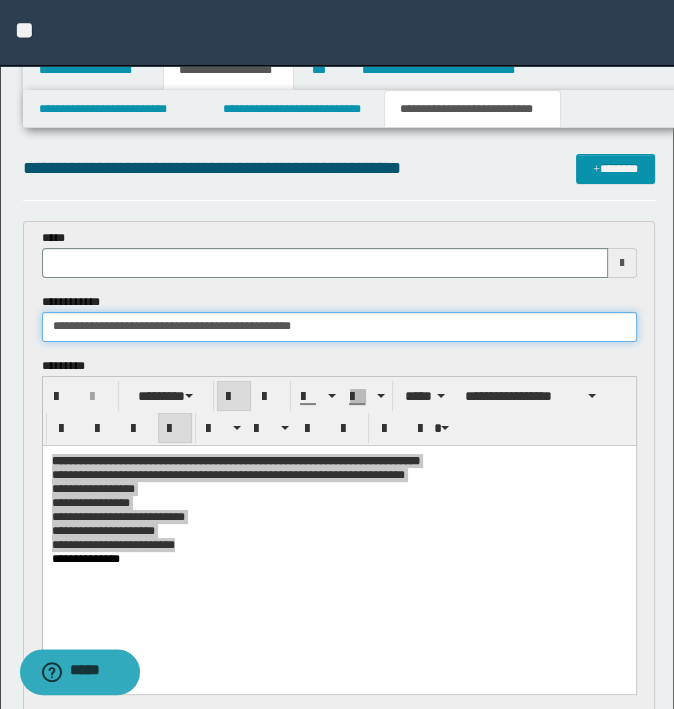 type on "**********" 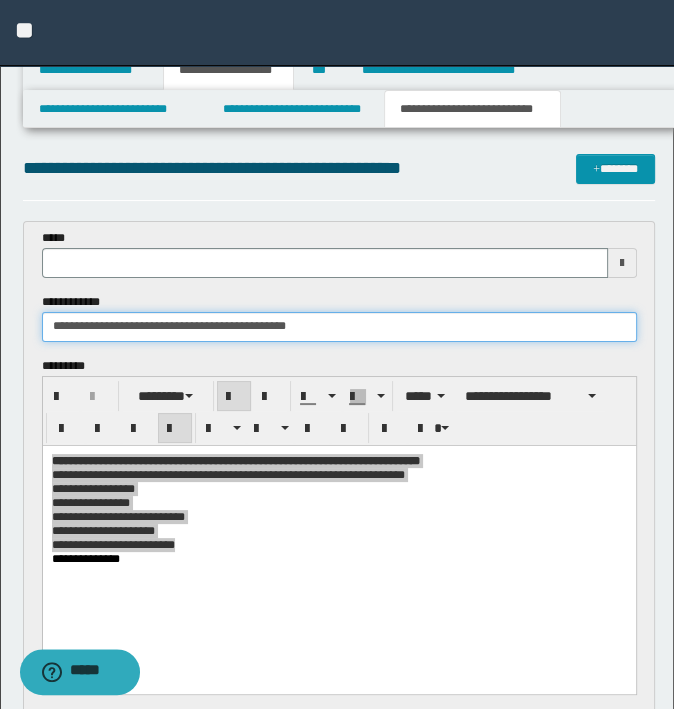 type 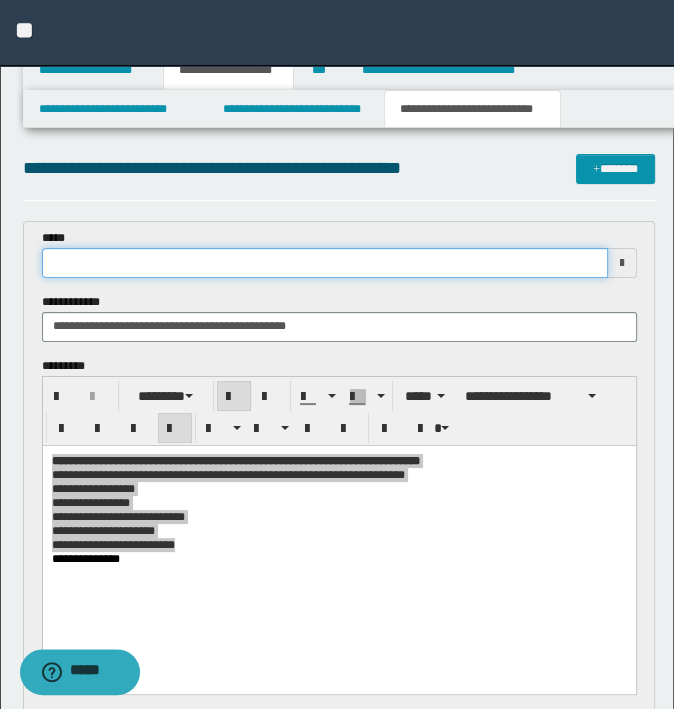 click at bounding box center [325, 263] 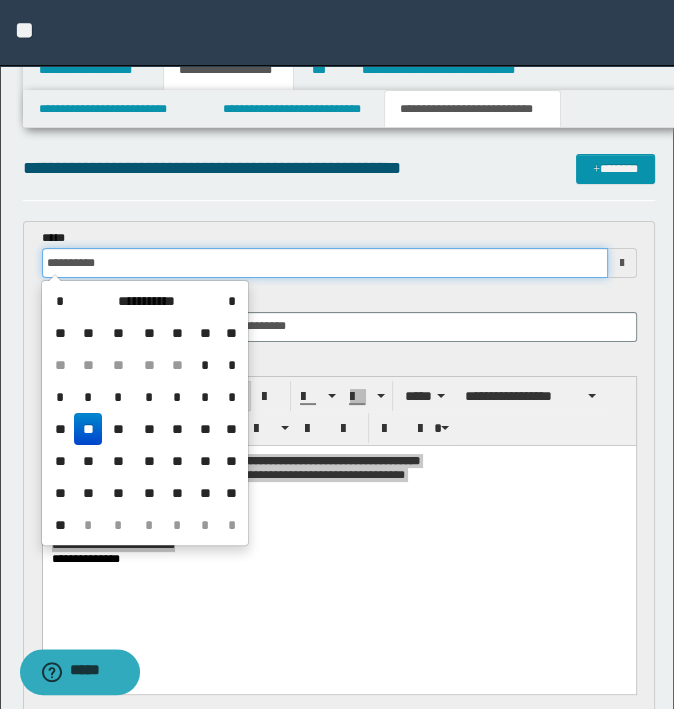 type on "**********" 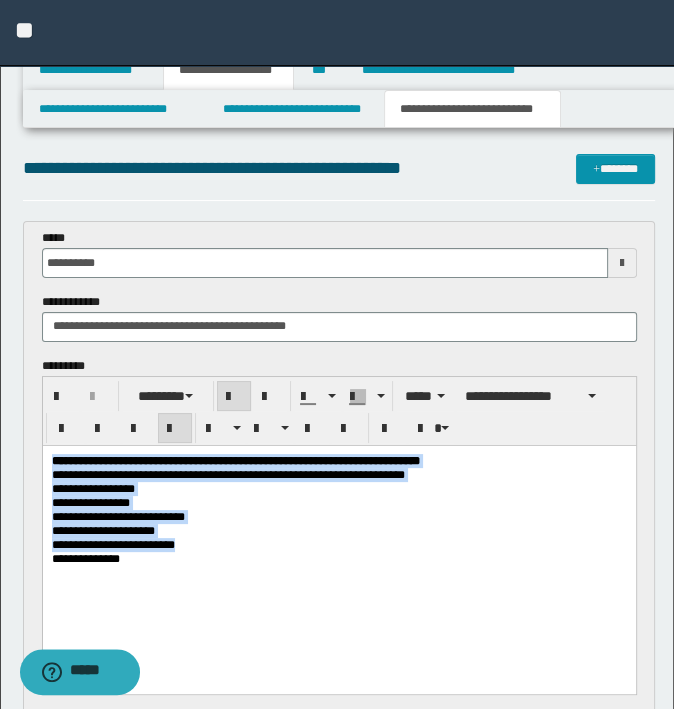 click on "**********" at bounding box center [338, 516] 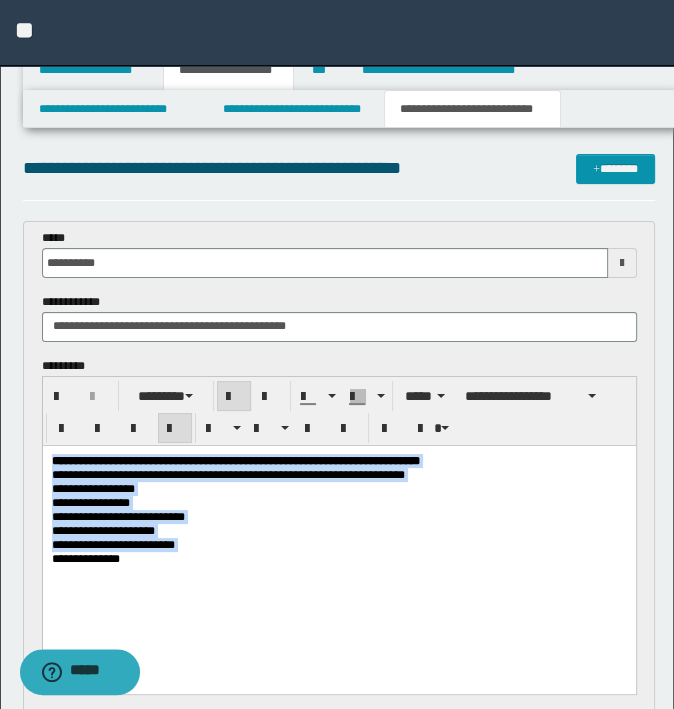 click on "**********" at bounding box center [338, 516] 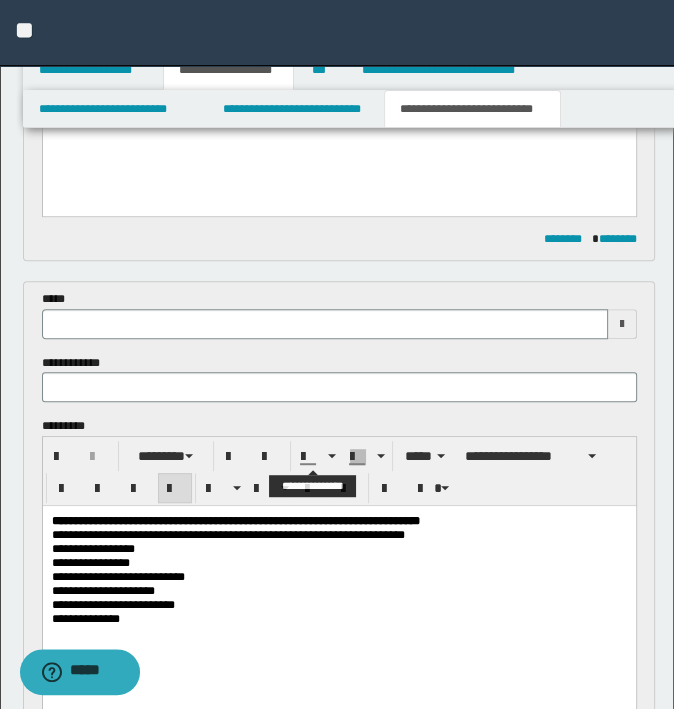 scroll, scrollTop: 505, scrollLeft: 0, axis: vertical 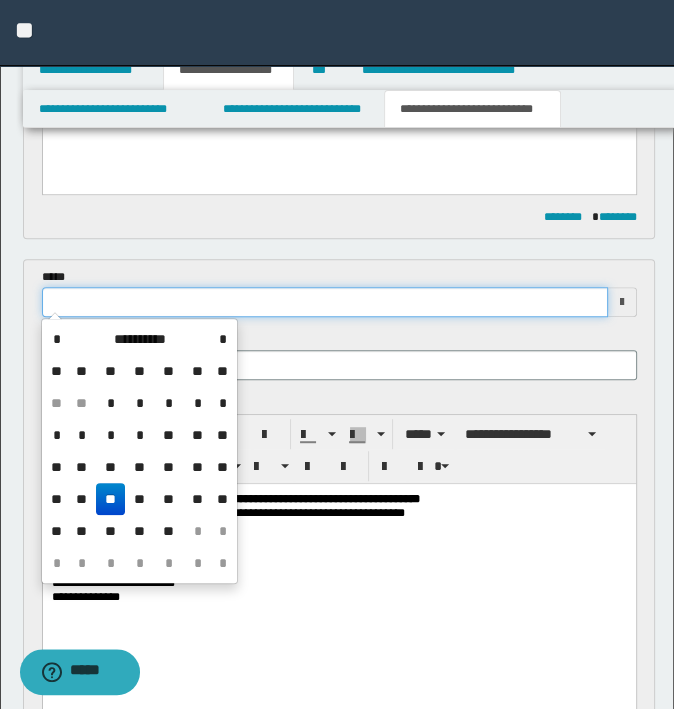 click at bounding box center (325, 302) 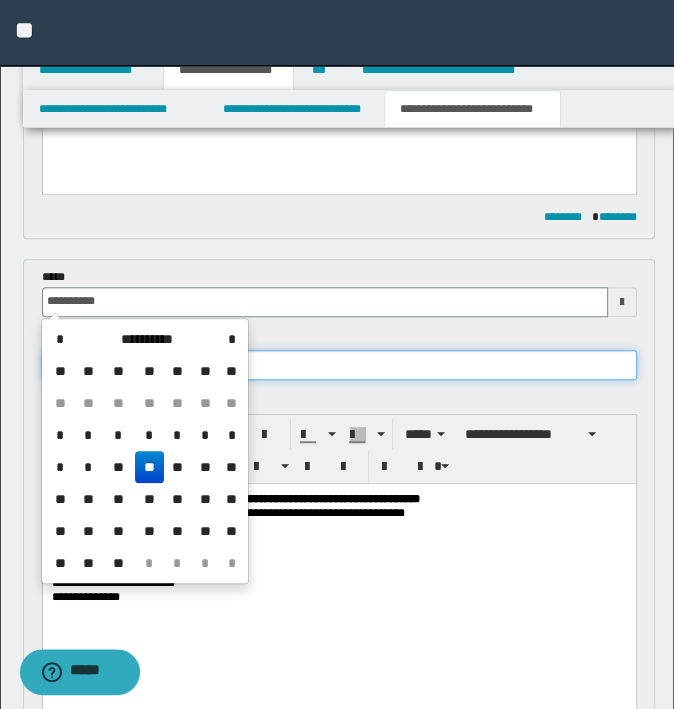 type on "**********" 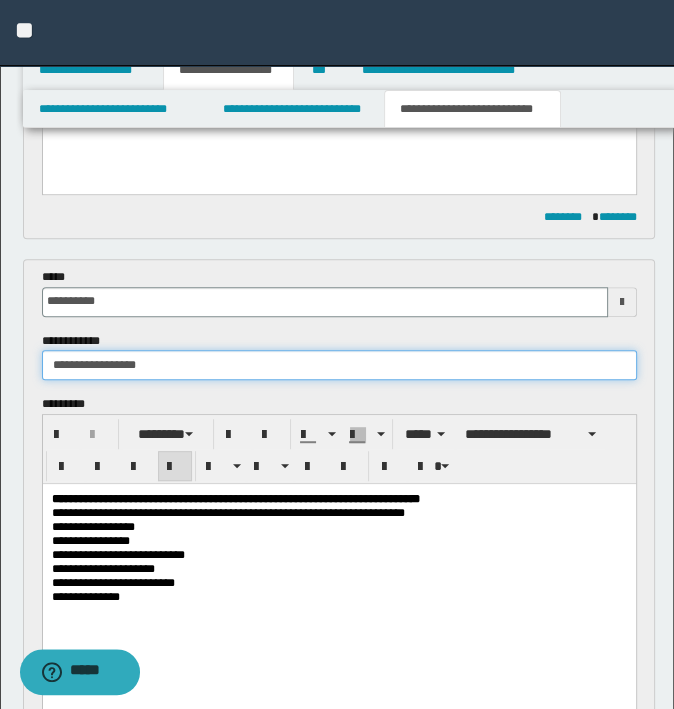click on "**********" at bounding box center [339, 365] 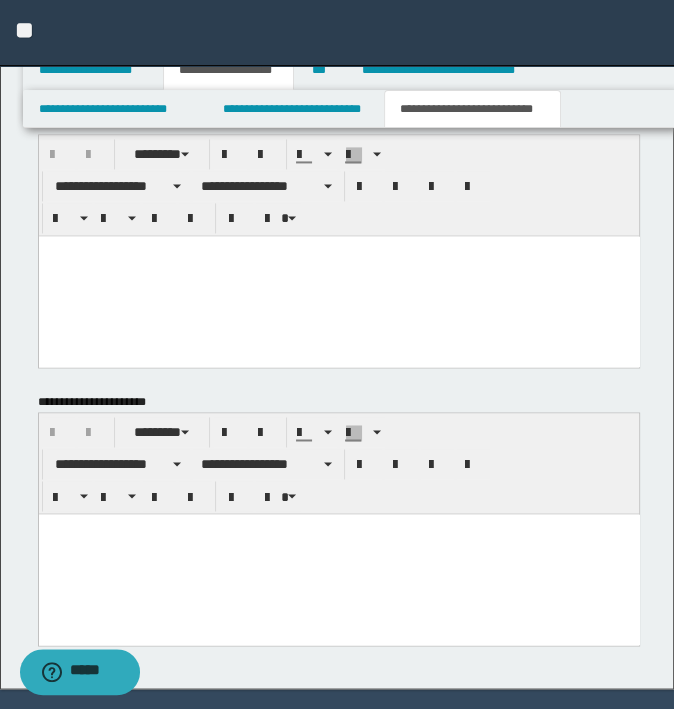 scroll, scrollTop: 1760, scrollLeft: 0, axis: vertical 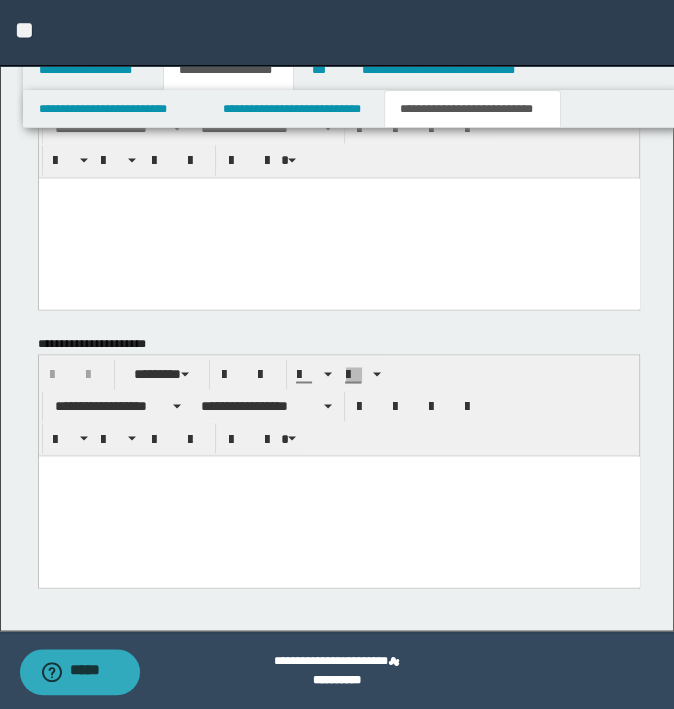 type on "**********" 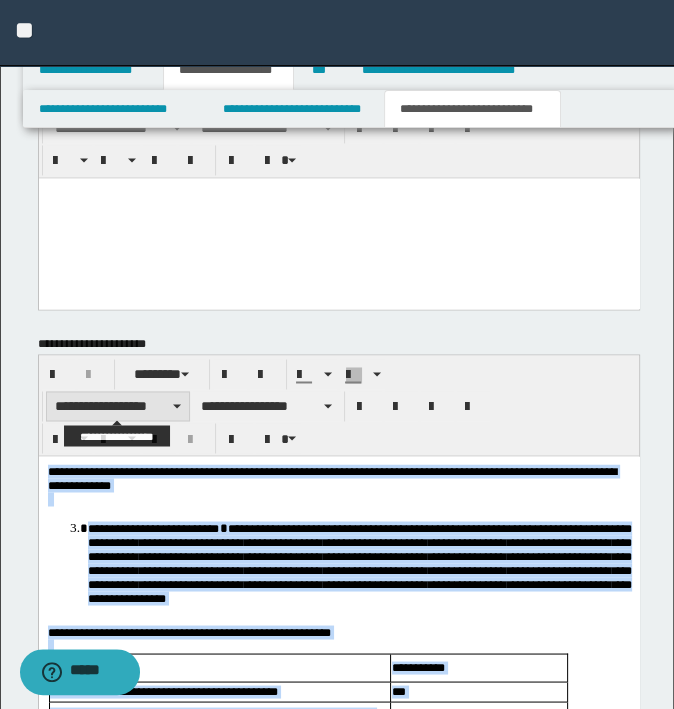 click on "**********" at bounding box center [118, 406] 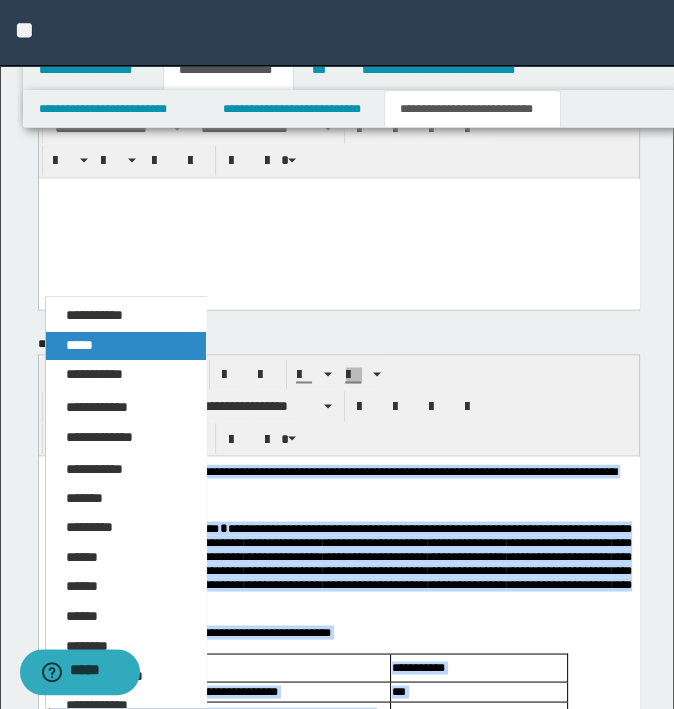 click on "*****" at bounding box center [126, 346] 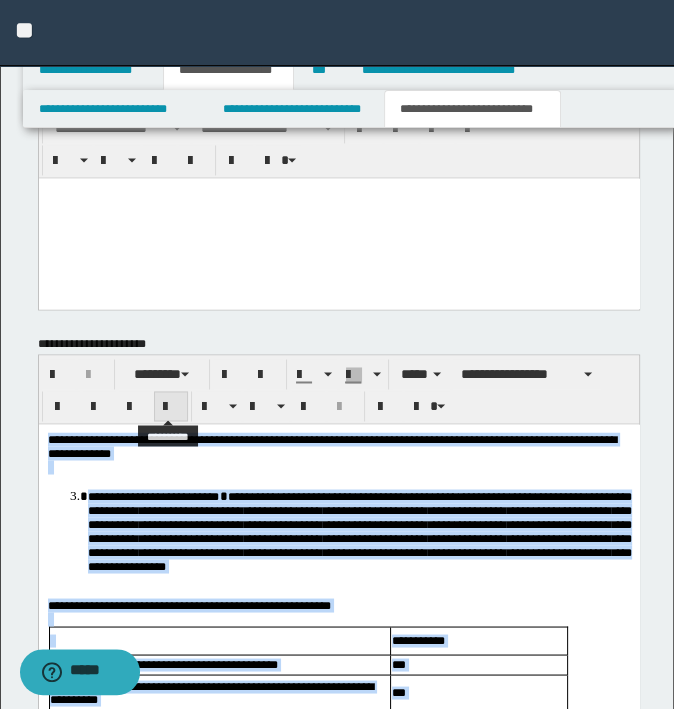 click at bounding box center [171, 407] 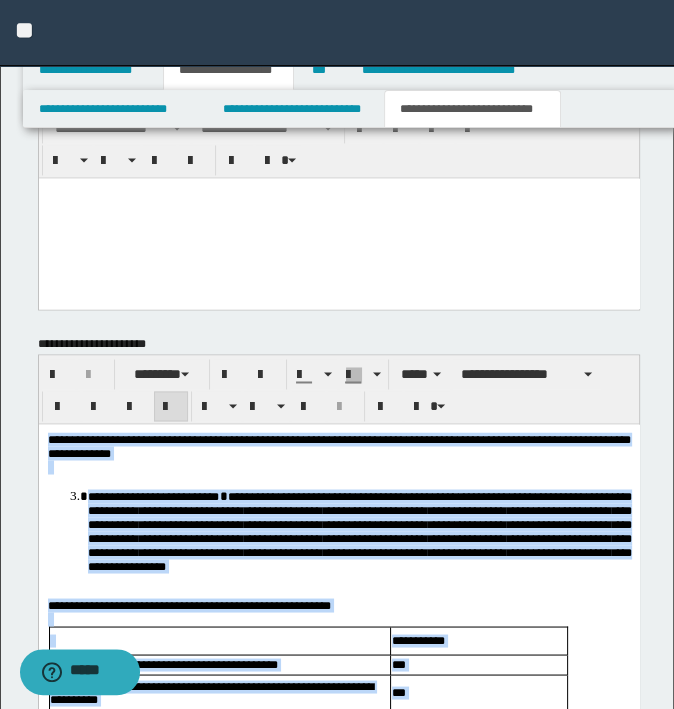 click on "**********" at bounding box center (359, 531) 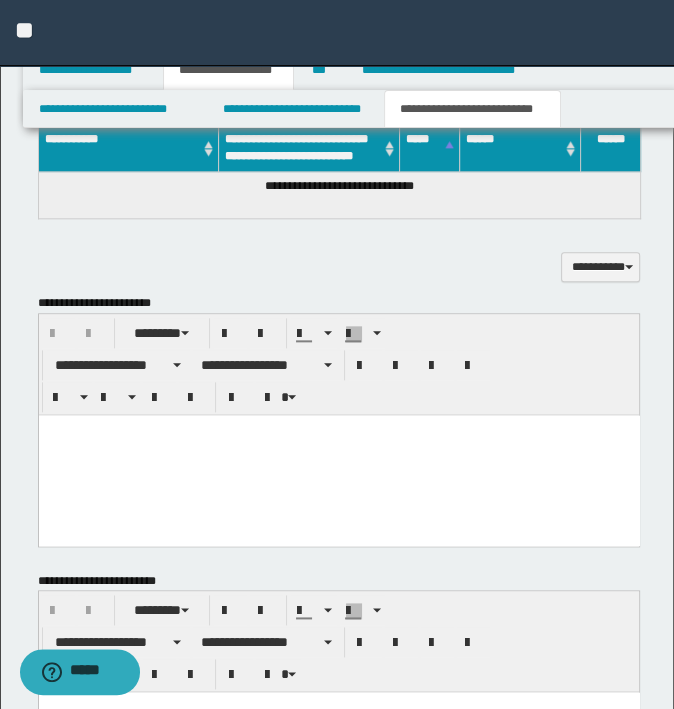 scroll, scrollTop: 1060, scrollLeft: 0, axis: vertical 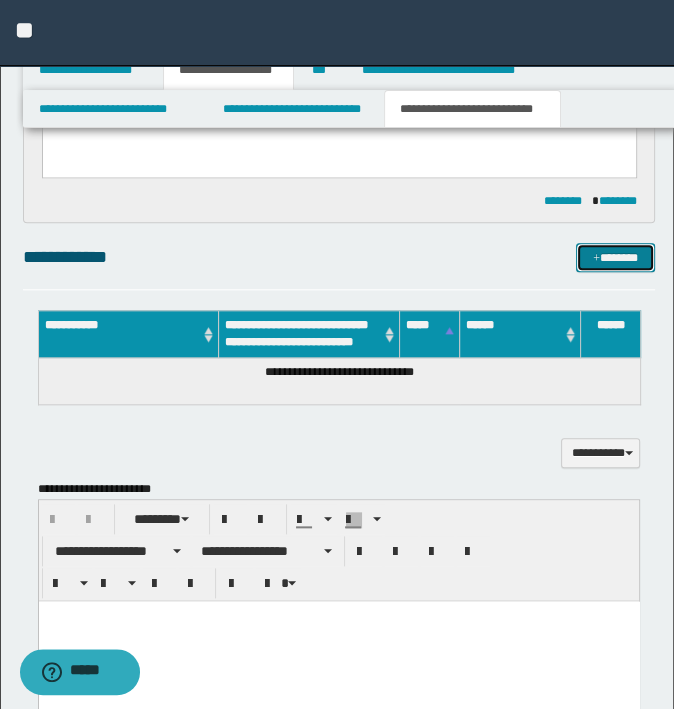 click on "*******" at bounding box center [615, 258] 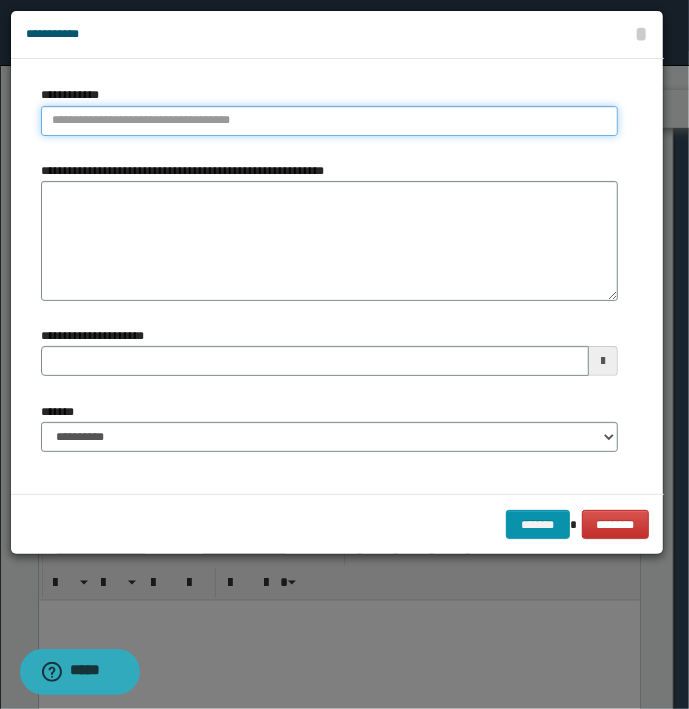 click on "**********" at bounding box center (329, 121) 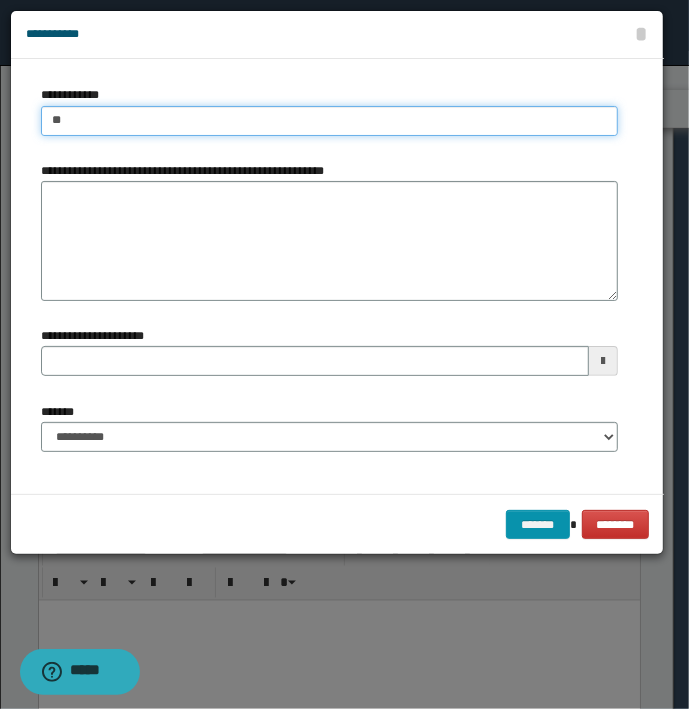 type on "***" 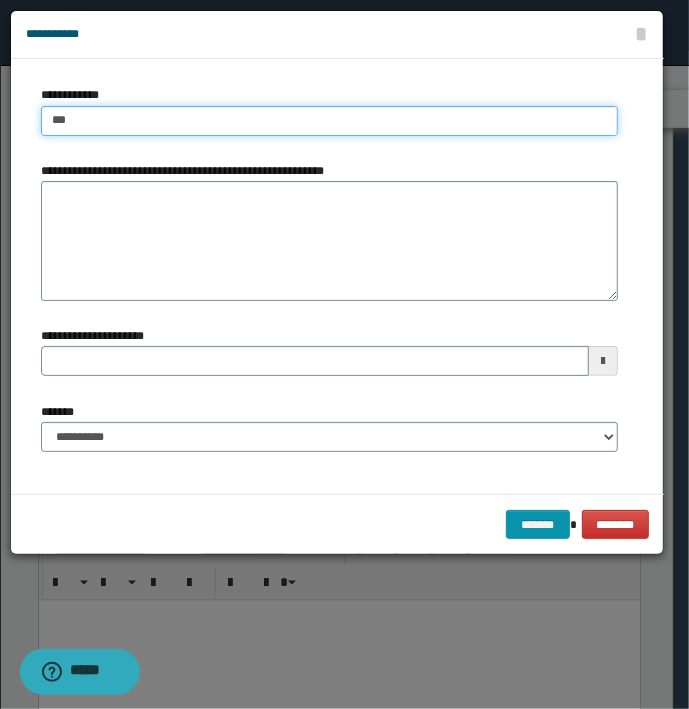 type on "***" 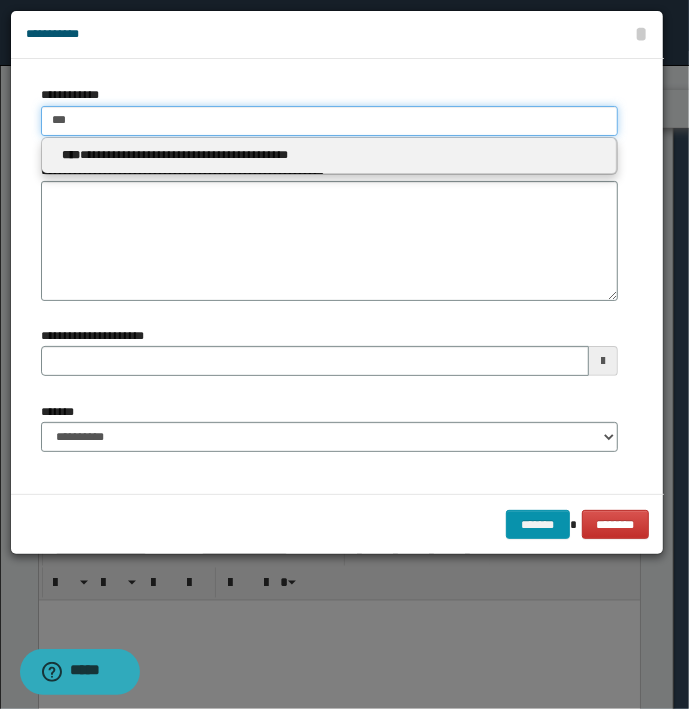 type 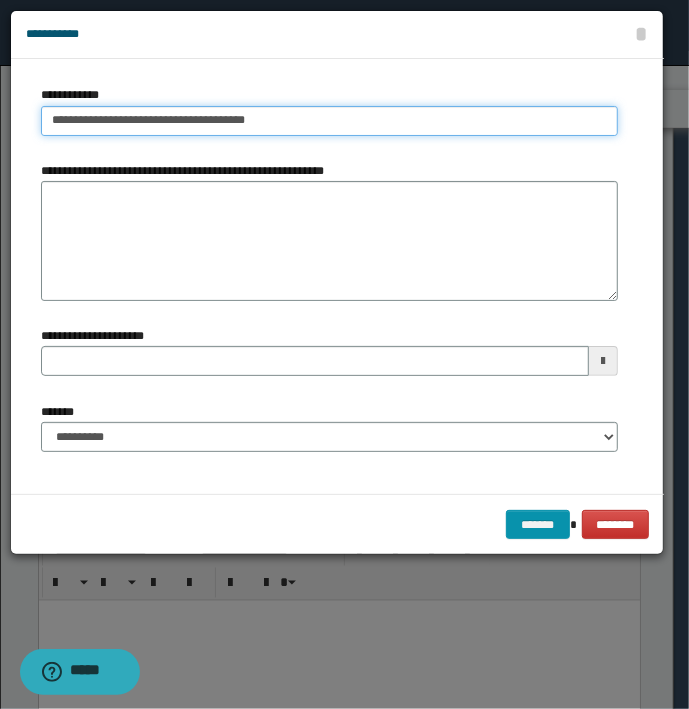 type on "**********" 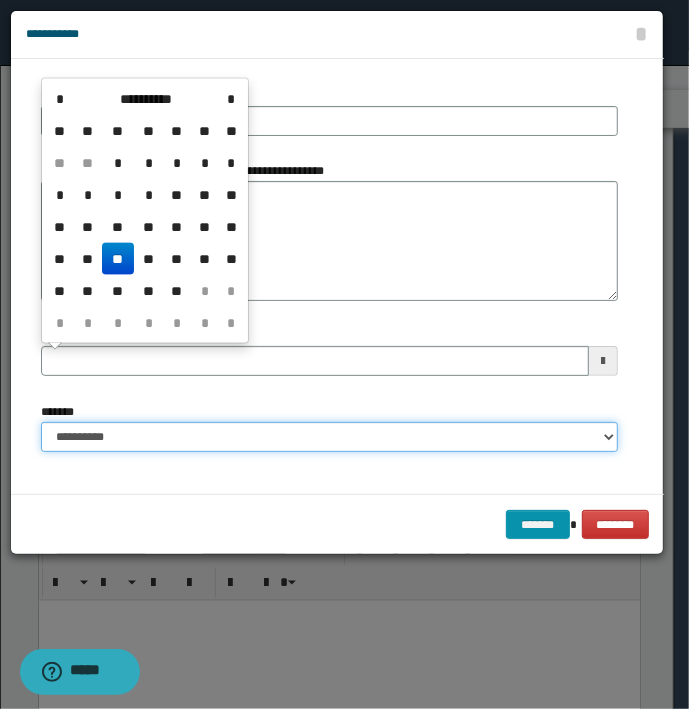 type 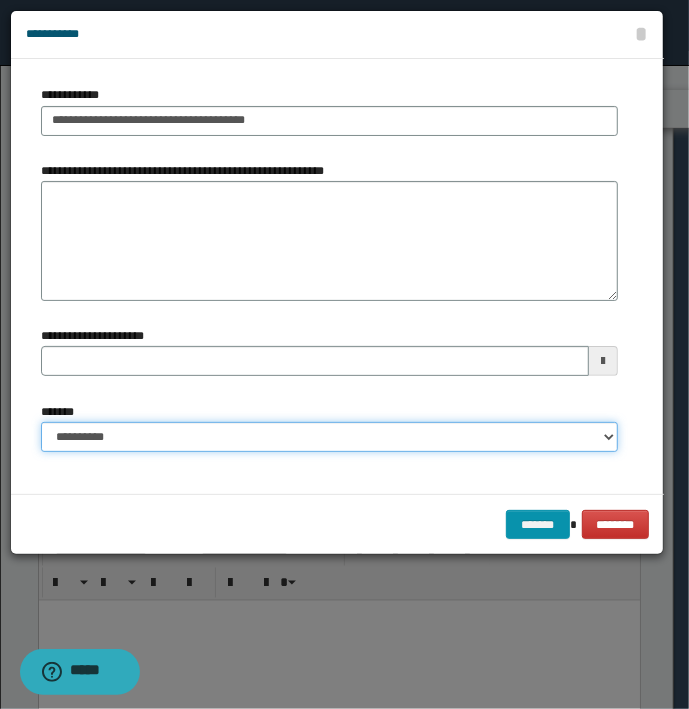 select on "*" 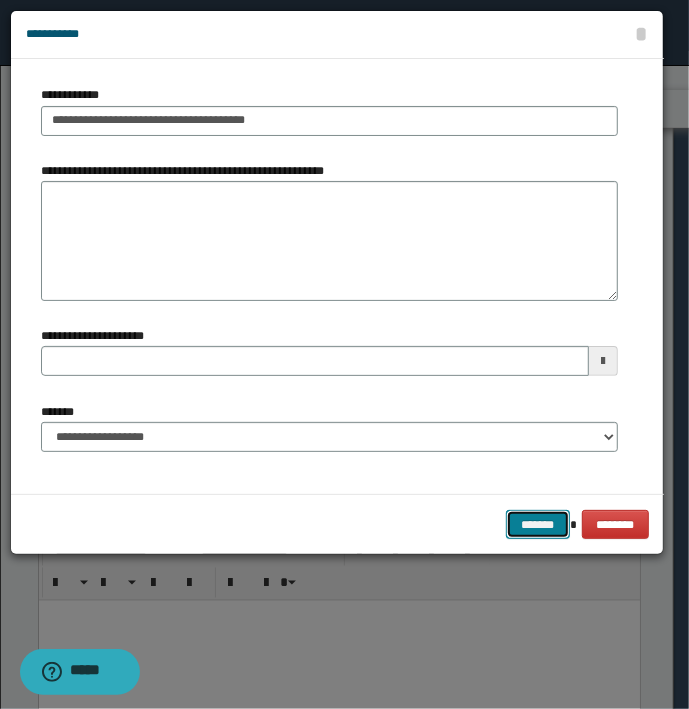 type 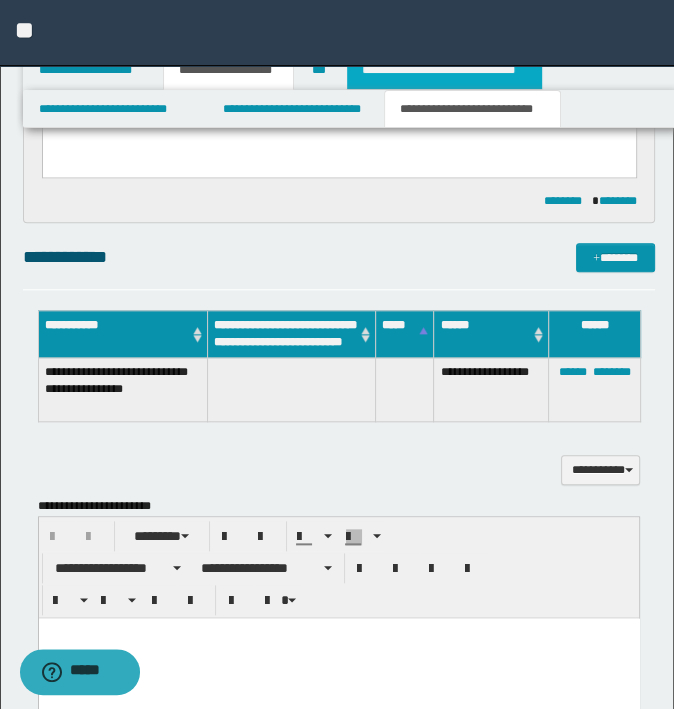 click on "**********" at bounding box center (444, 70) 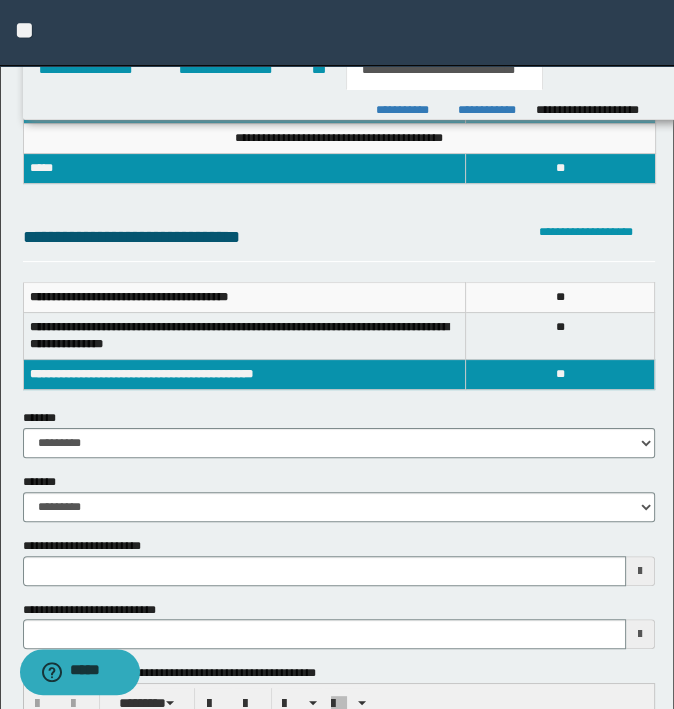 scroll, scrollTop: 200, scrollLeft: 0, axis: vertical 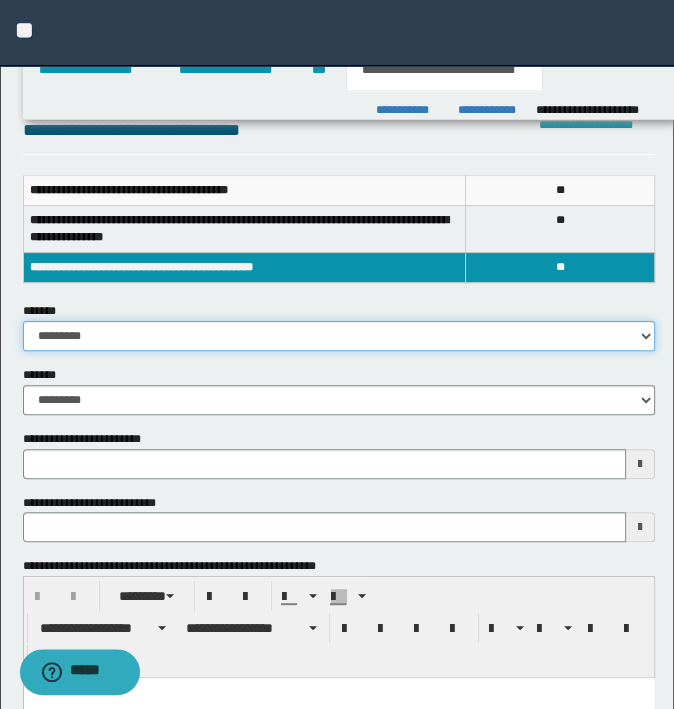 click on "**********" at bounding box center [339, 336] 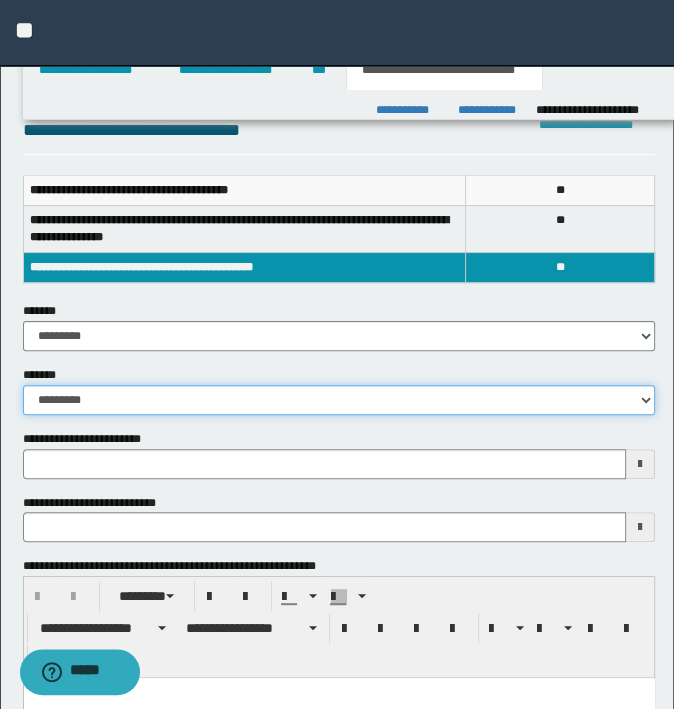 click on "**********" at bounding box center [339, 400] 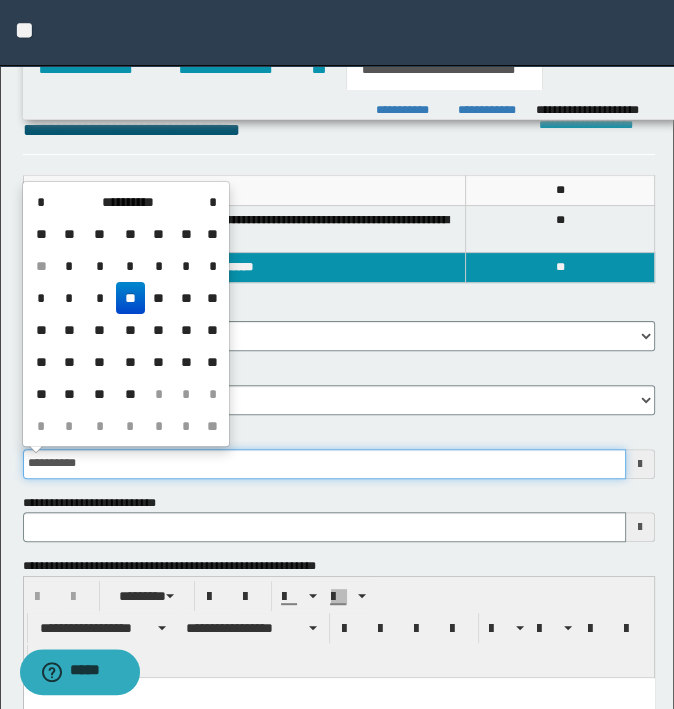 type on "**********" 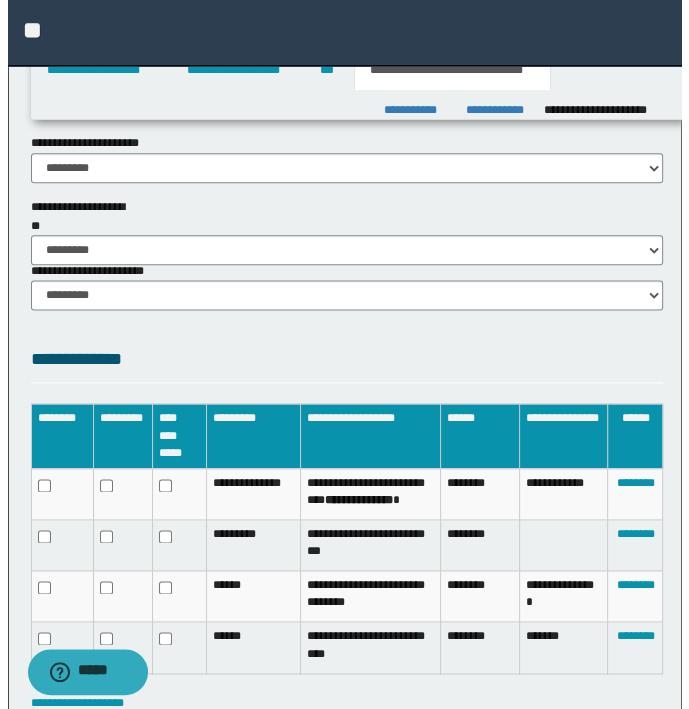 scroll, scrollTop: 1492, scrollLeft: 0, axis: vertical 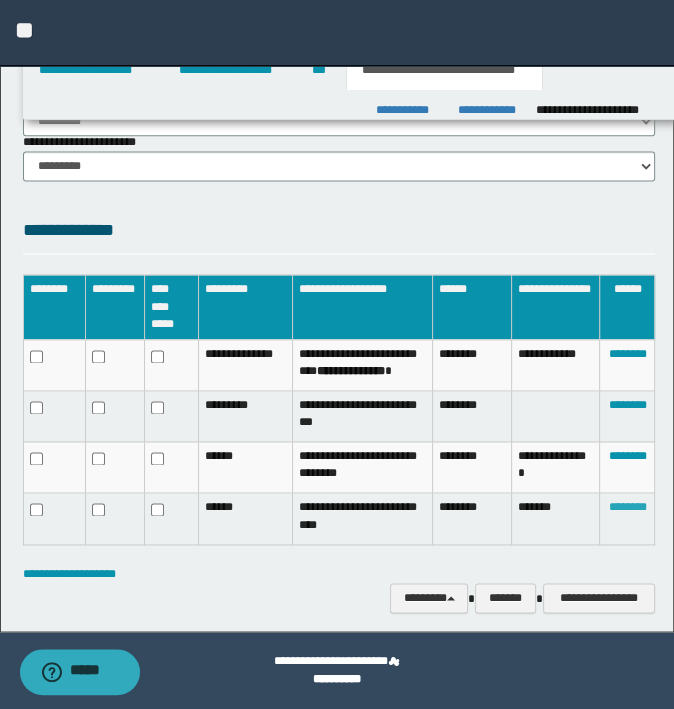 click on "********" at bounding box center [627, 507] 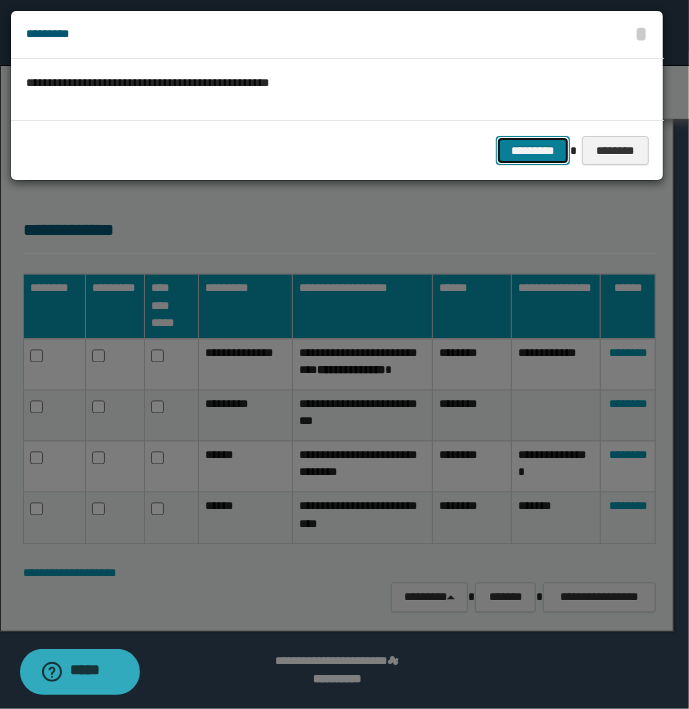 click on "*********" at bounding box center [533, 151] 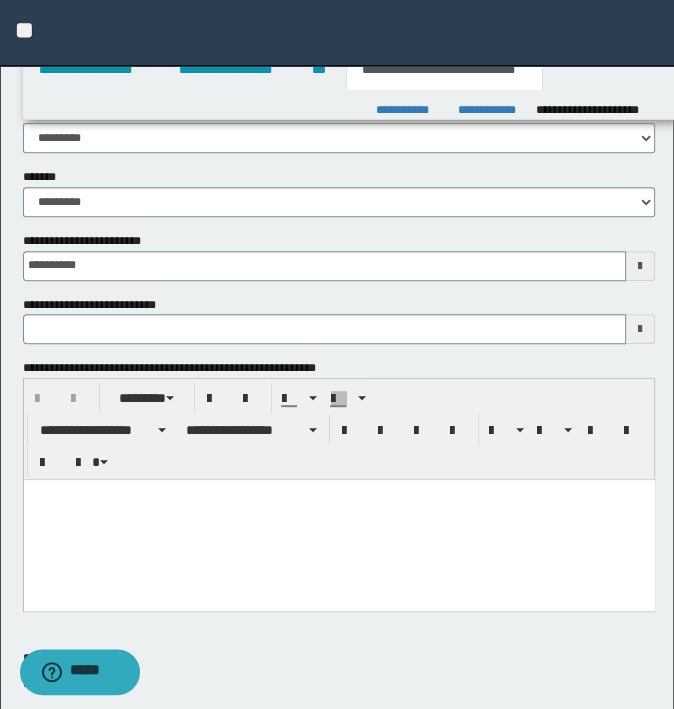 scroll, scrollTop: 396, scrollLeft: 0, axis: vertical 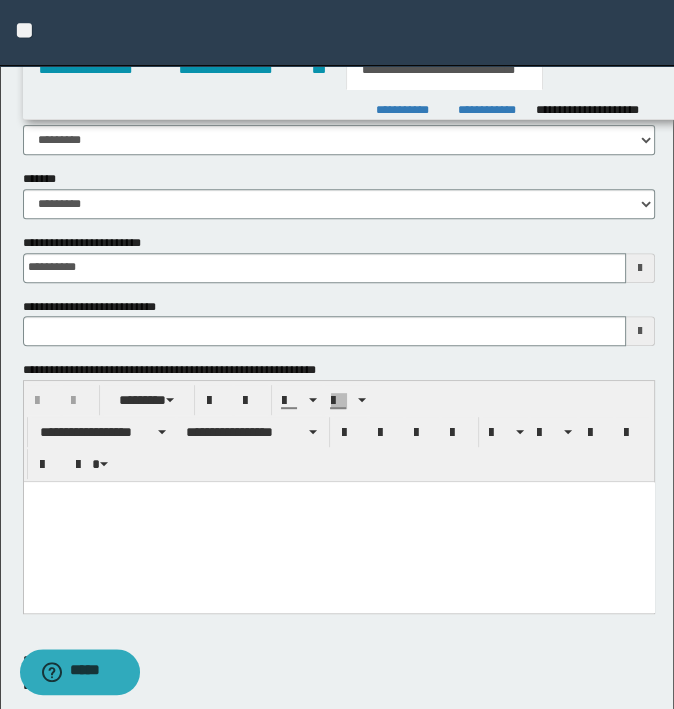type 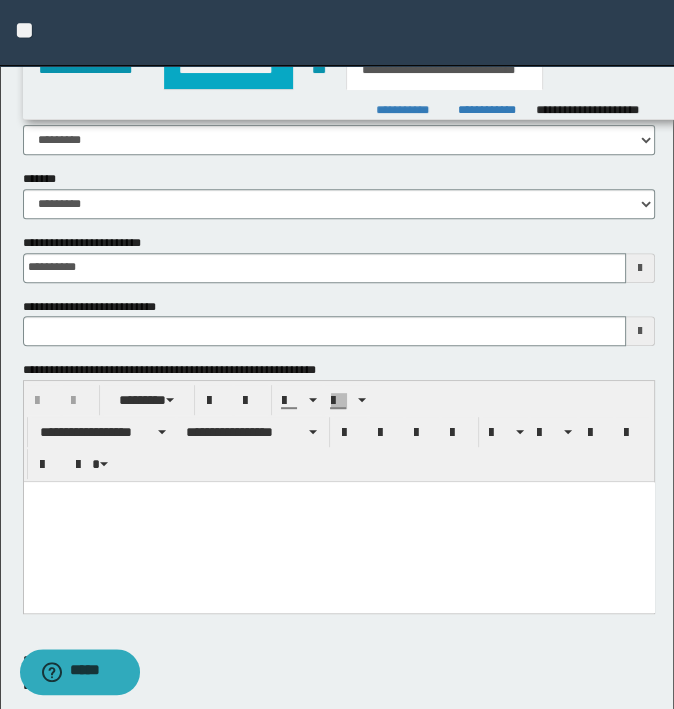 click on "**********" at bounding box center (228, 70) 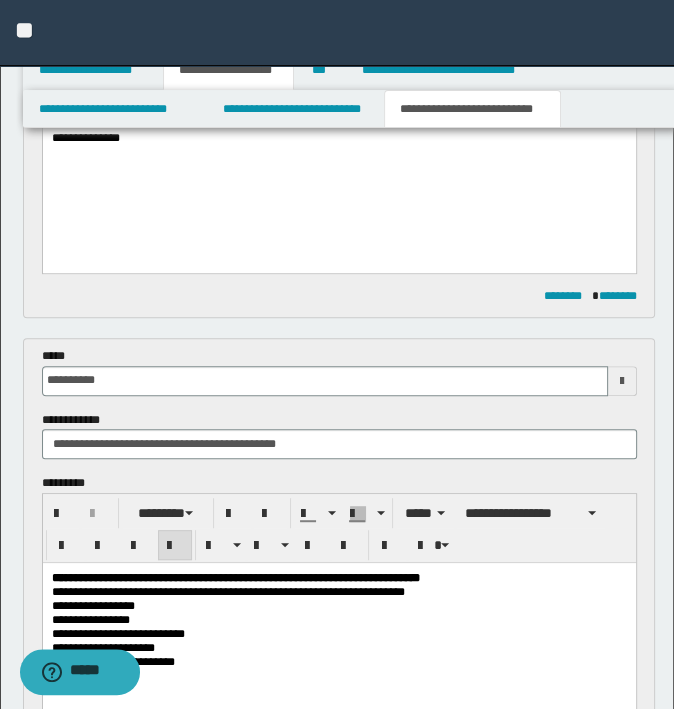 click on "**********" at bounding box center (337, 33) 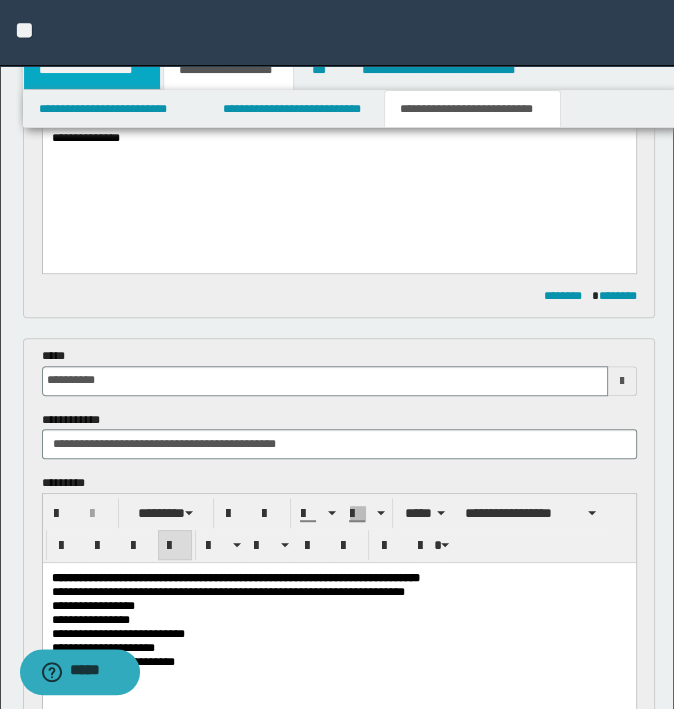 click on "**********" at bounding box center (92, 70) 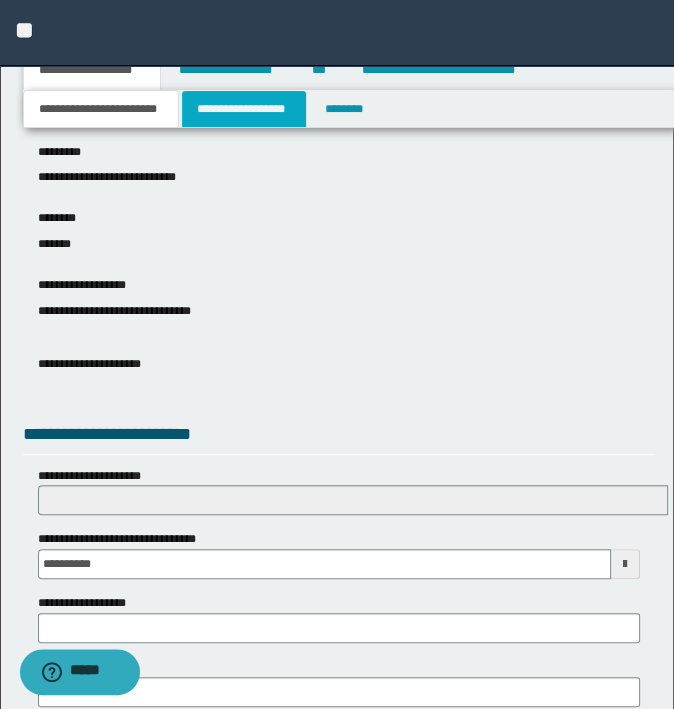 click on "**********" at bounding box center (244, 109) 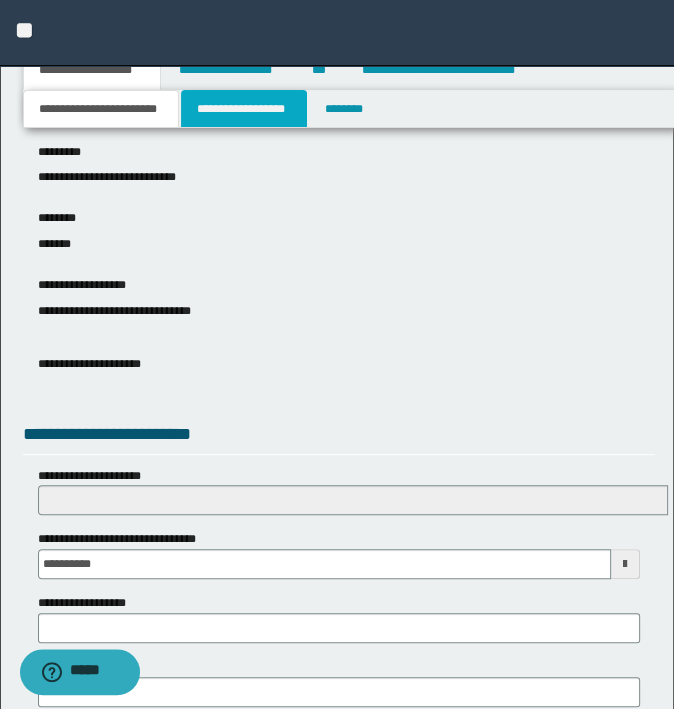 scroll, scrollTop: 0, scrollLeft: 0, axis: both 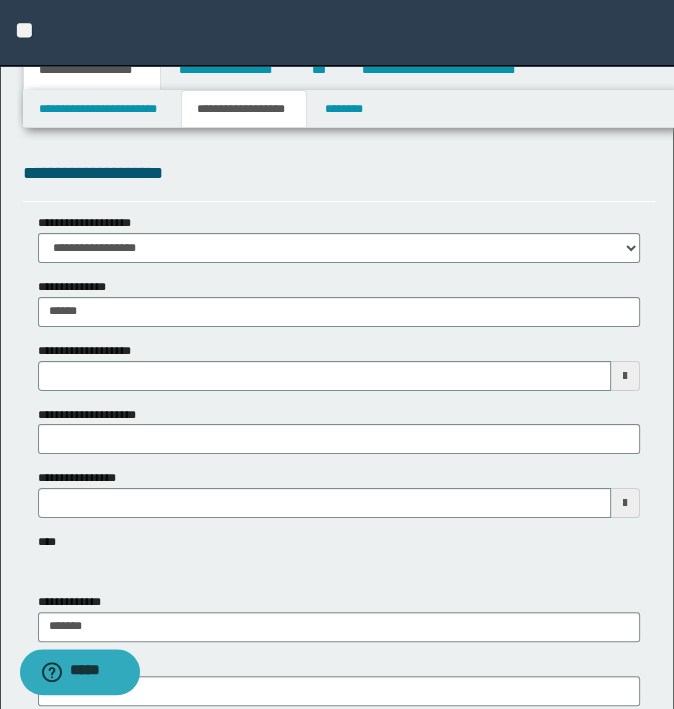 type 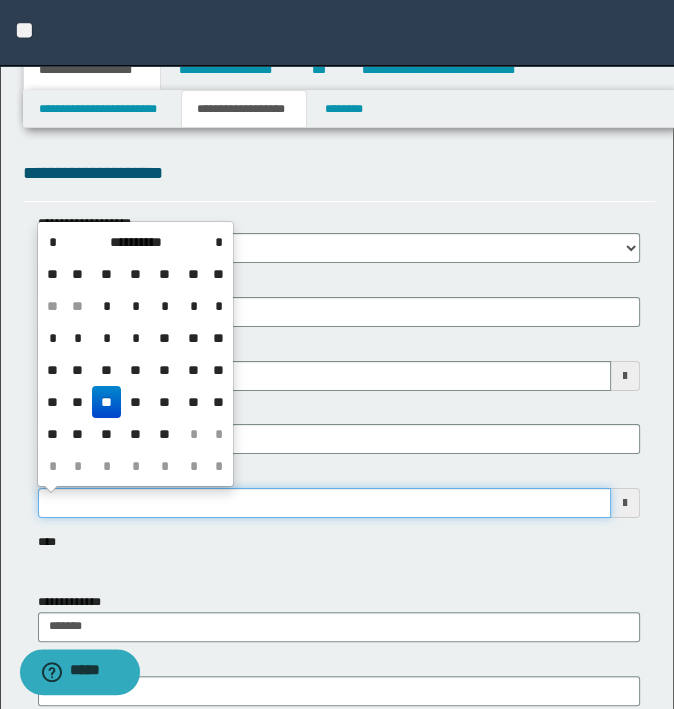 click on "**********" at bounding box center [325, 503] 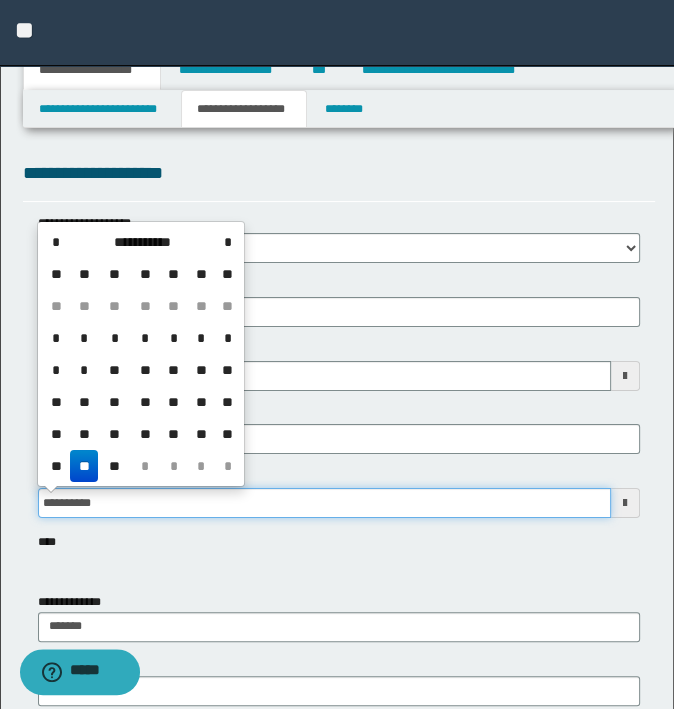 type on "**********" 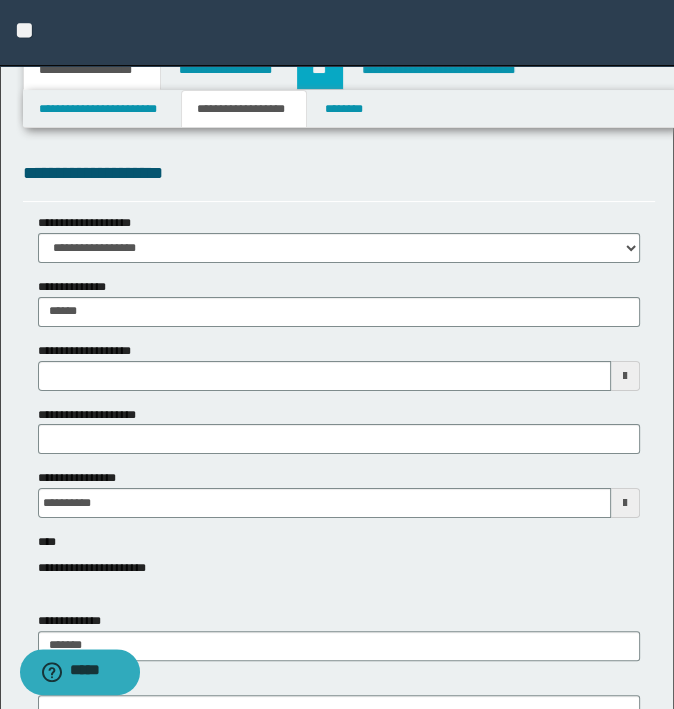 click on "***" at bounding box center [320, 70] 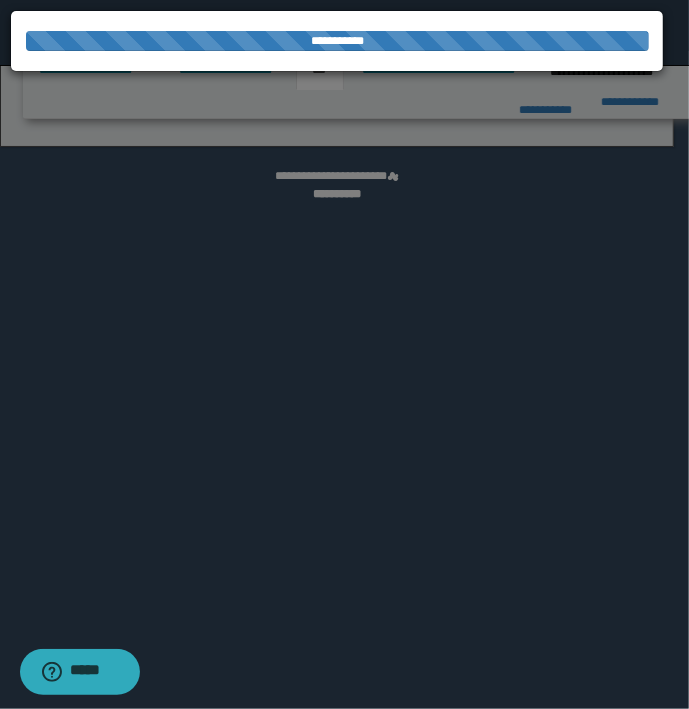 select on "*" 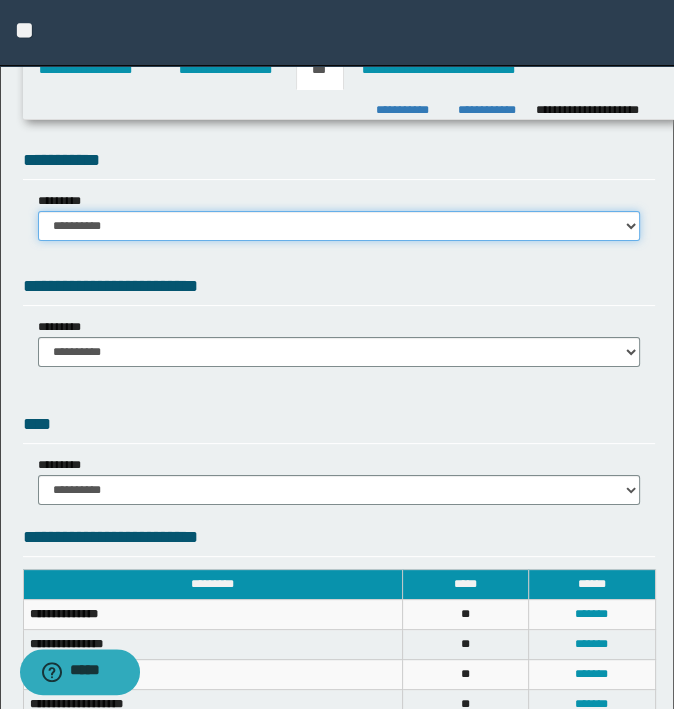 click on "**********" at bounding box center [339, 226] 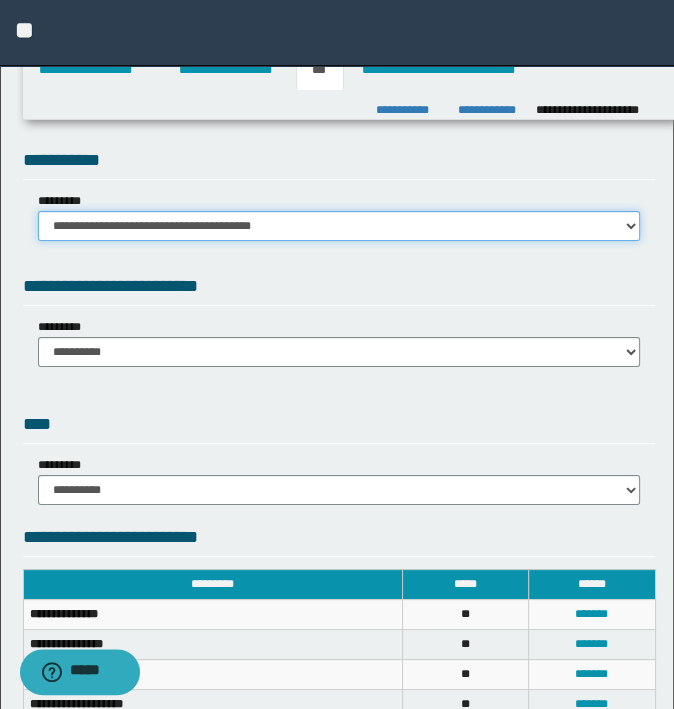 click on "**********" at bounding box center [339, 226] 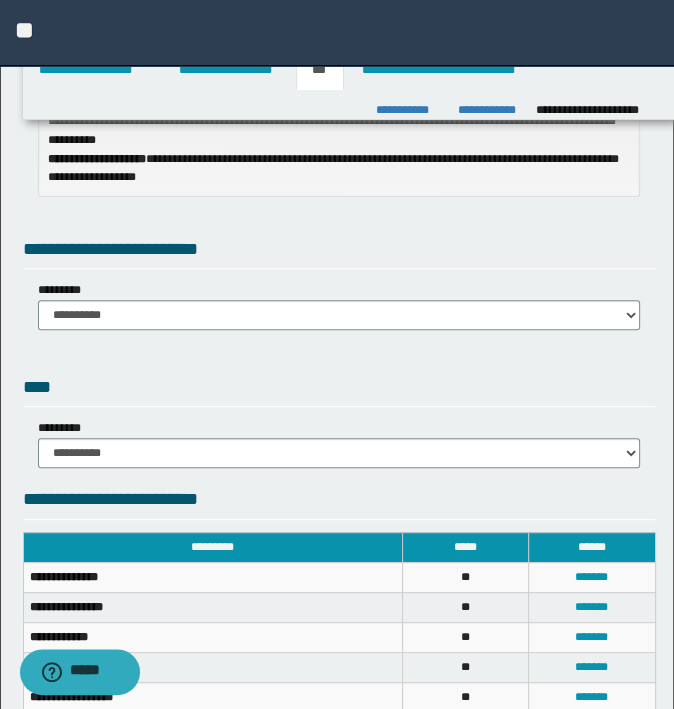scroll, scrollTop: 300, scrollLeft: 0, axis: vertical 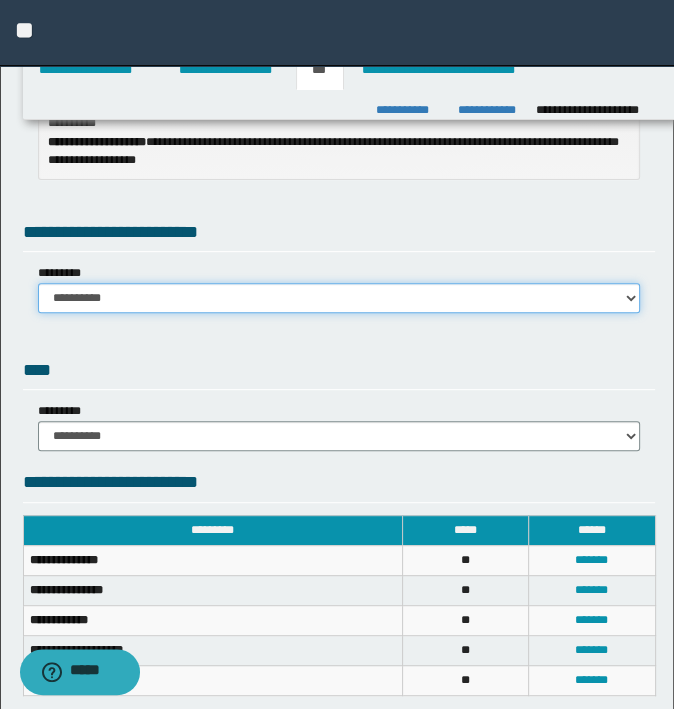 click on "**********" at bounding box center (339, 298) 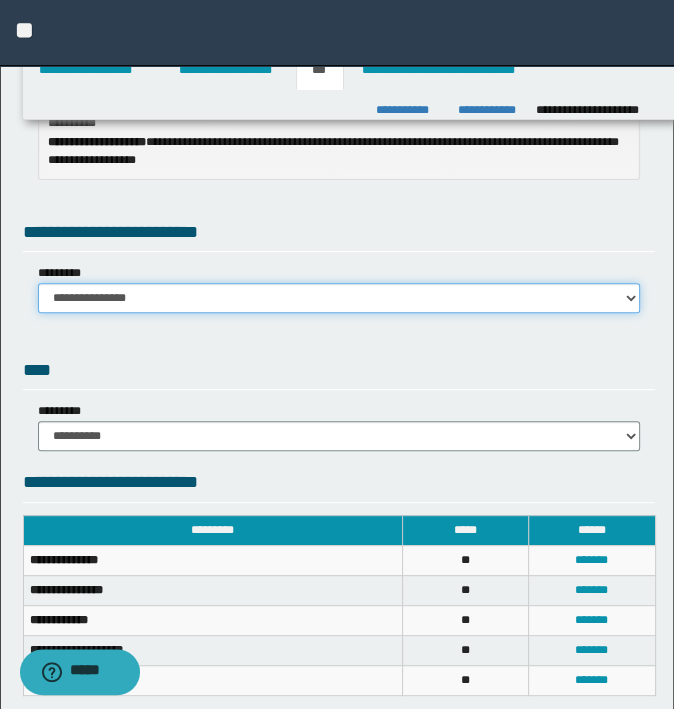 click on "**********" at bounding box center [339, 298] 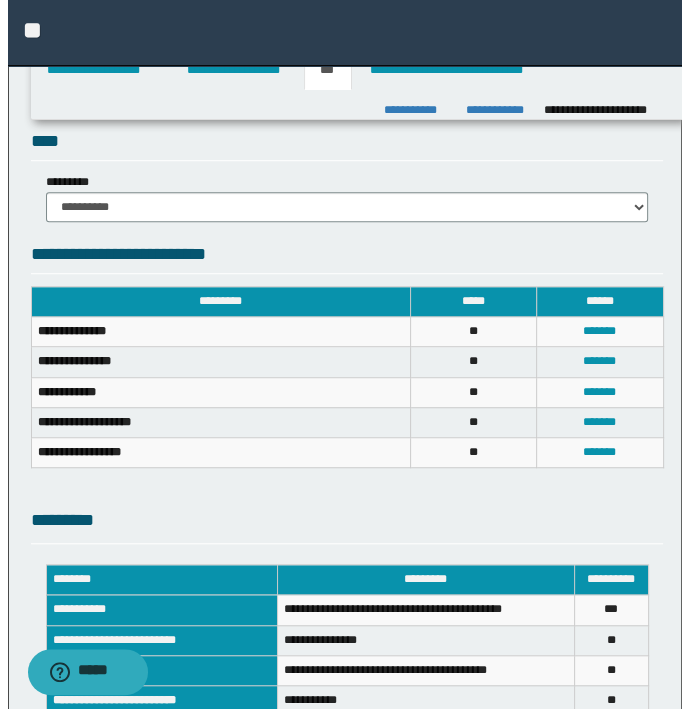 scroll, scrollTop: 663, scrollLeft: 0, axis: vertical 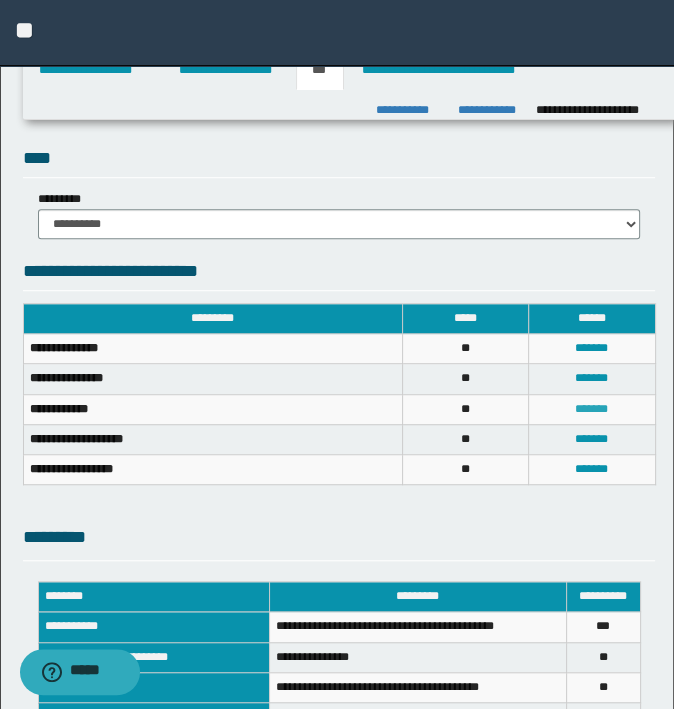click on "*******" at bounding box center (591, 409) 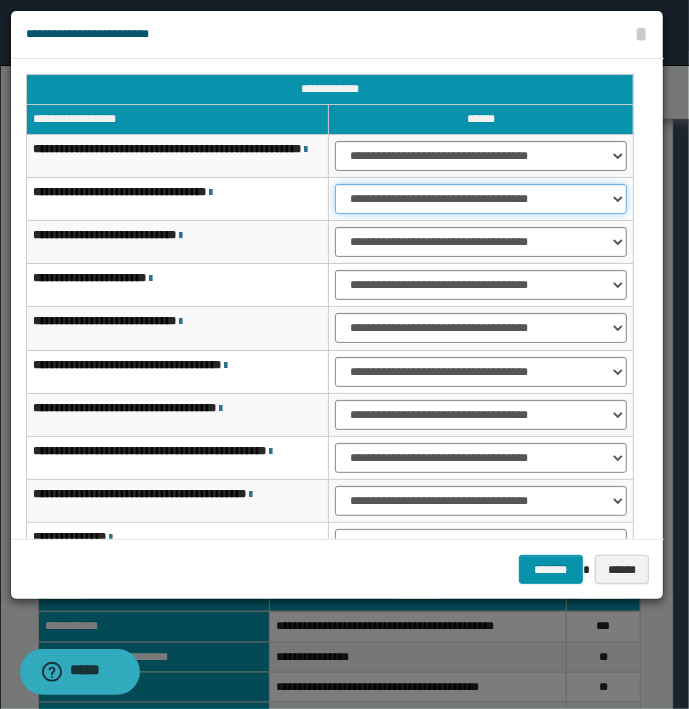 click on "**********" at bounding box center (481, 199) 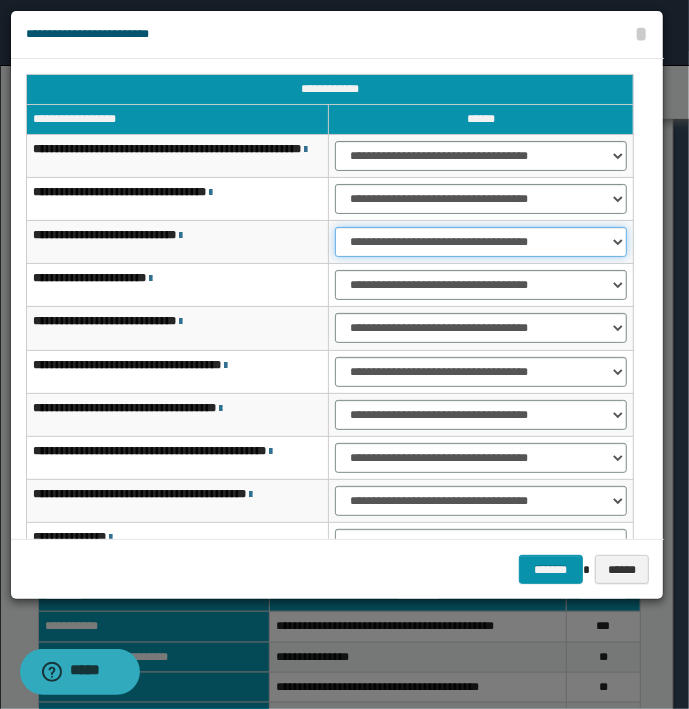 click on "**********" at bounding box center (481, 242) 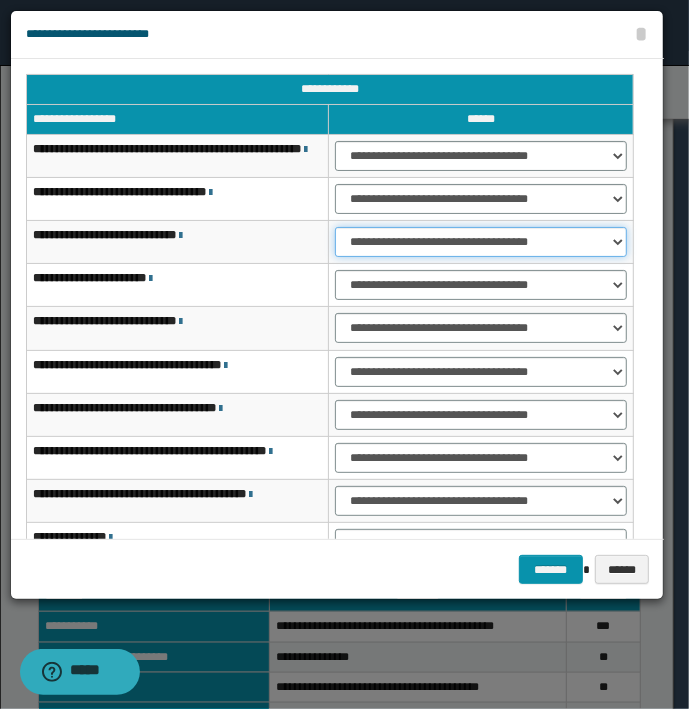 select on "***" 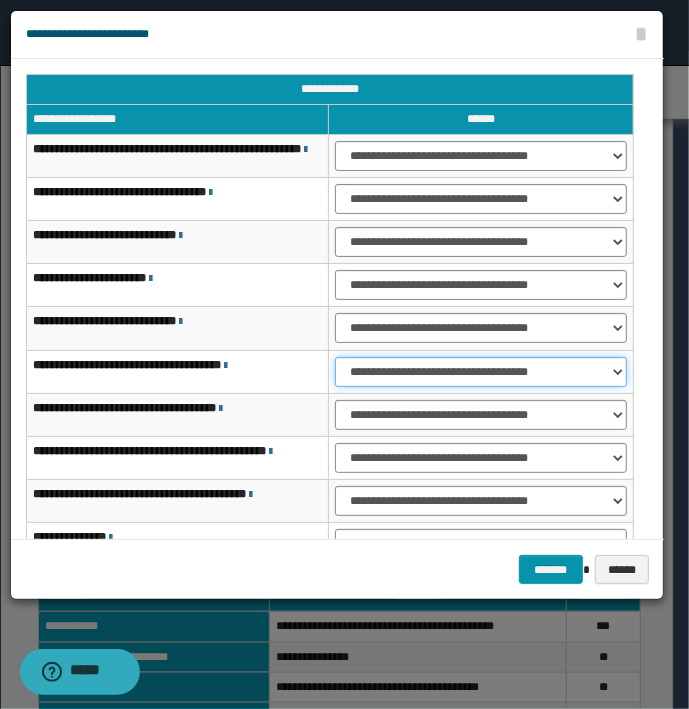 click on "**********" at bounding box center [481, 372] 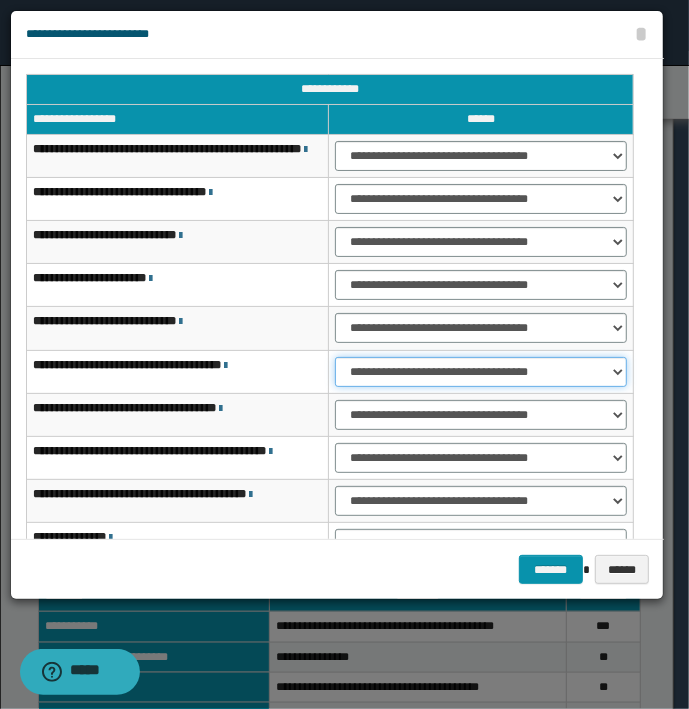 select on "***" 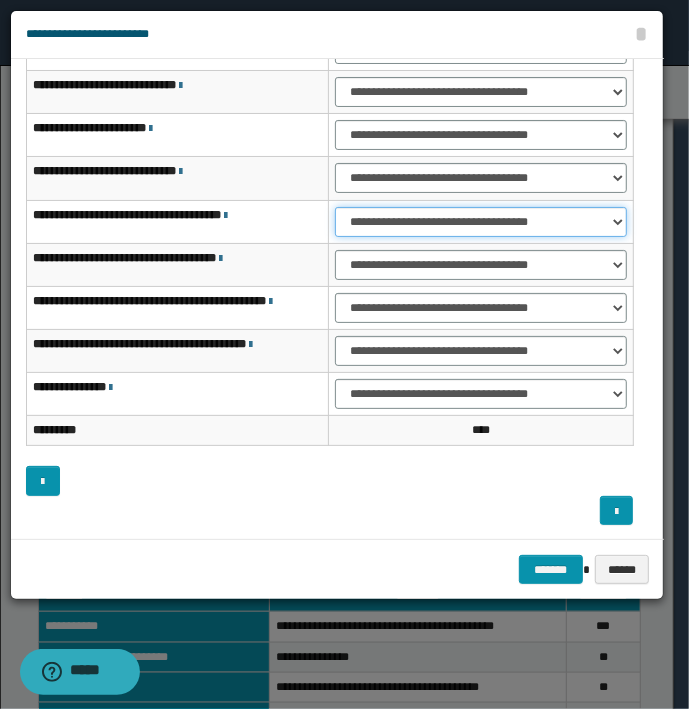 scroll, scrollTop: 151, scrollLeft: 0, axis: vertical 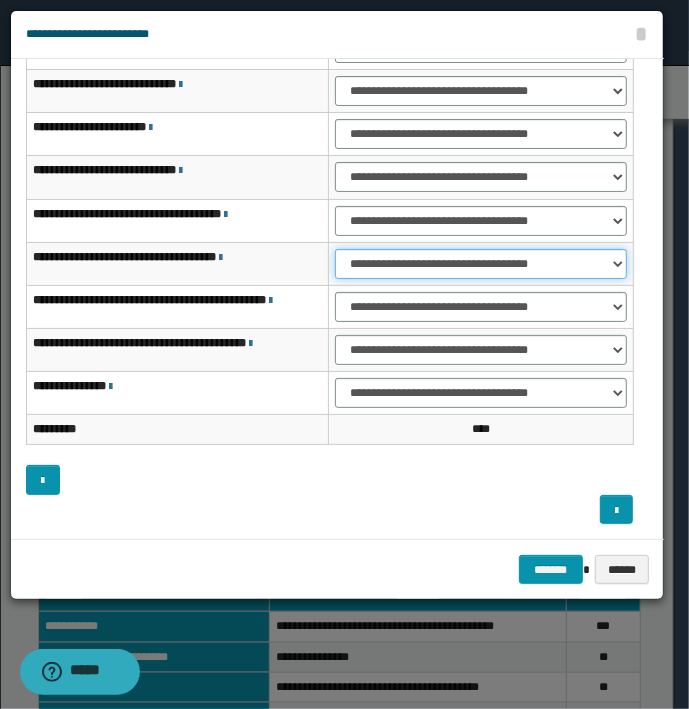 drag, startPoint x: 392, startPoint y: 259, endPoint x: 392, endPoint y: 280, distance: 21 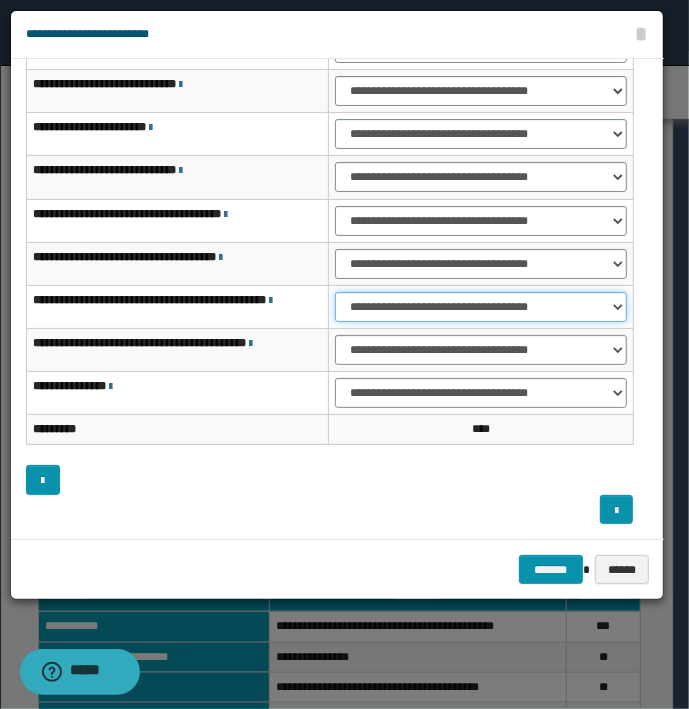 click on "**********" at bounding box center [481, 307] 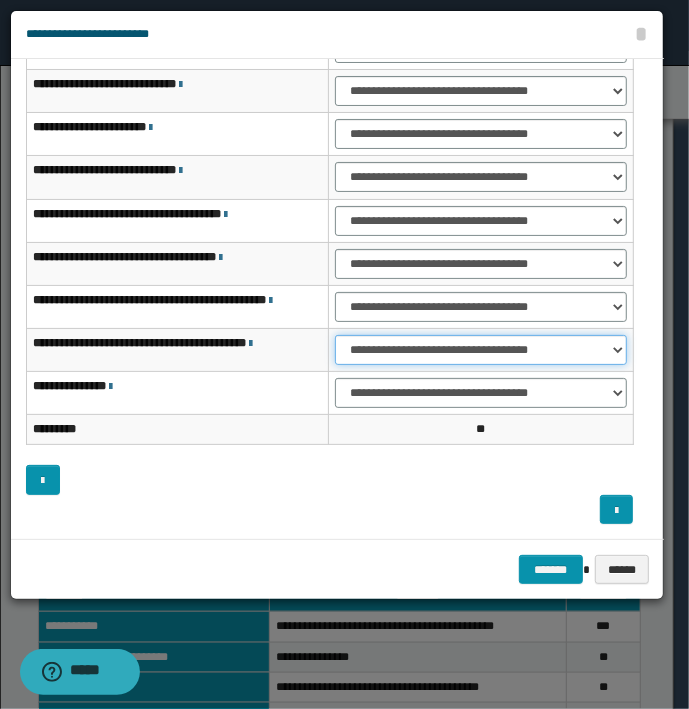 click on "**********" at bounding box center (481, 350) 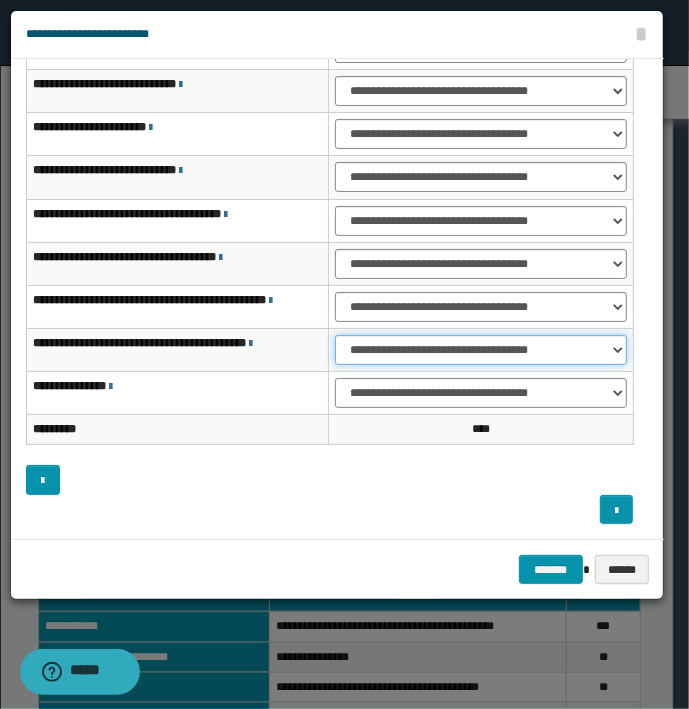 click on "**********" at bounding box center (481, 350) 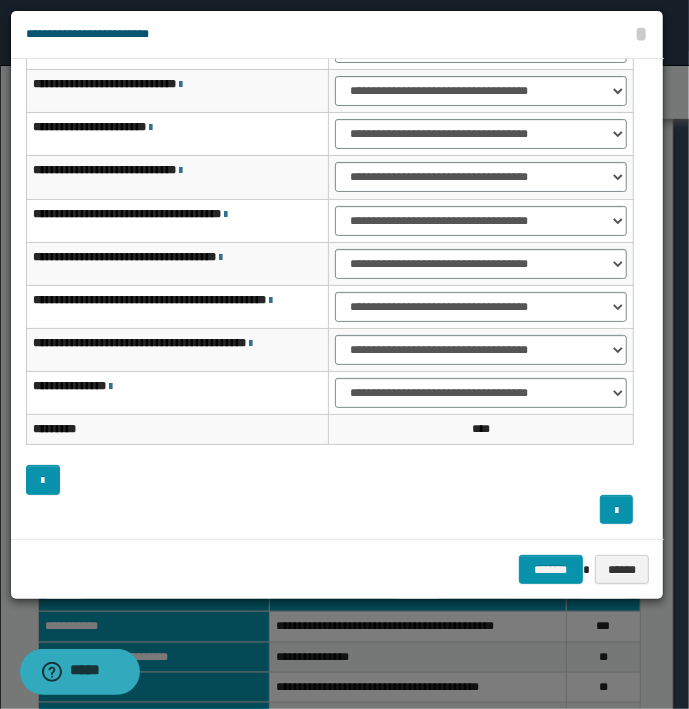 click on "**********" at bounding box center [481, 392] 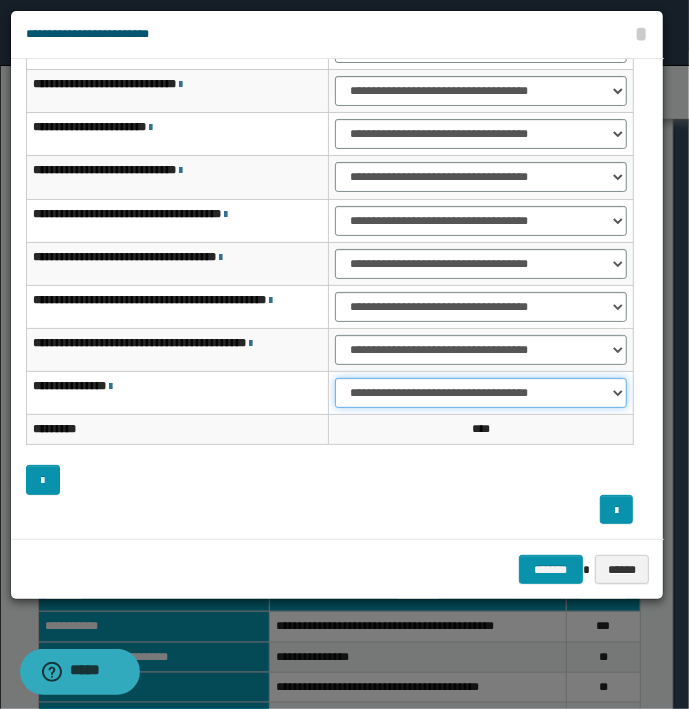 click on "**********" at bounding box center (481, 393) 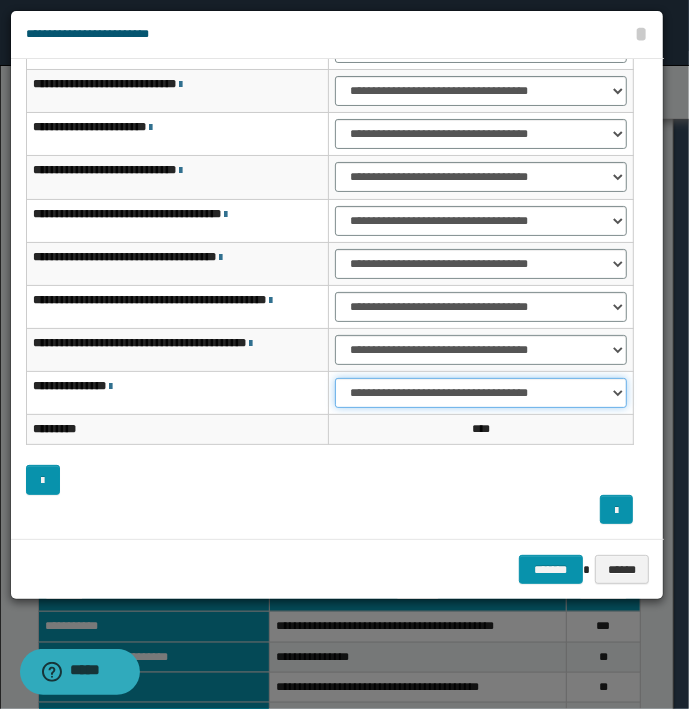 select on "***" 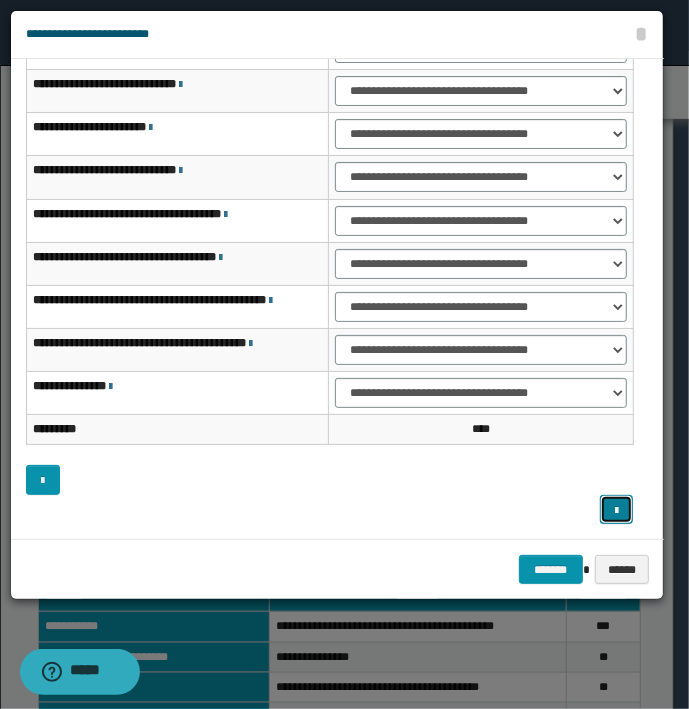 click at bounding box center (616, 511) 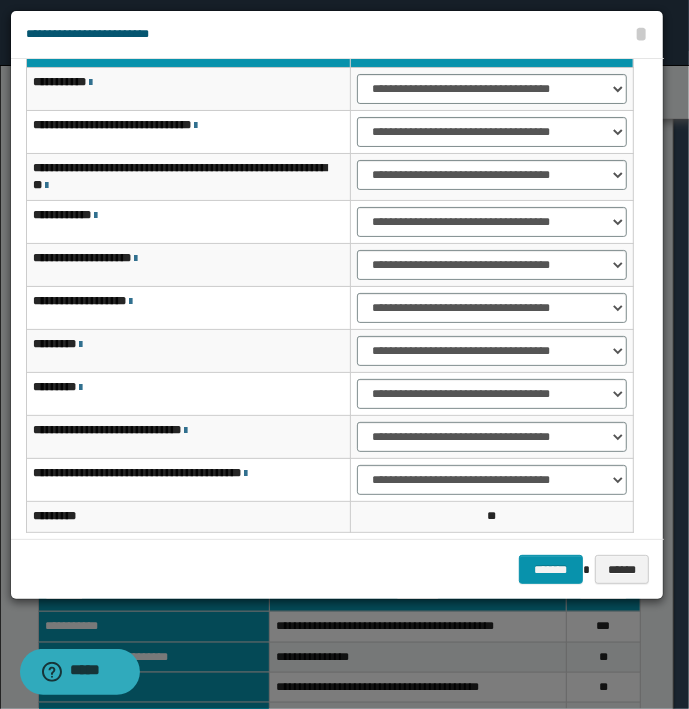 scroll, scrollTop: 0, scrollLeft: 0, axis: both 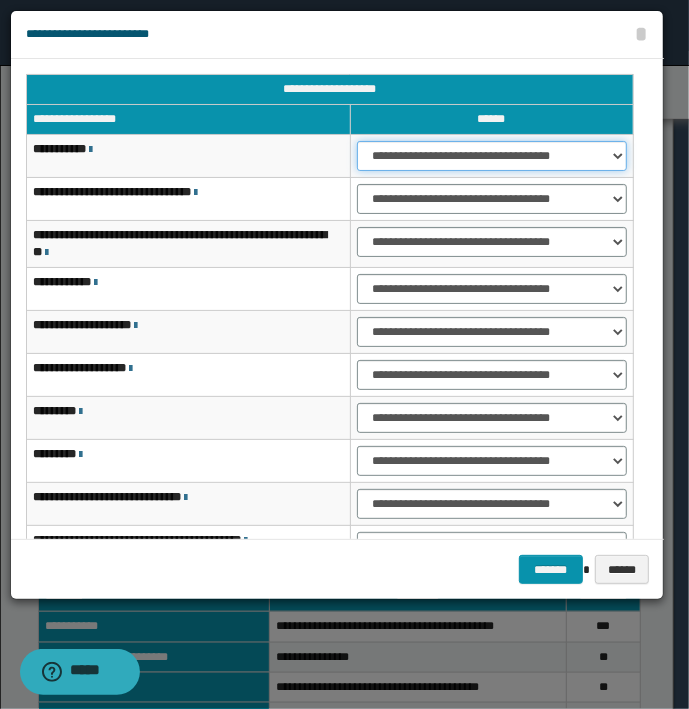 click on "**********" at bounding box center [492, 156] 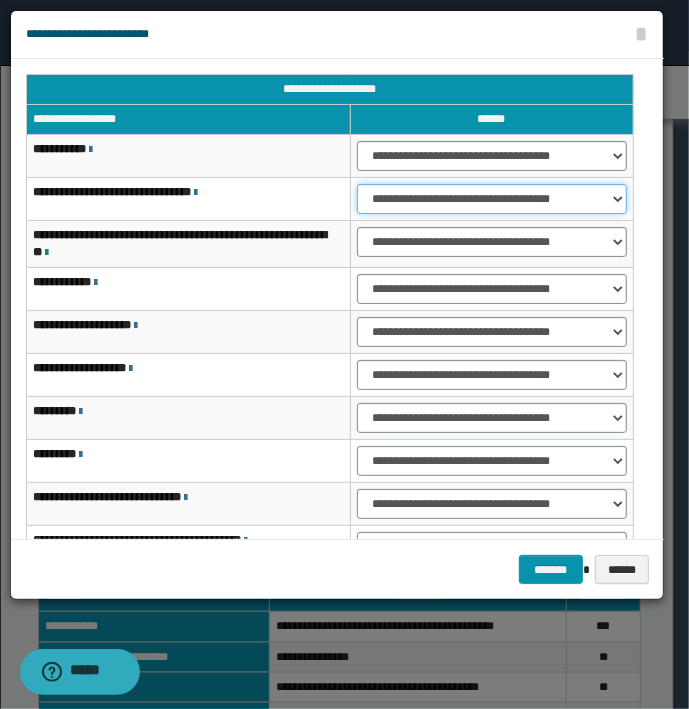 click on "**********" at bounding box center (492, 199) 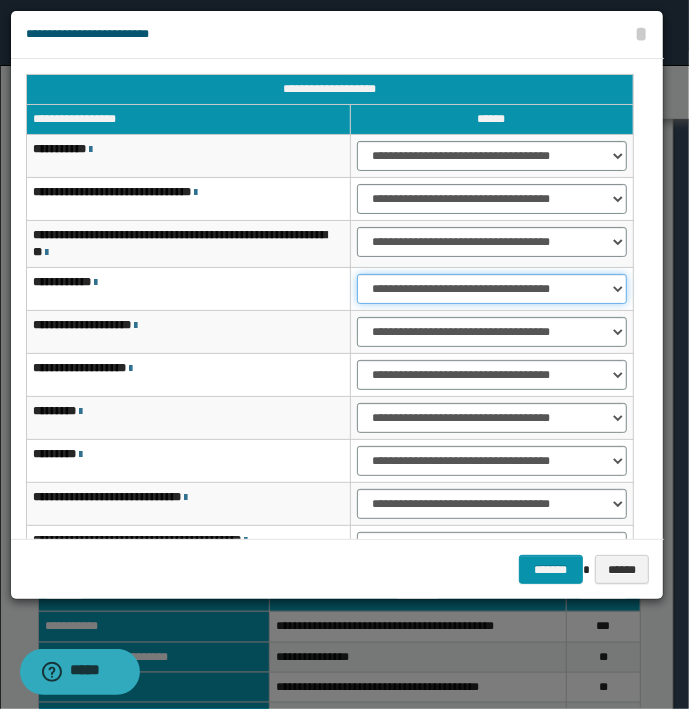 click on "**********" at bounding box center (492, 289) 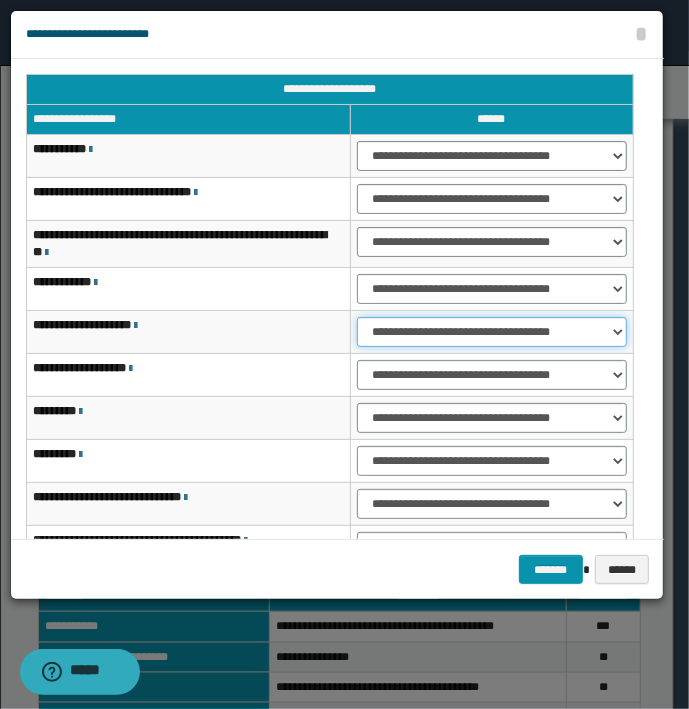 click on "**********" at bounding box center [492, 332] 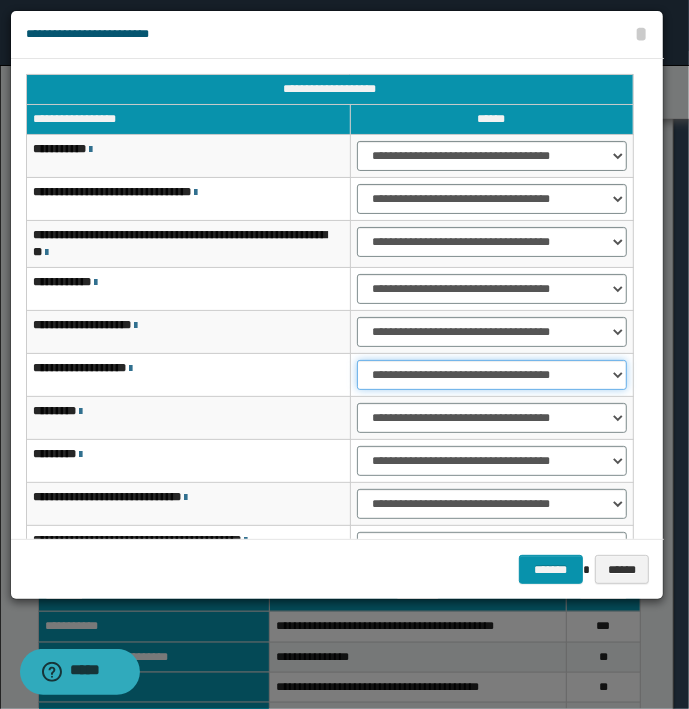 click on "**********" at bounding box center [492, 375] 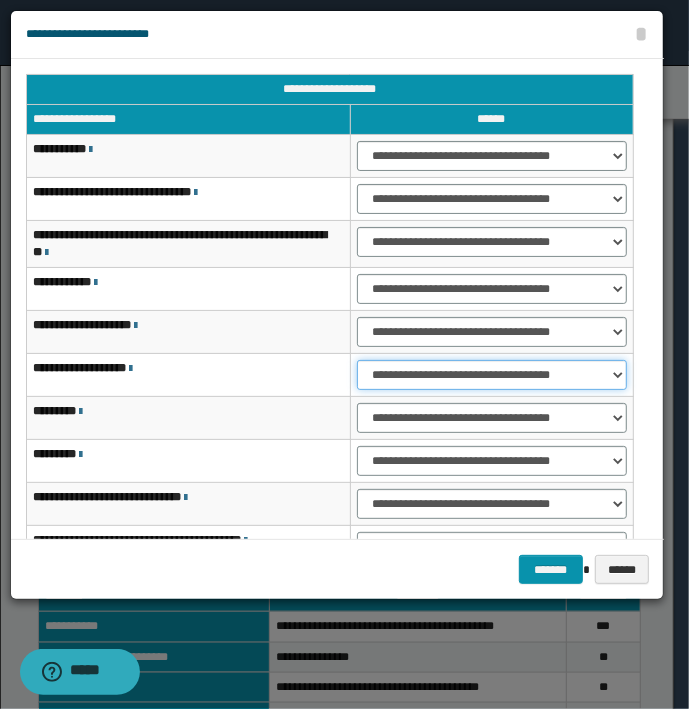 select on "***" 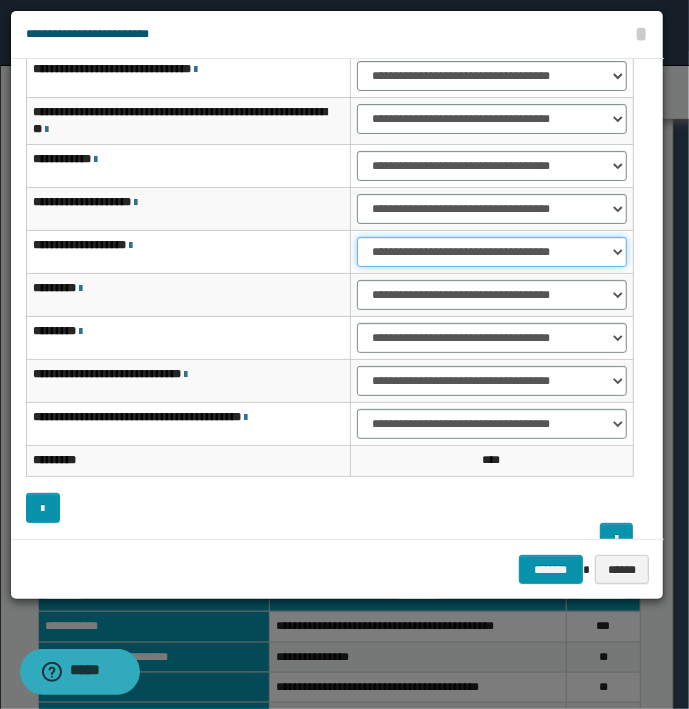 scroll, scrollTop: 151, scrollLeft: 0, axis: vertical 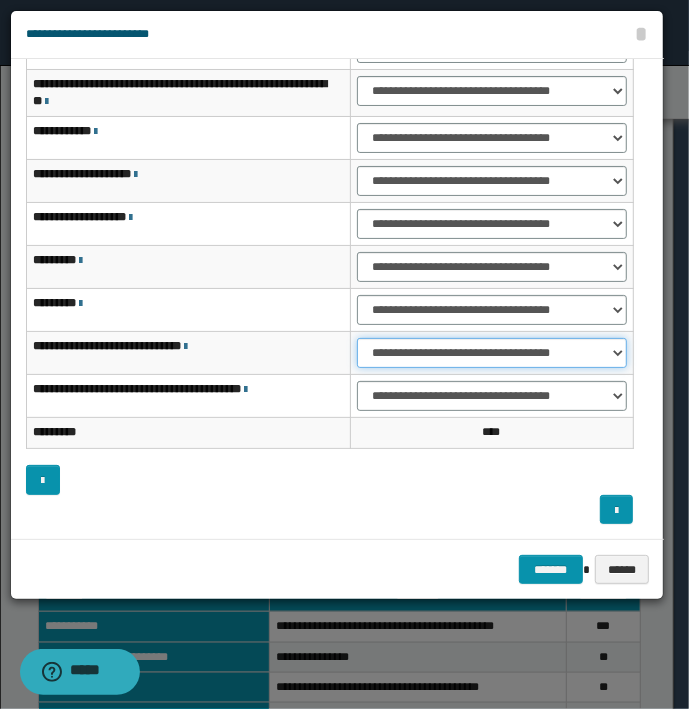 click on "**********" at bounding box center (492, 353) 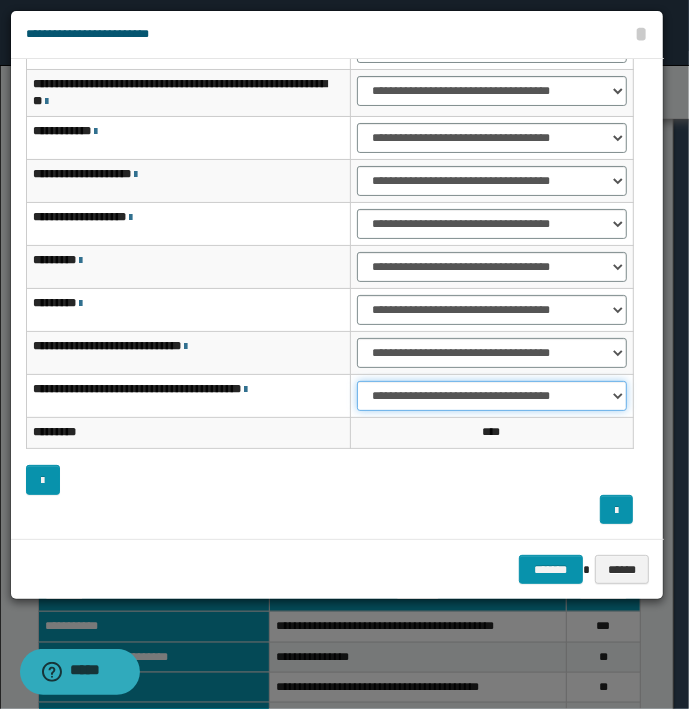 click on "**********" at bounding box center (492, 396) 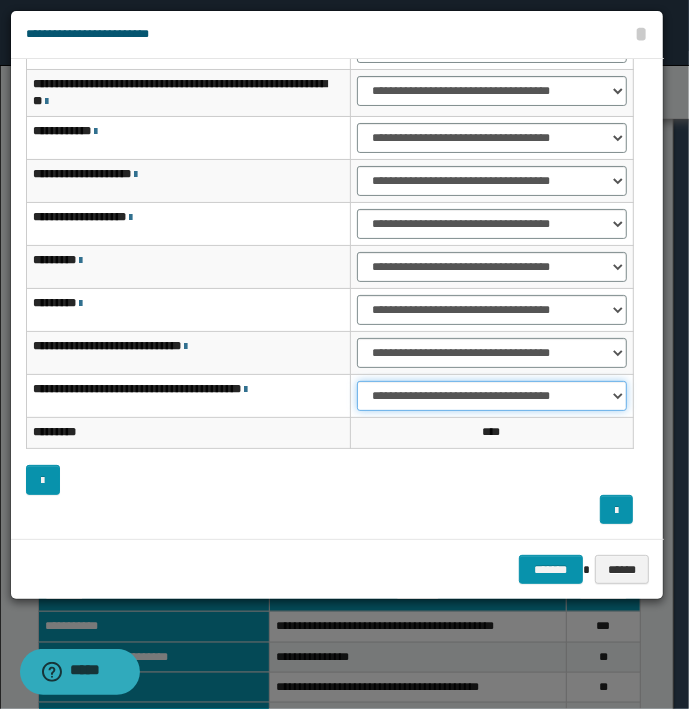 drag, startPoint x: 412, startPoint y: 386, endPoint x: 412, endPoint y: 408, distance: 22 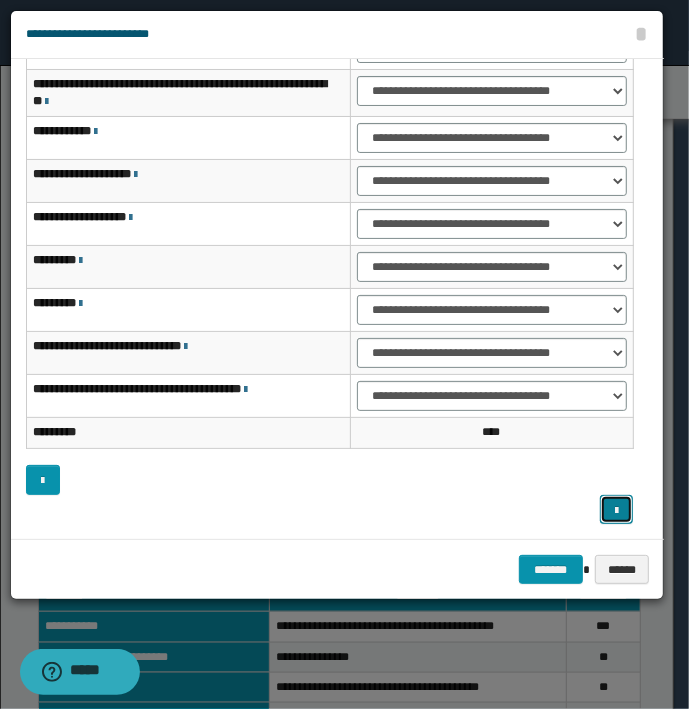 click at bounding box center [617, 510] 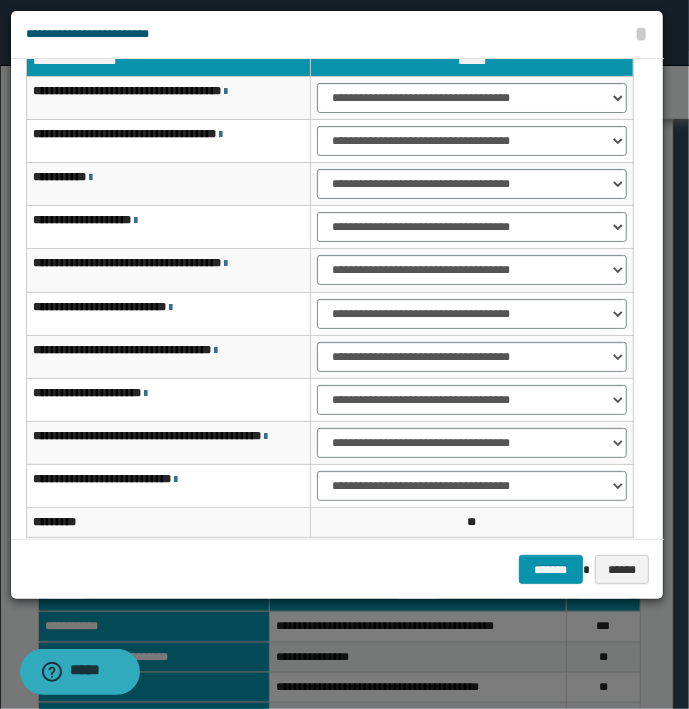 scroll, scrollTop: 0, scrollLeft: 0, axis: both 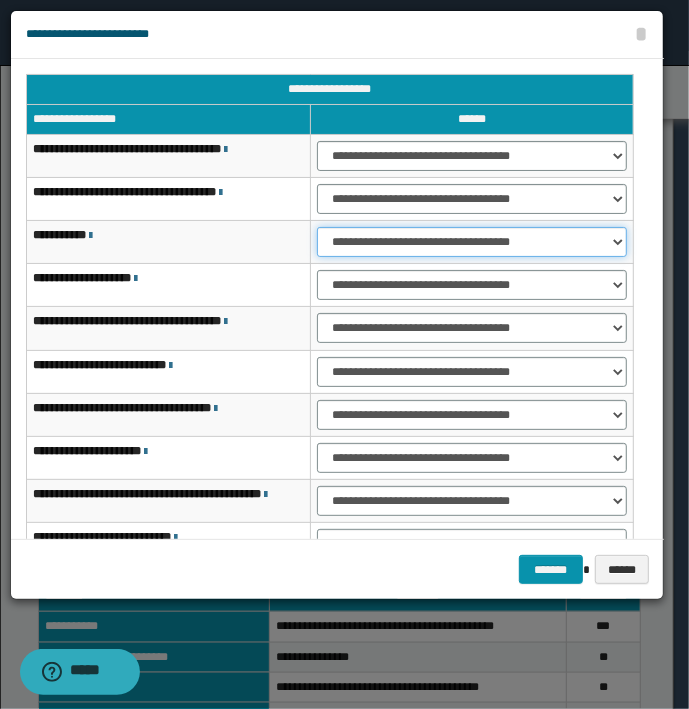 click on "**********" at bounding box center [471, 242] 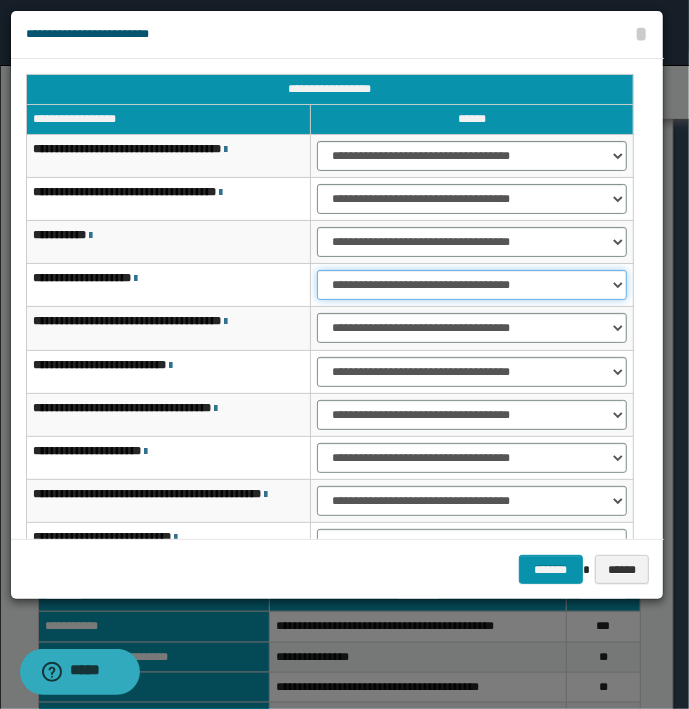 click on "**********" at bounding box center [471, 285] 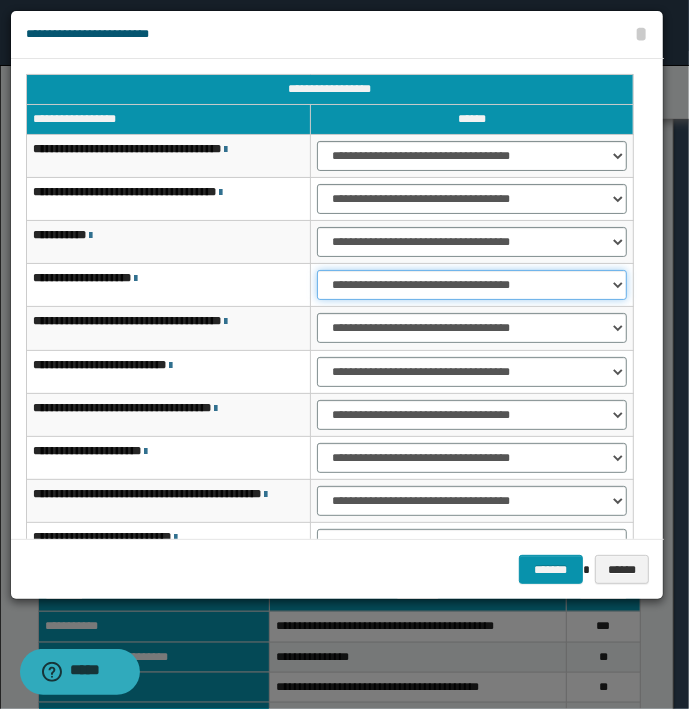 select on "***" 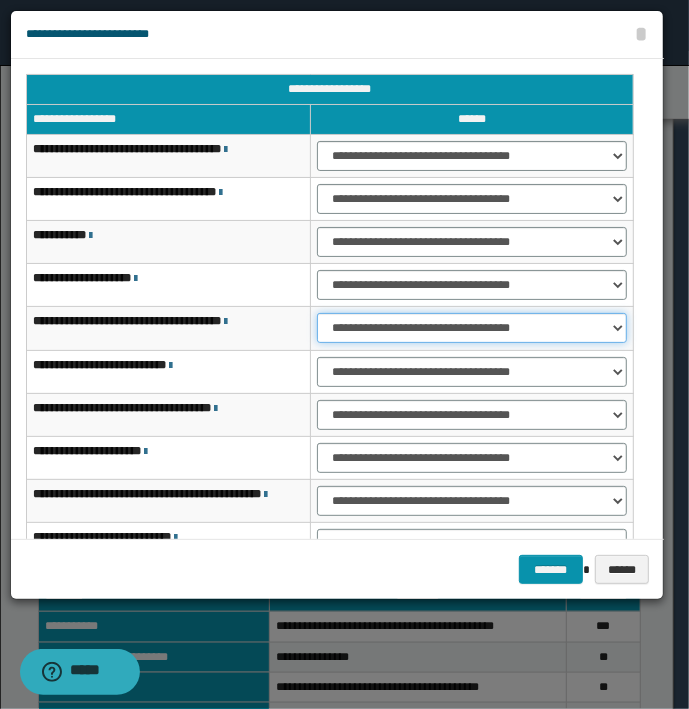 click on "**********" at bounding box center (471, 328) 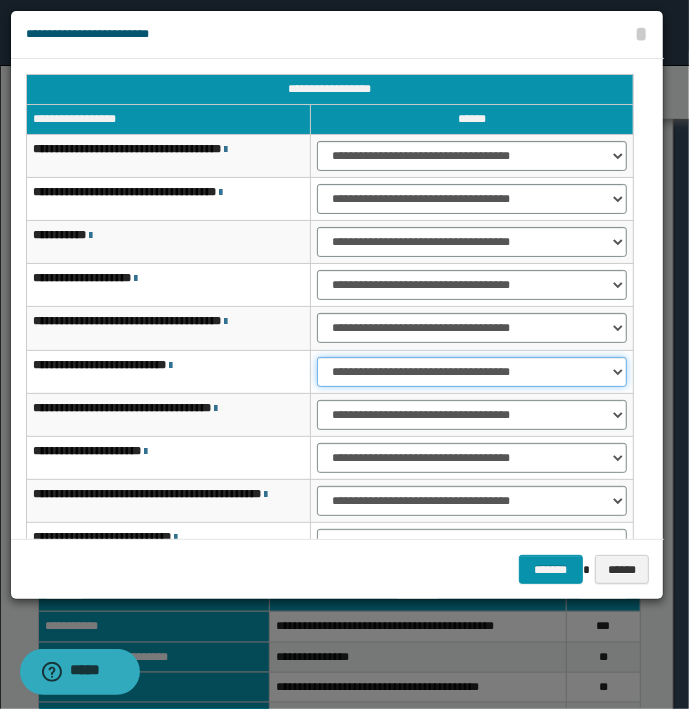 click on "**********" at bounding box center (471, 372) 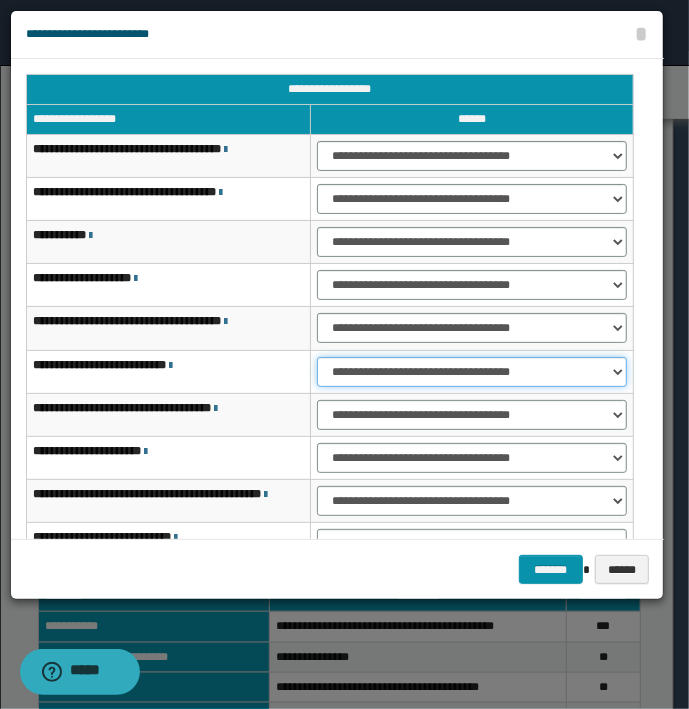 select on "***" 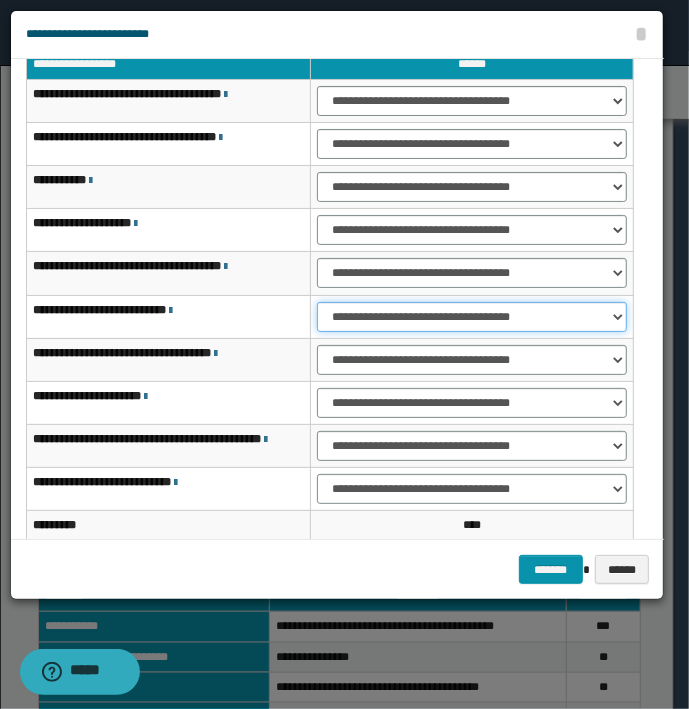 scroll, scrollTop: 100, scrollLeft: 0, axis: vertical 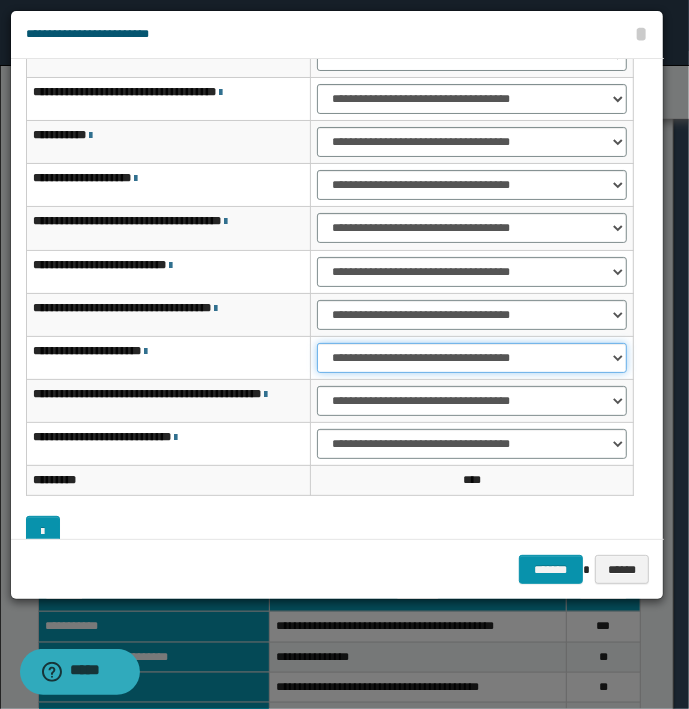 click on "**********" at bounding box center (471, 358) 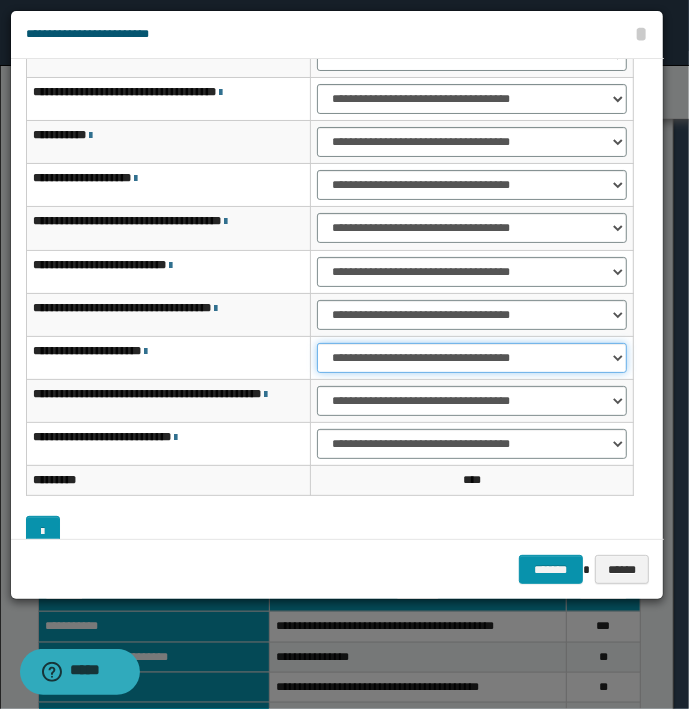 select on "***" 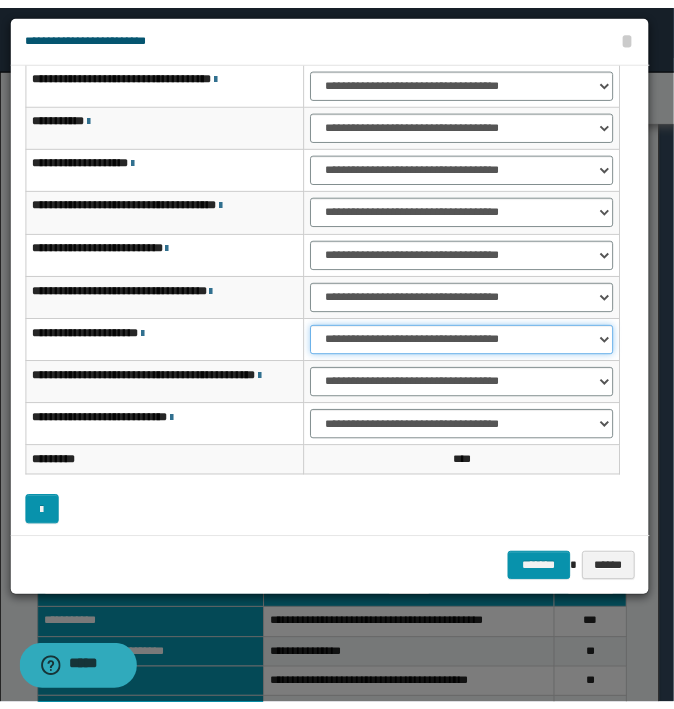 scroll, scrollTop: 123, scrollLeft: 0, axis: vertical 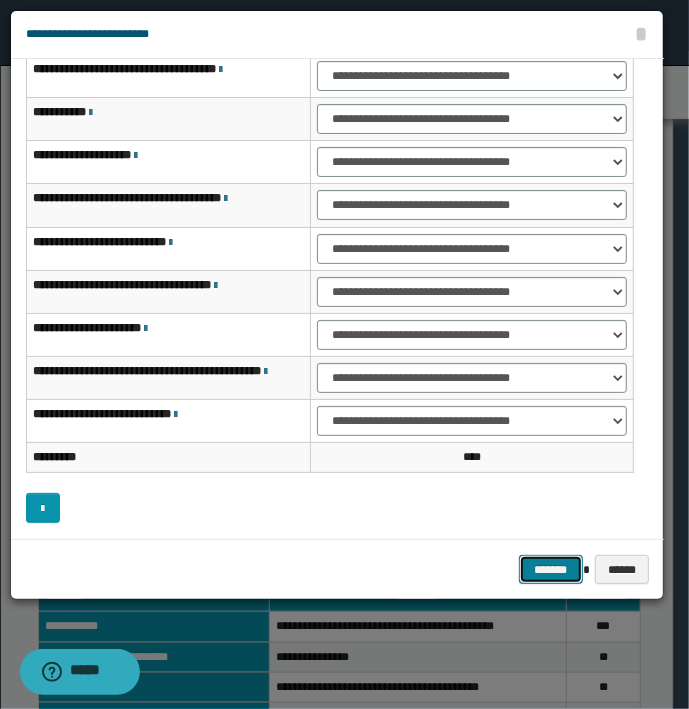 click on "*******" at bounding box center (551, 570) 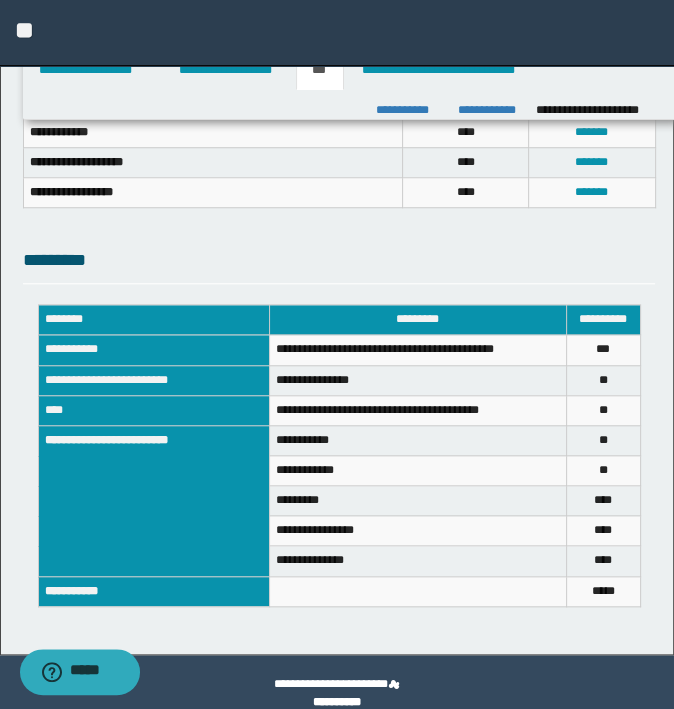 scroll, scrollTop: 963, scrollLeft: 0, axis: vertical 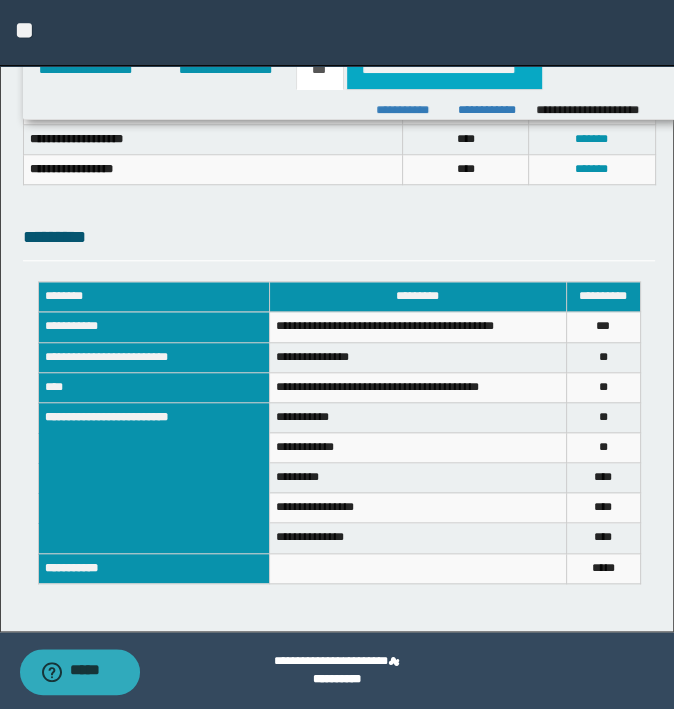 click on "**********" at bounding box center (444, 70) 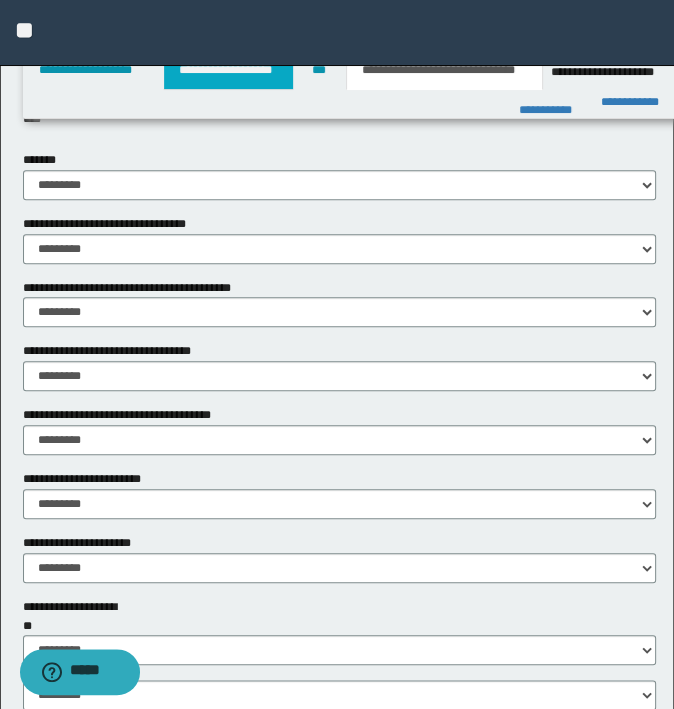 click on "**********" at bounding box center [228, 70] 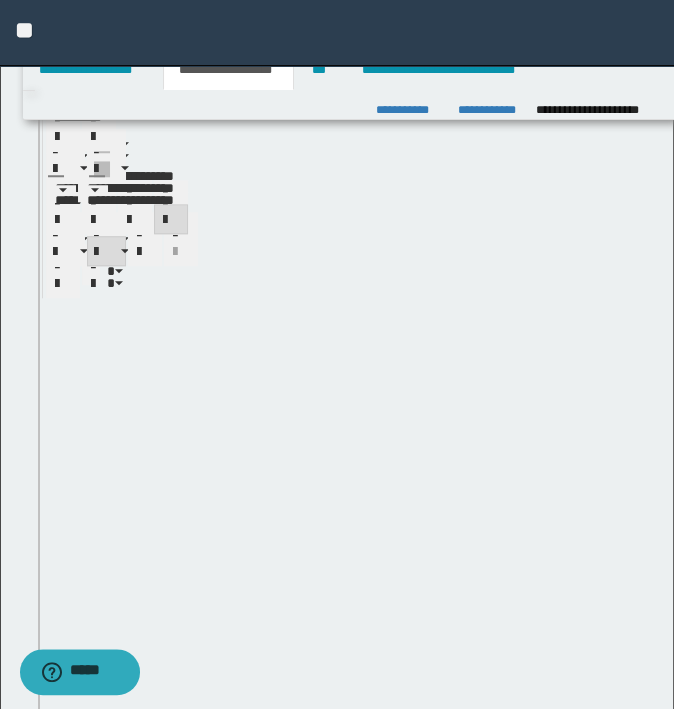 scroll, scrollTop: 993, scrollLeft: 0, axis: vertical 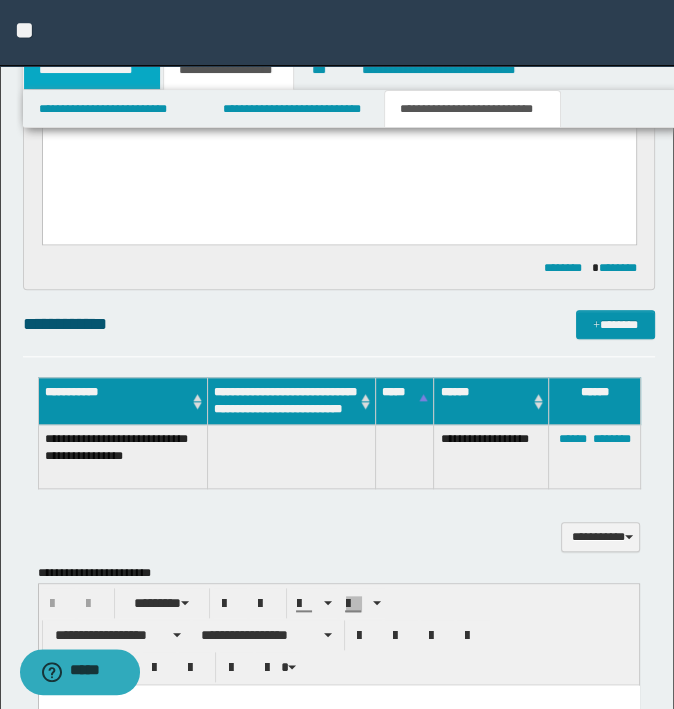 click on "**********" at bounding box center (92, 70) 